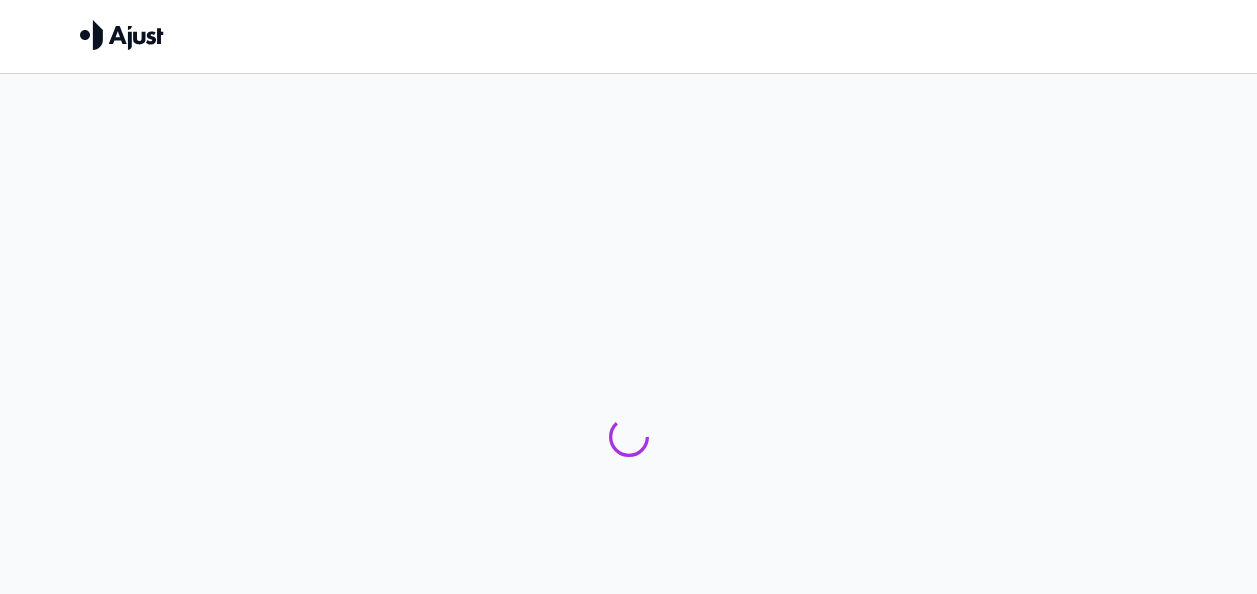 scroll, scrollTop: 0, scrollLeft: 0, axis: both 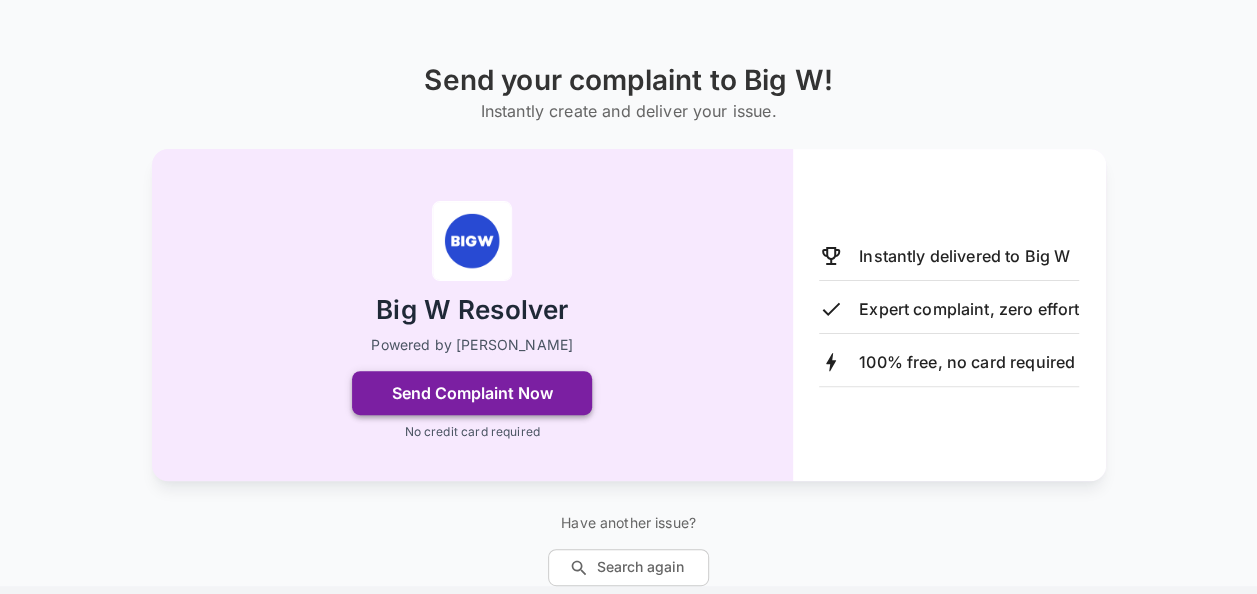 click on "Send Complaint Now" at bounding box center [472, 393] 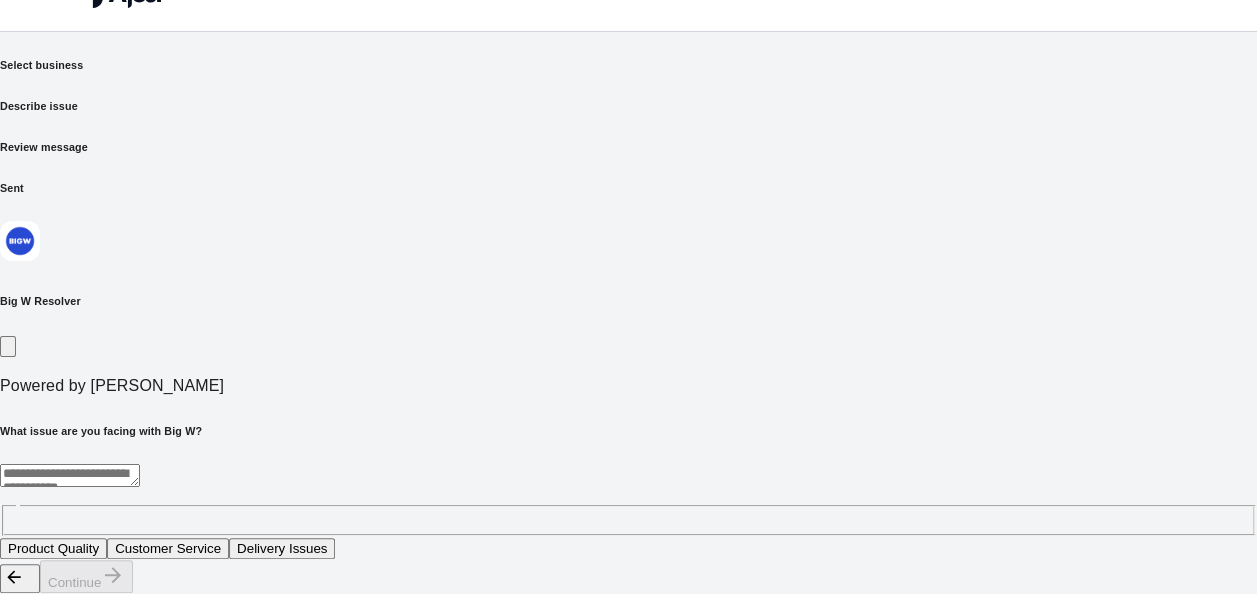 scroll, scrollTop: 0, scrollLeft: 0, axis: both 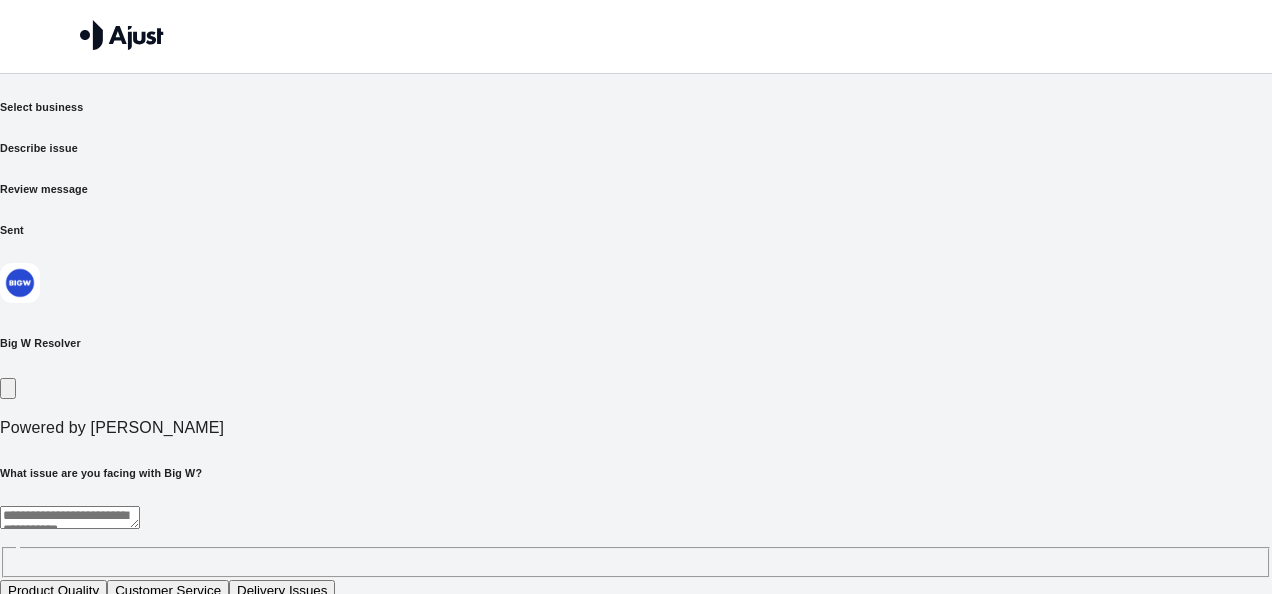 click at bounding box center [70, 517] 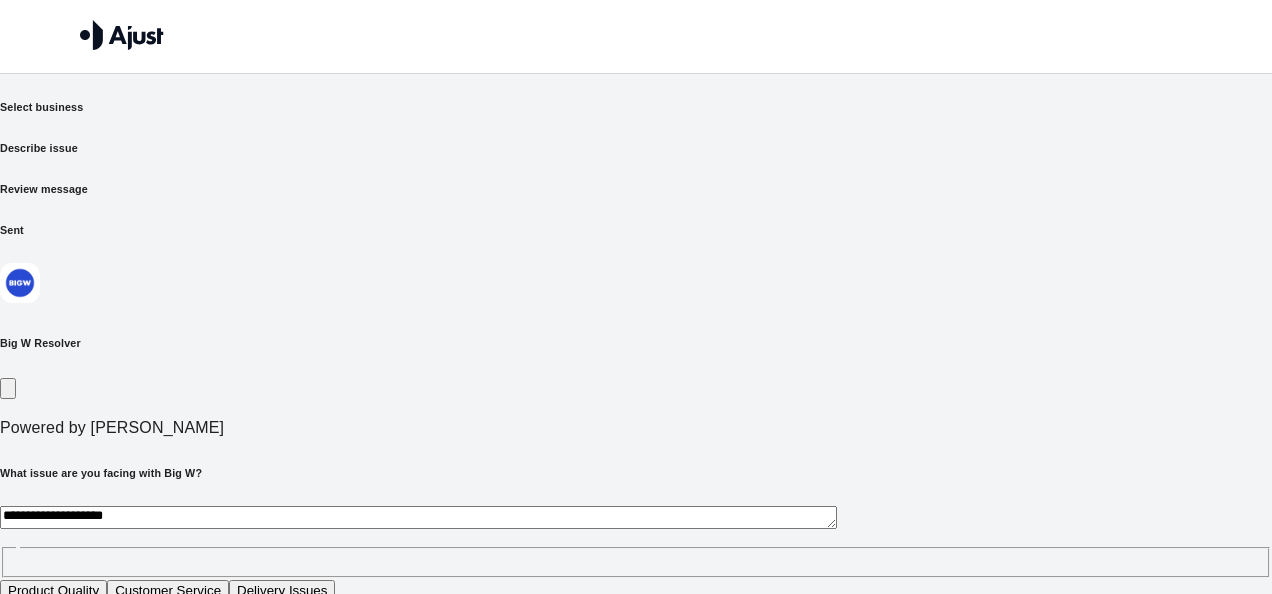 type on "**********" 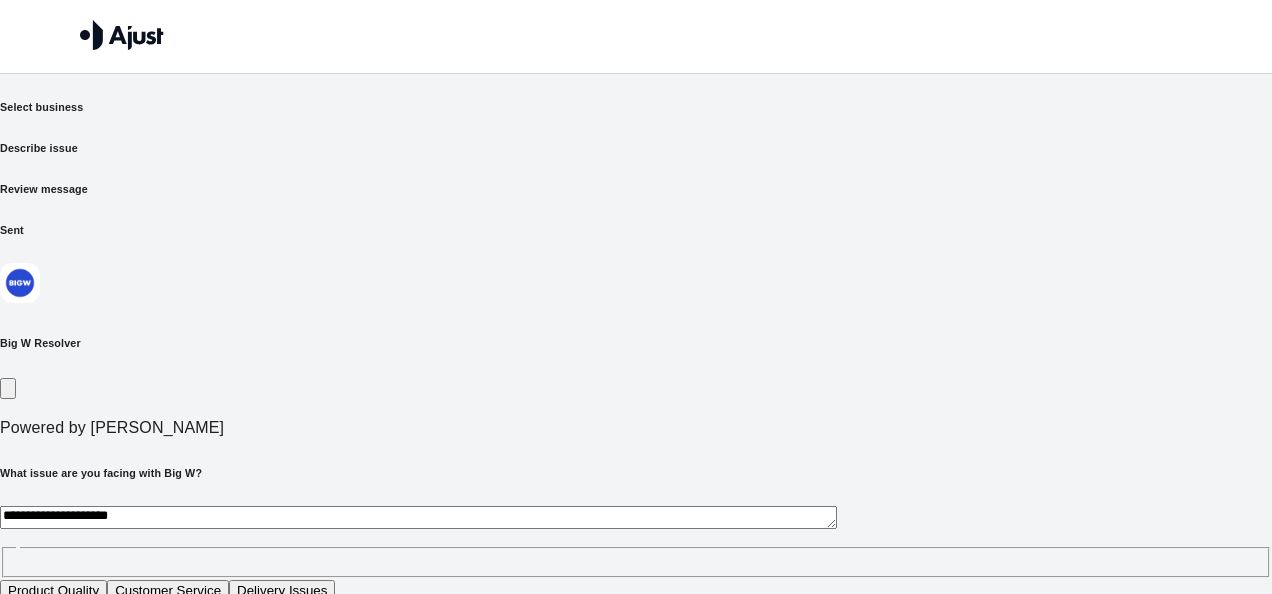 click on "Continue" at bounding box center [86, 618] 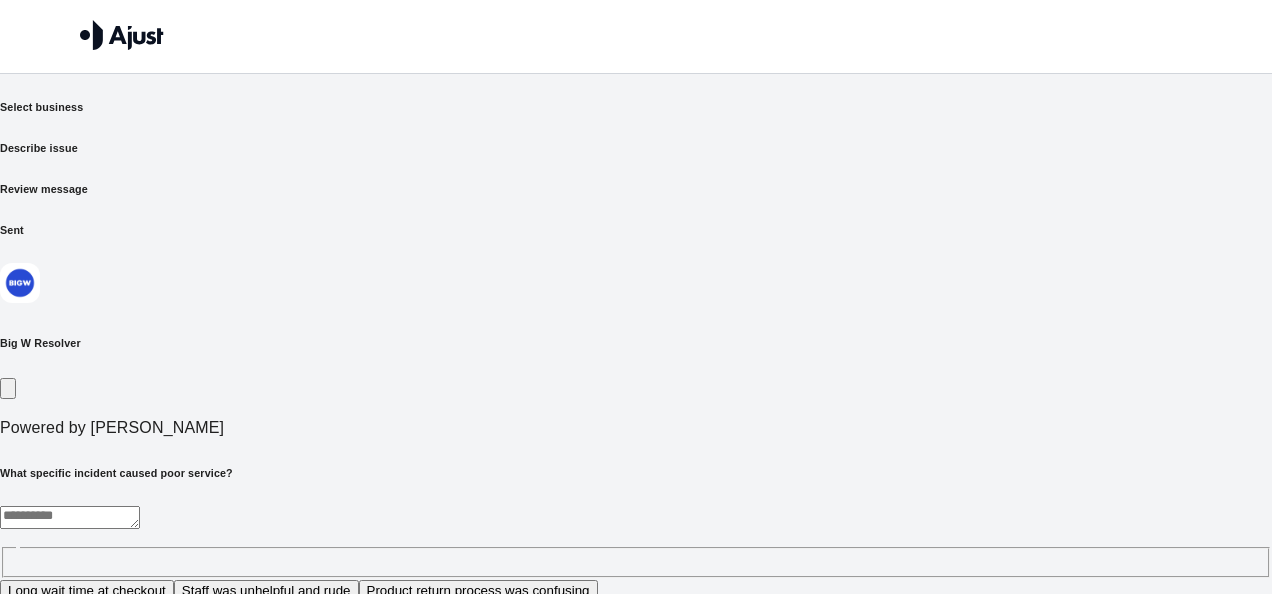 click on "Staff was unhelpful and rude" at bounding box center (266, 590) 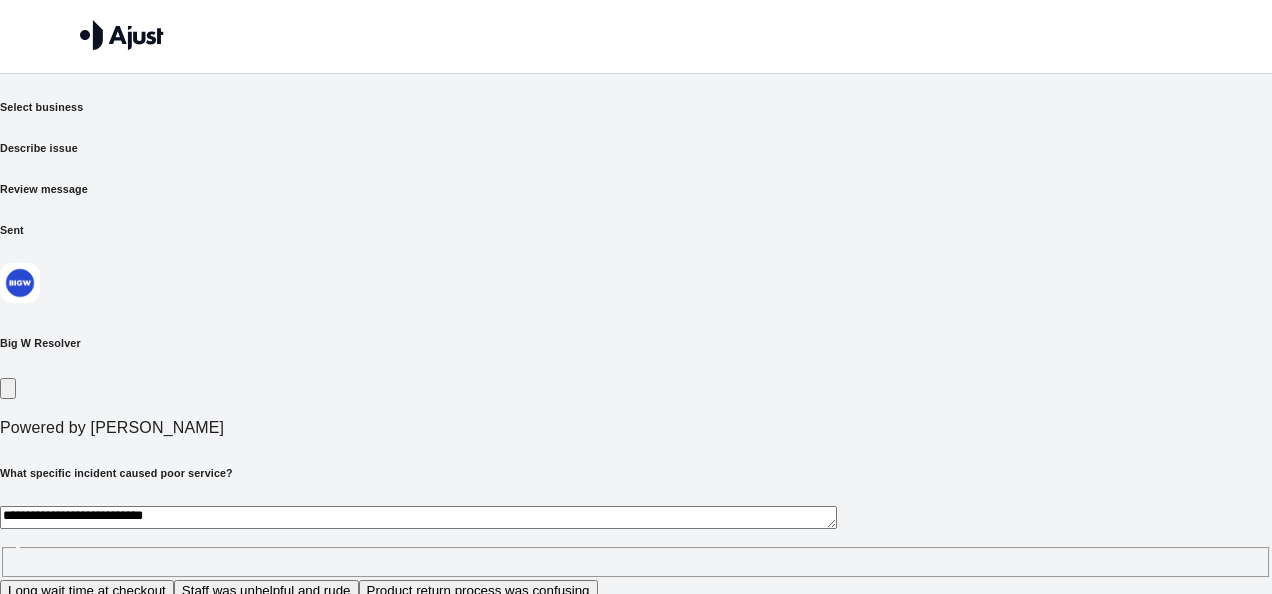 click 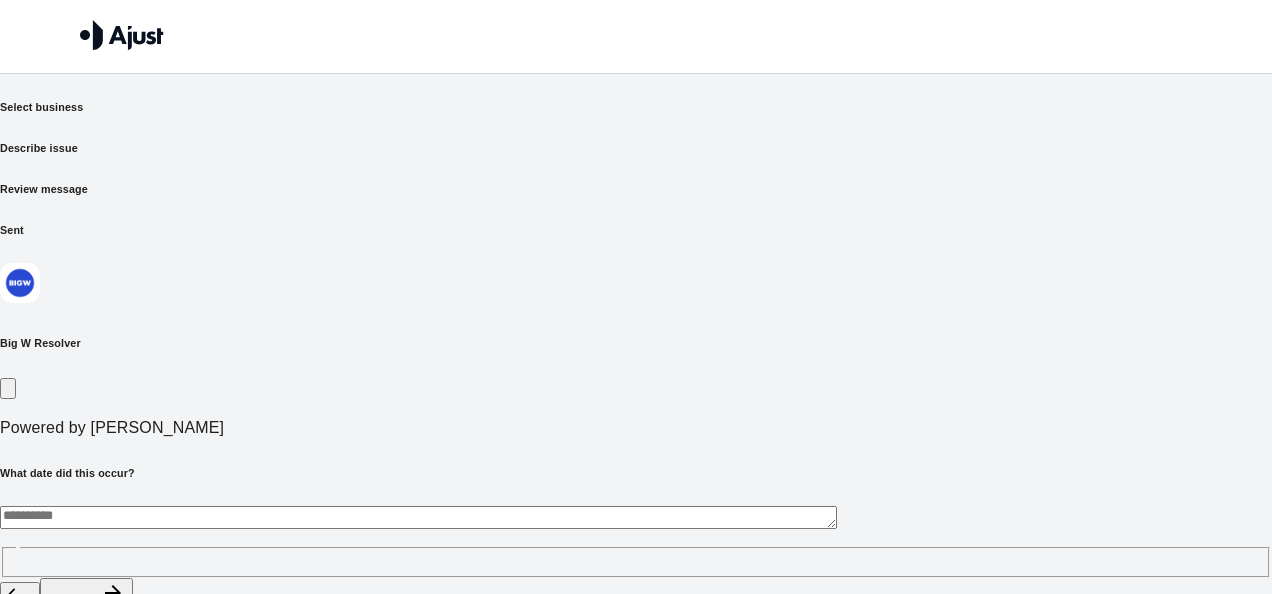 click at bounding box center (418, 517) 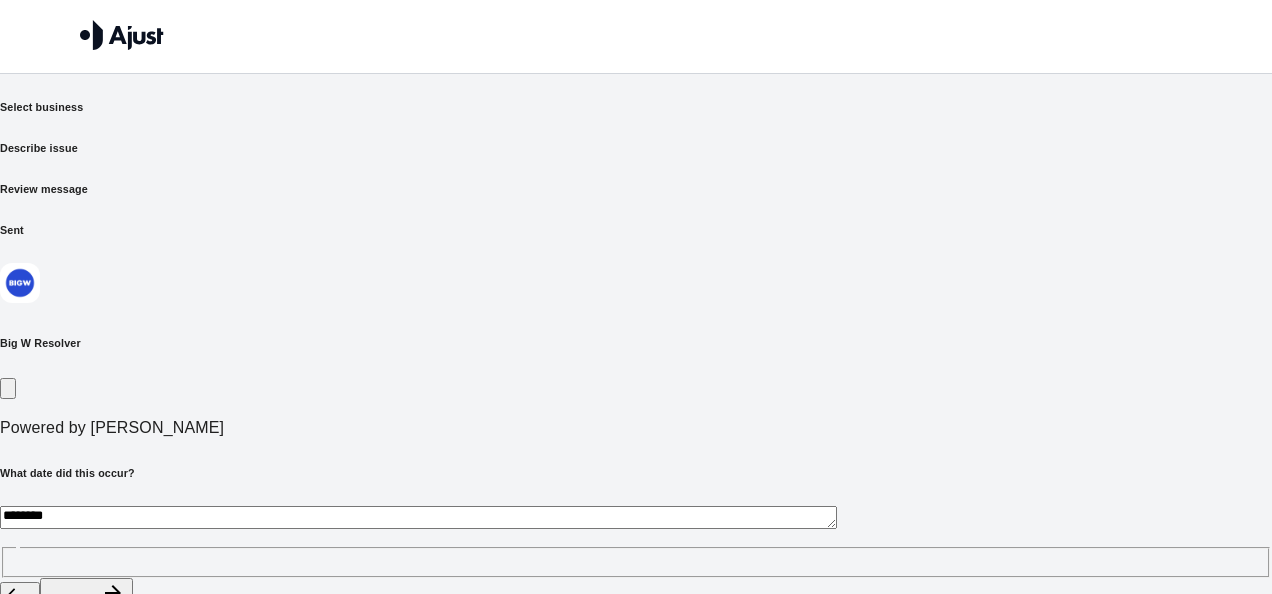 click on "Continue" at bounding box center [86, 594] 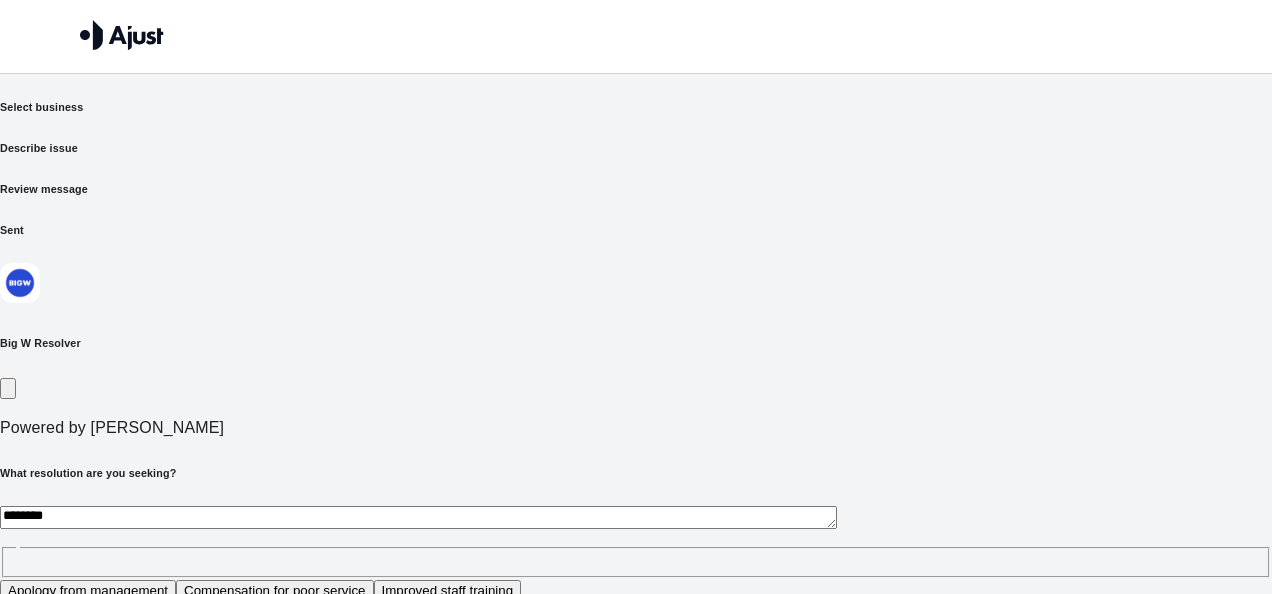 click on "Apology from management" at bounding box center (88, 590) 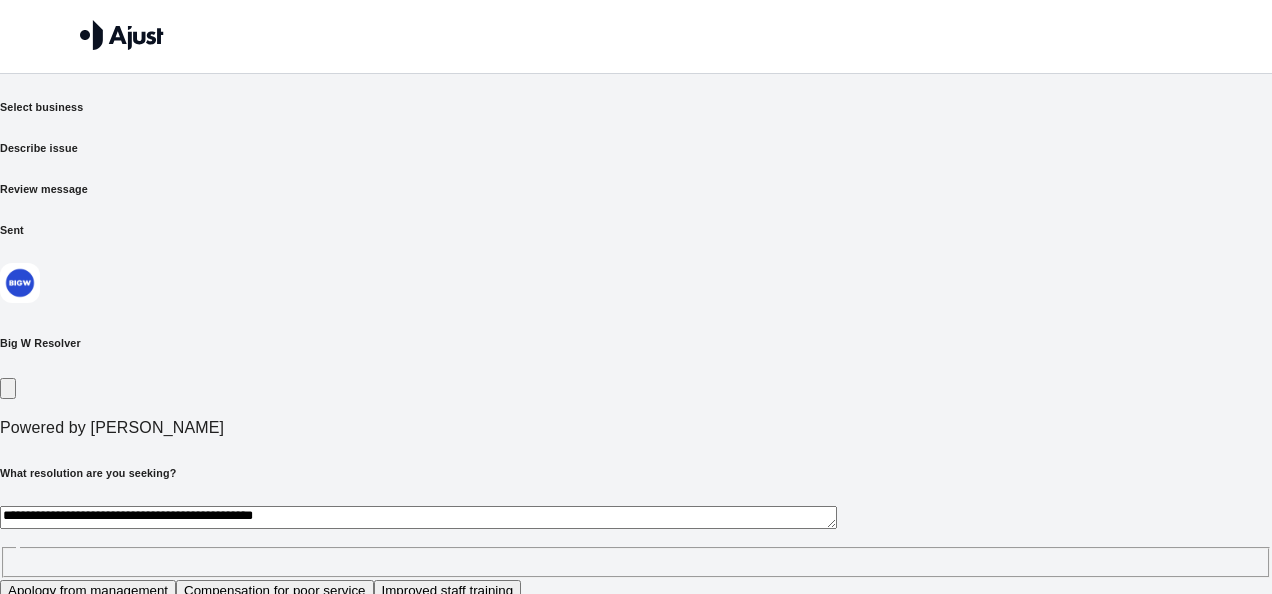 type on "**********" 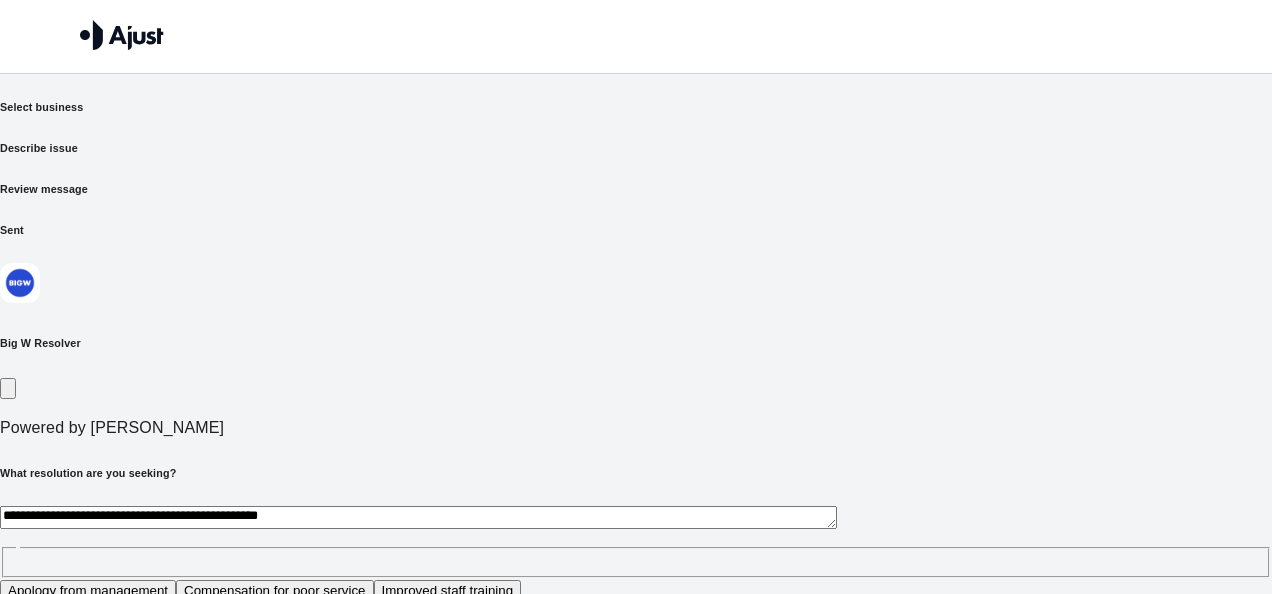 click on "Continue" at bounding box center (86, 618) 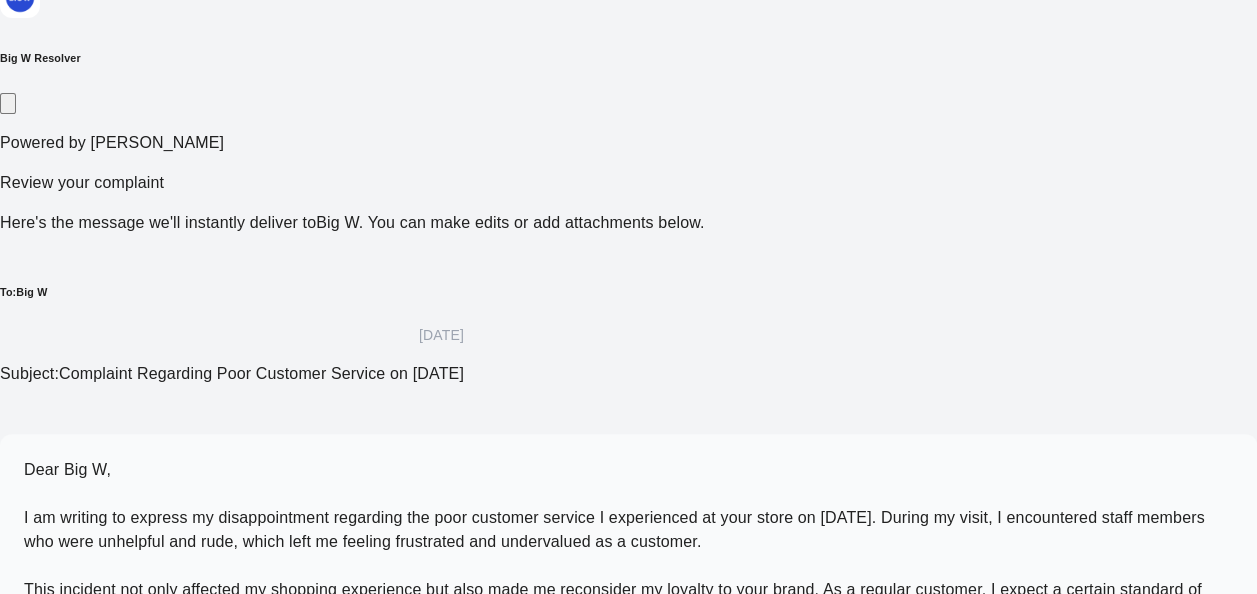 scroll, scrollTop: 319, scrollLeft: 0, axis: vertical 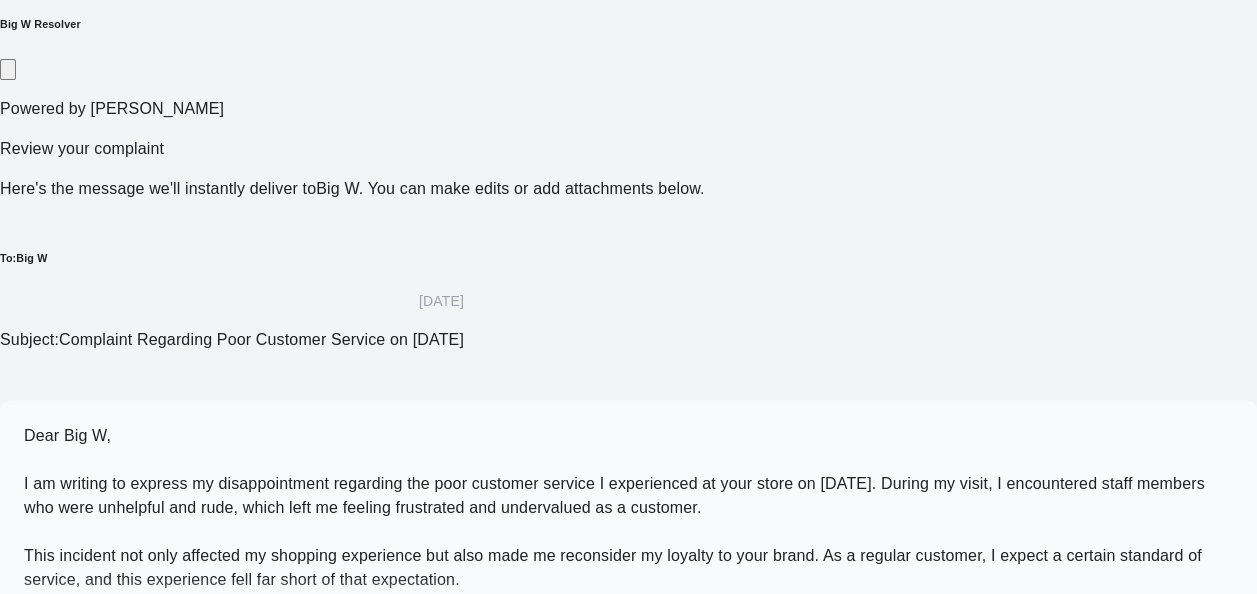 click on "Dear Big W,
I am writing to express my disappointment regarding the poor customer service I experienced at your store on 22/07/25. During my visit, I encountered staff members who were unhelpful and rude, which left me feeling frustrated and undervalued as a customer.
This incident not only affected my shopping experience but also made me reconsider my loyalty to your brand. As a regular customer, I expect a certain standard of service, and this experience fell far short of that expectation.
I would like to request an apology from" at bounding box center [614, 531] 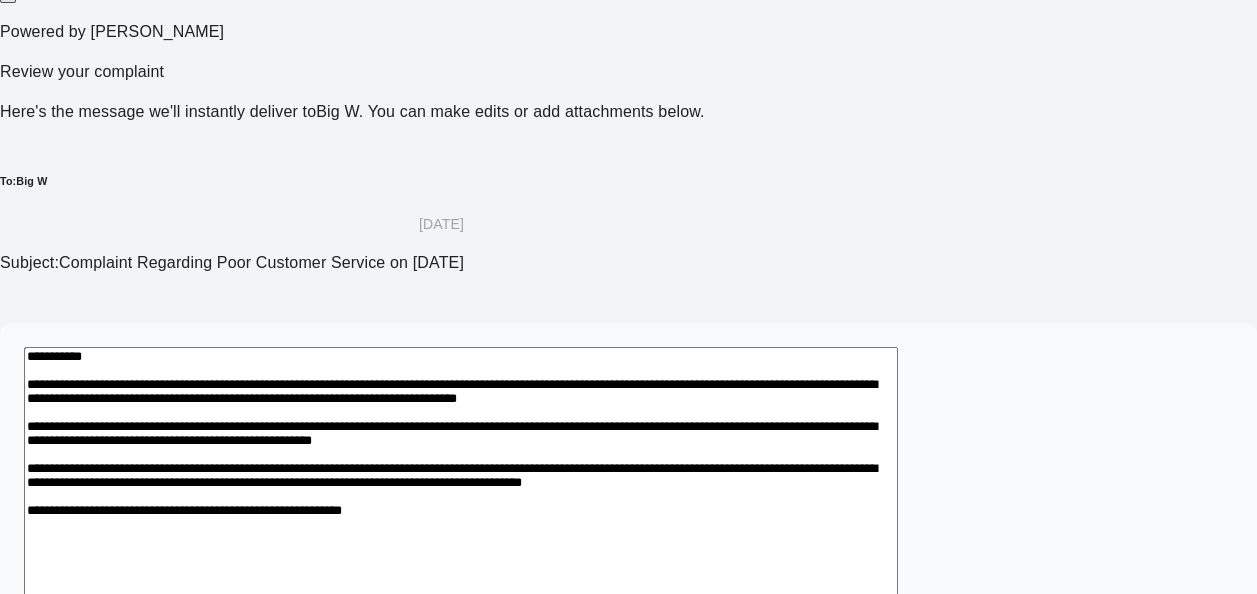 scroll, scrollTop: 432, scrollLeft: 0, axis: vertical 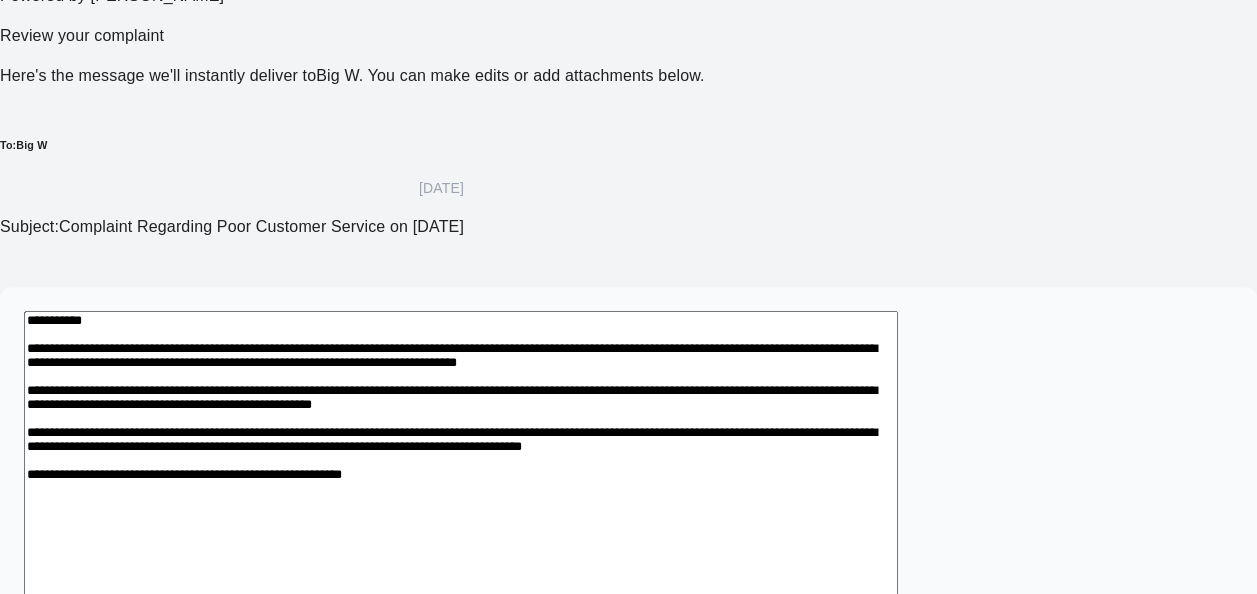 click on "**********" at bounding box center [461, 495] 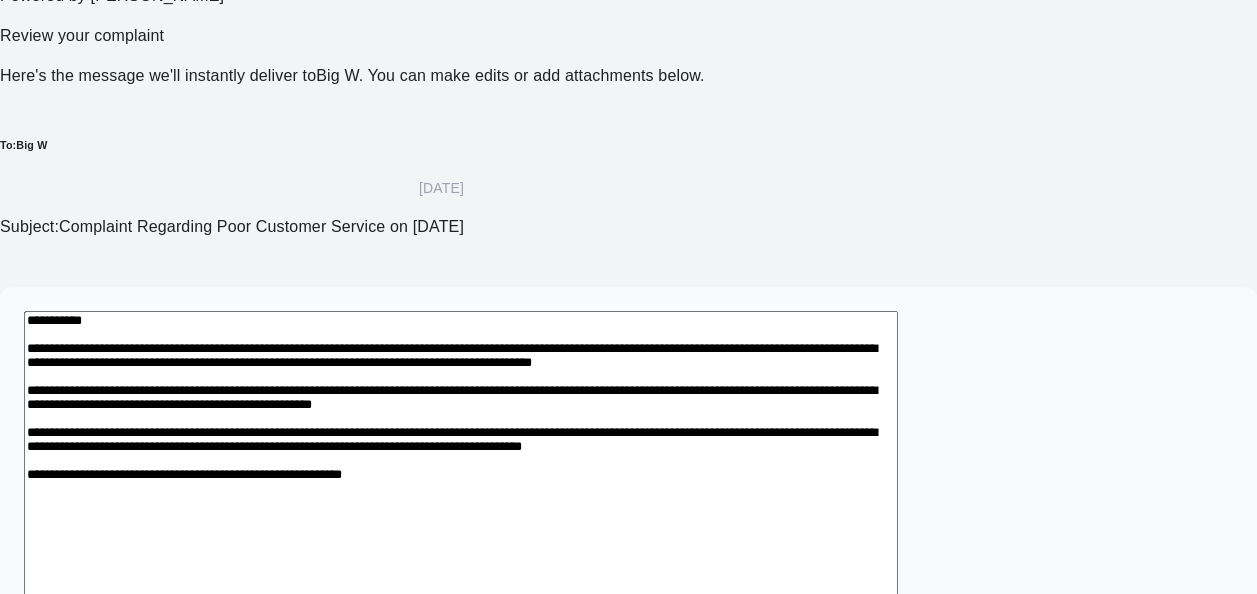 click on "**********" at bounding box center (461, 495) 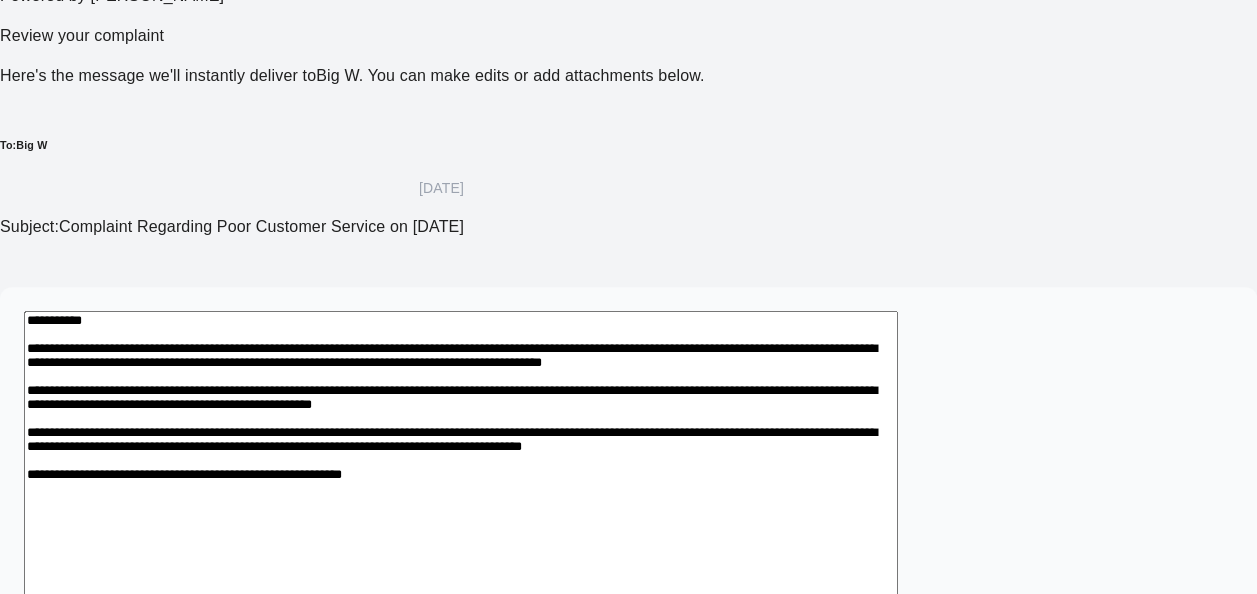 click on "**********" at bounding box center [461, 495] 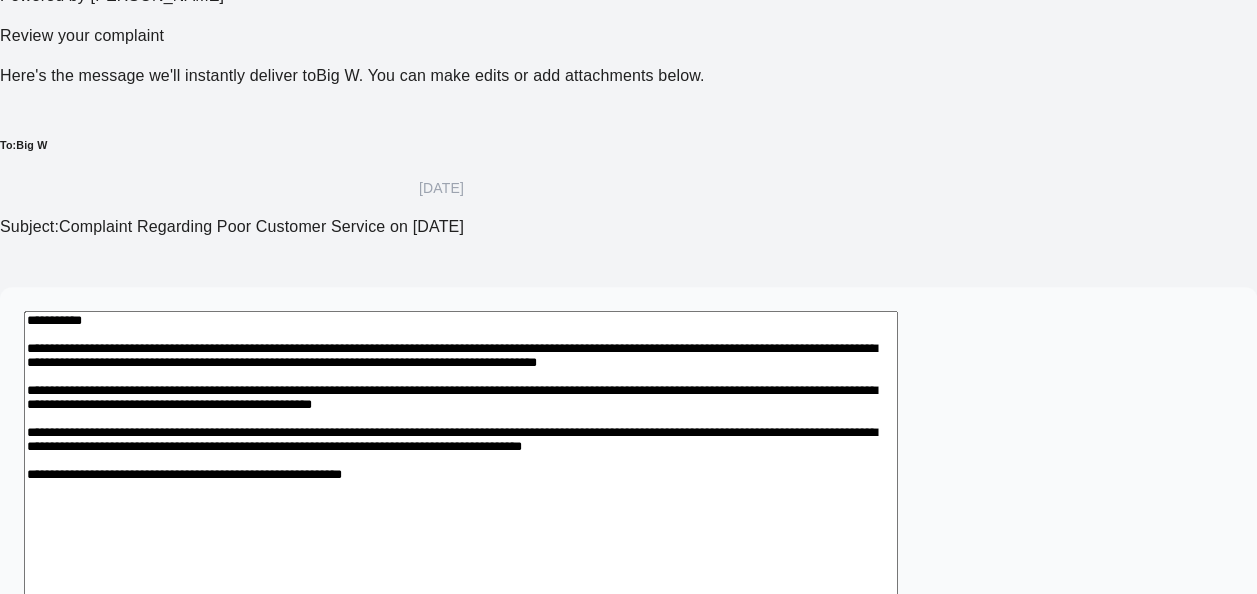 click on "**********" at bounding box center (461, 495) 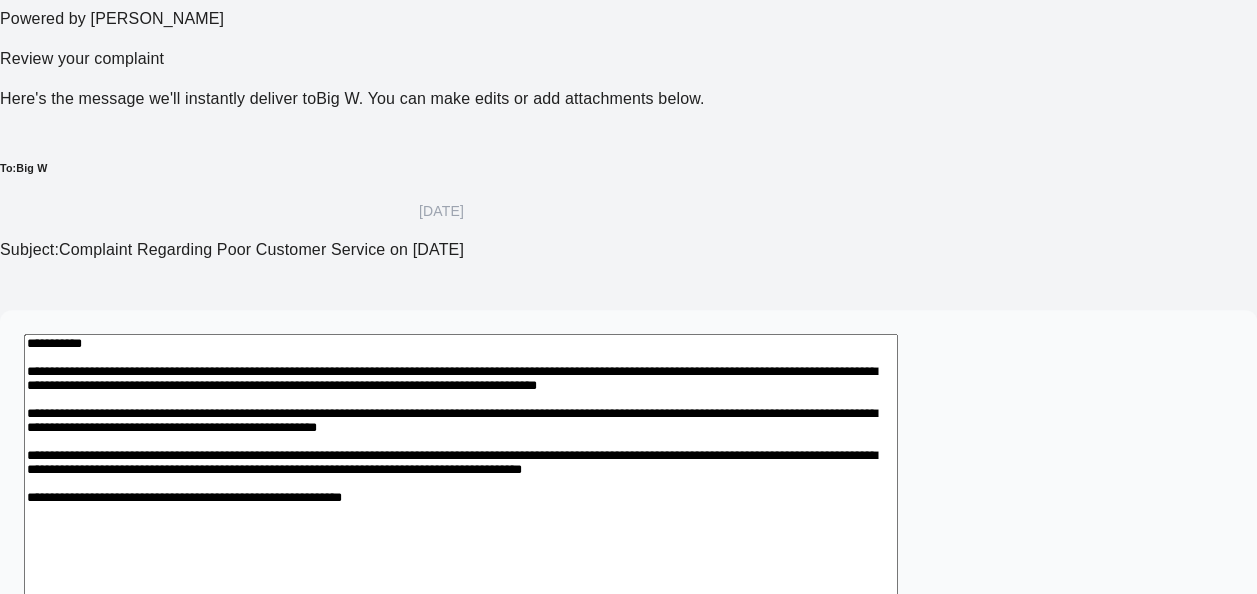 scroll, scrollTop: 432, scrollLeft: 0, axis: vertical 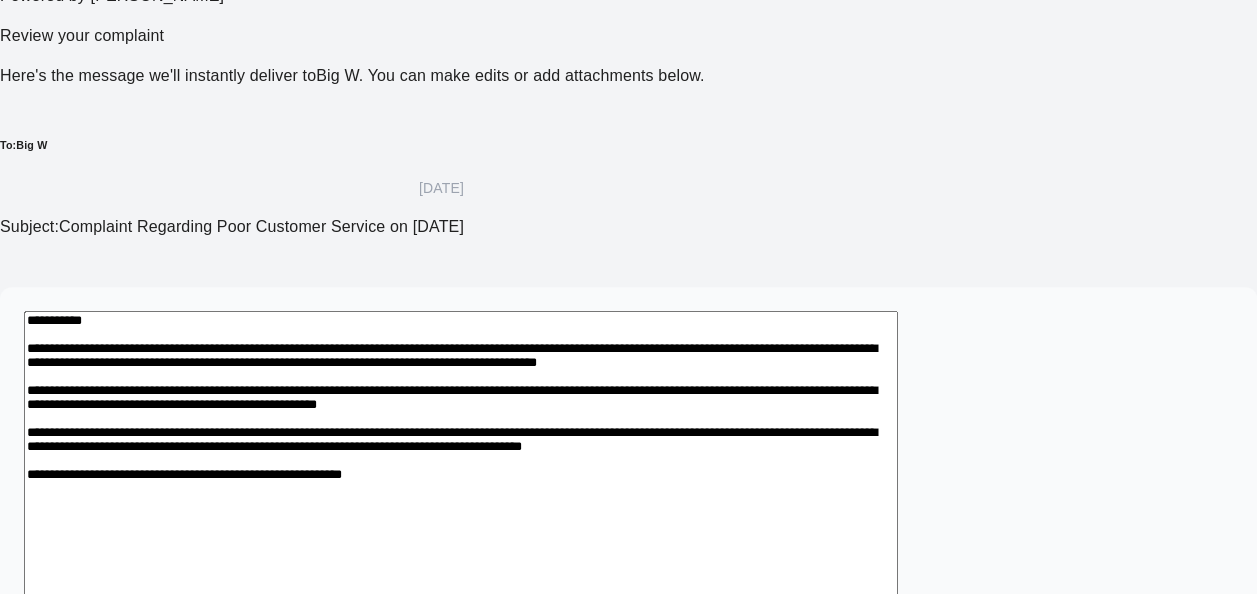click on "**********" at bounding box center [461, 495] 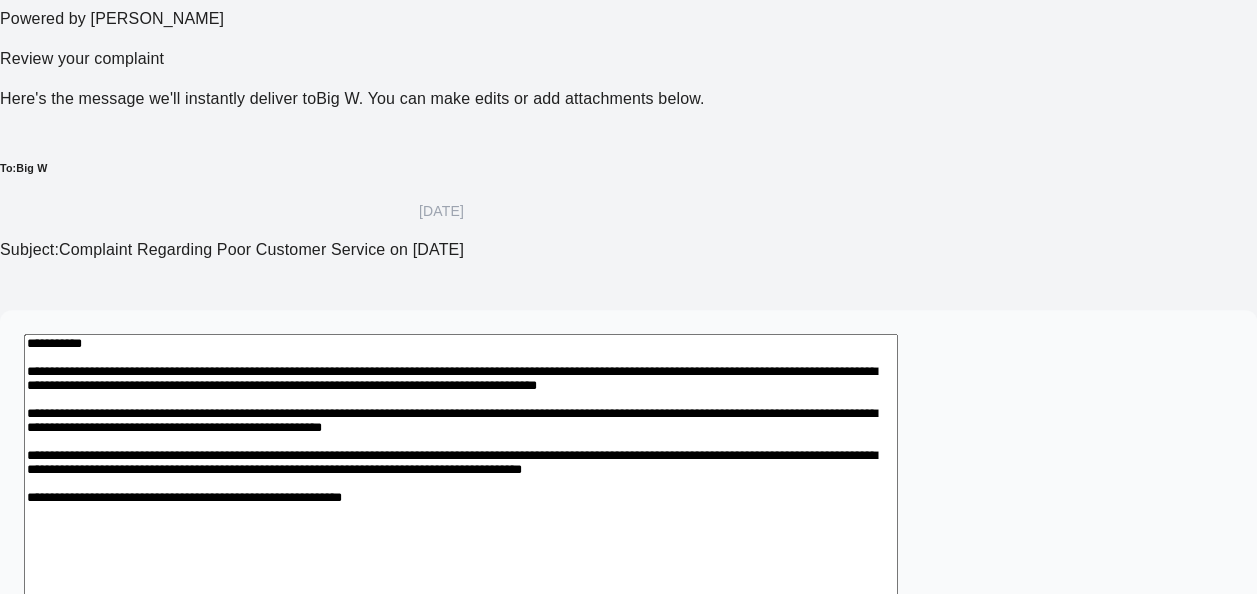 scroll, scrollTop: 432, scrollLeft: 0, axis: vertical 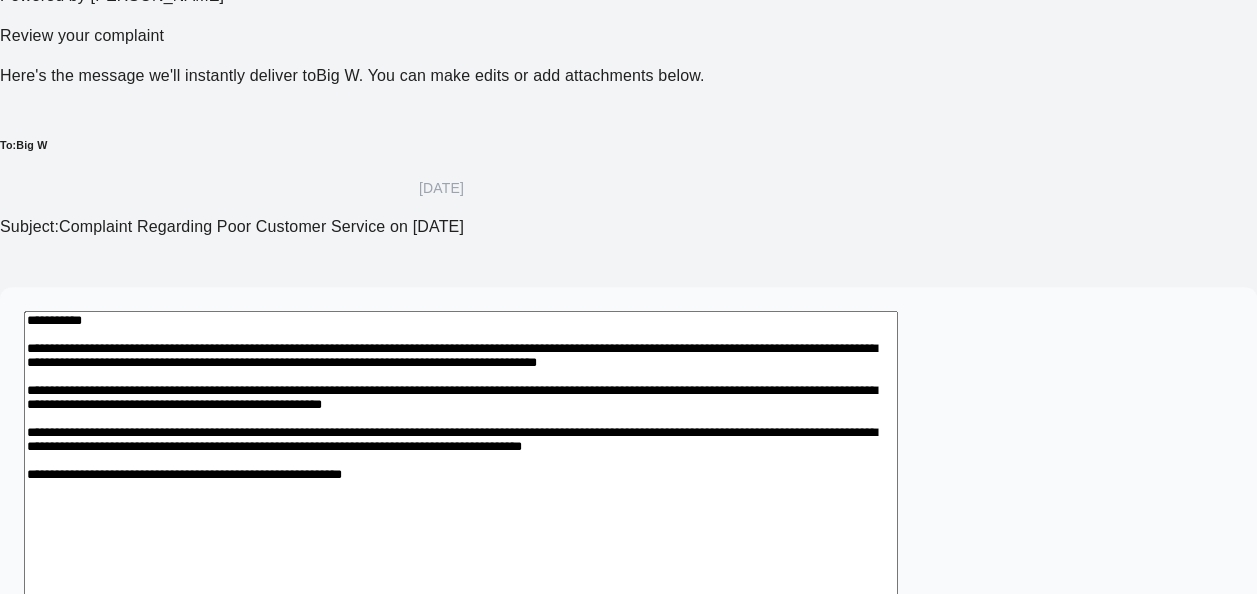 click on "**********" at bounding box center [461, 495] 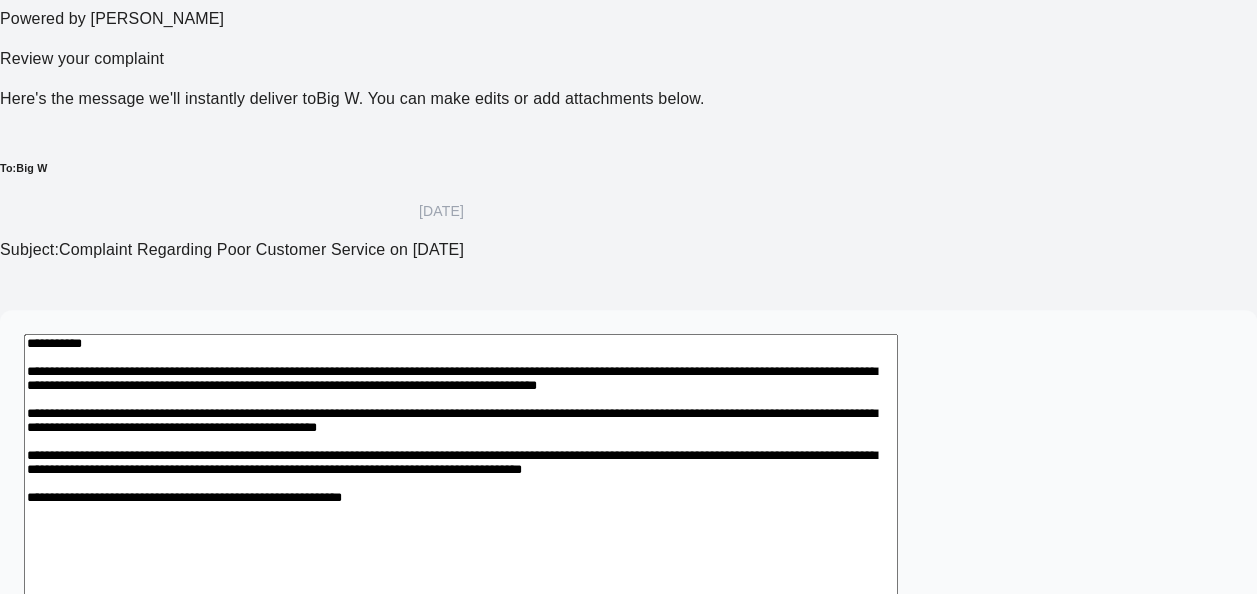 scroll, scrollTop: 432, scrollLeft: 0, axis: vertical 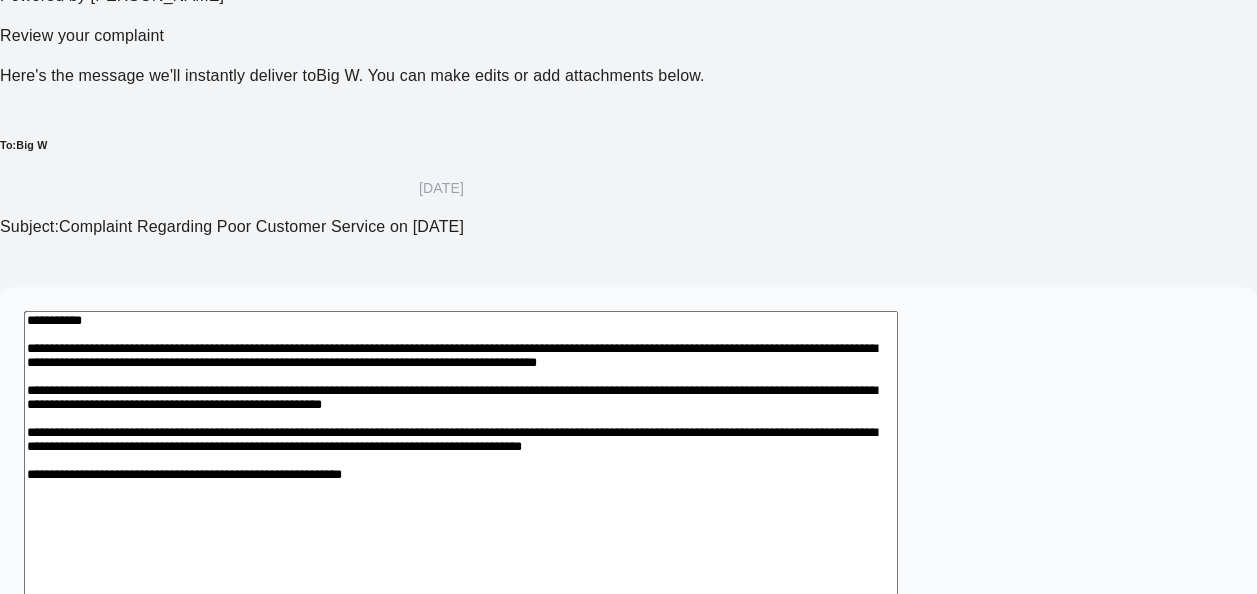 click on "**********" at bounding box center [461, 495] 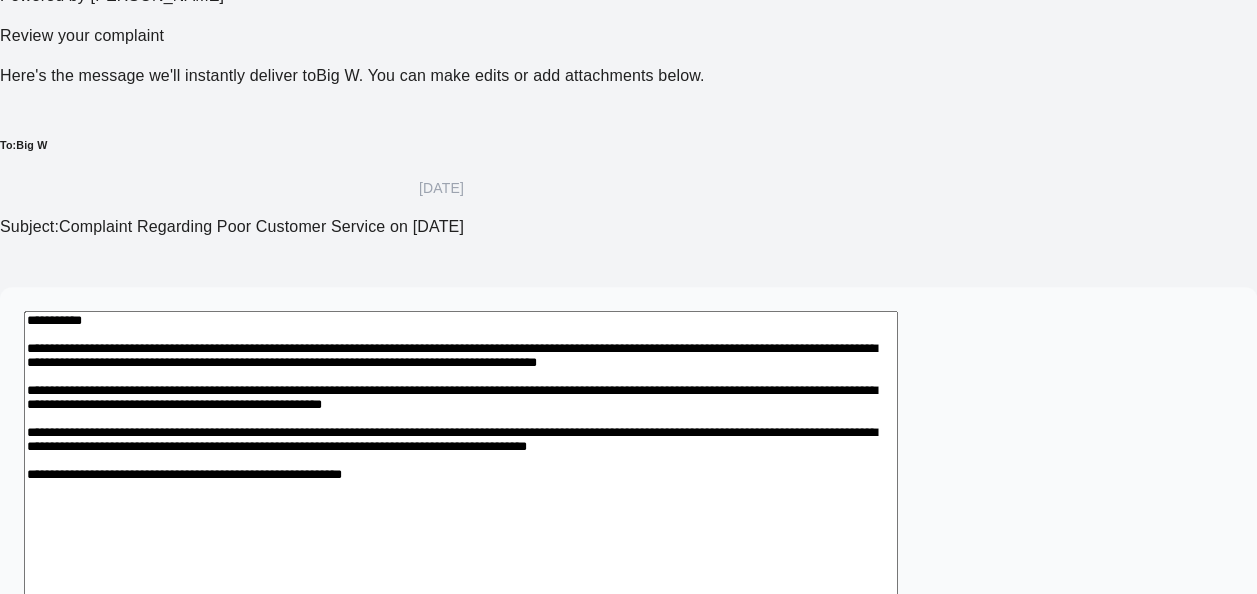 click on "**********" at bounding box center (461, 495) 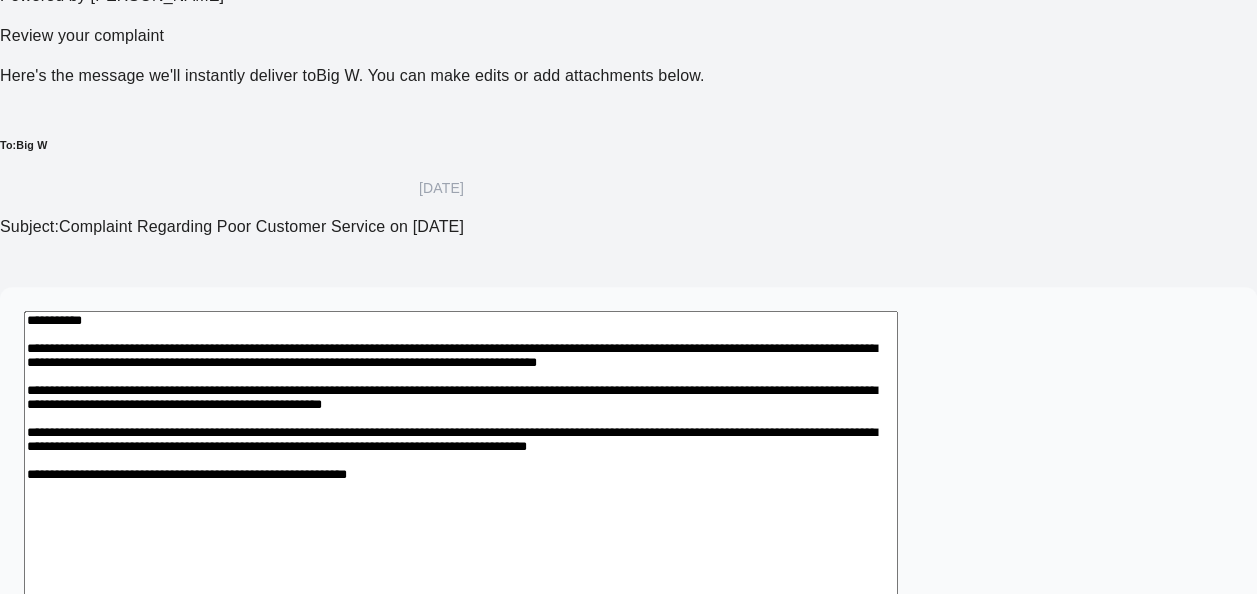 click on "**********" at bounding box center [461, 495] 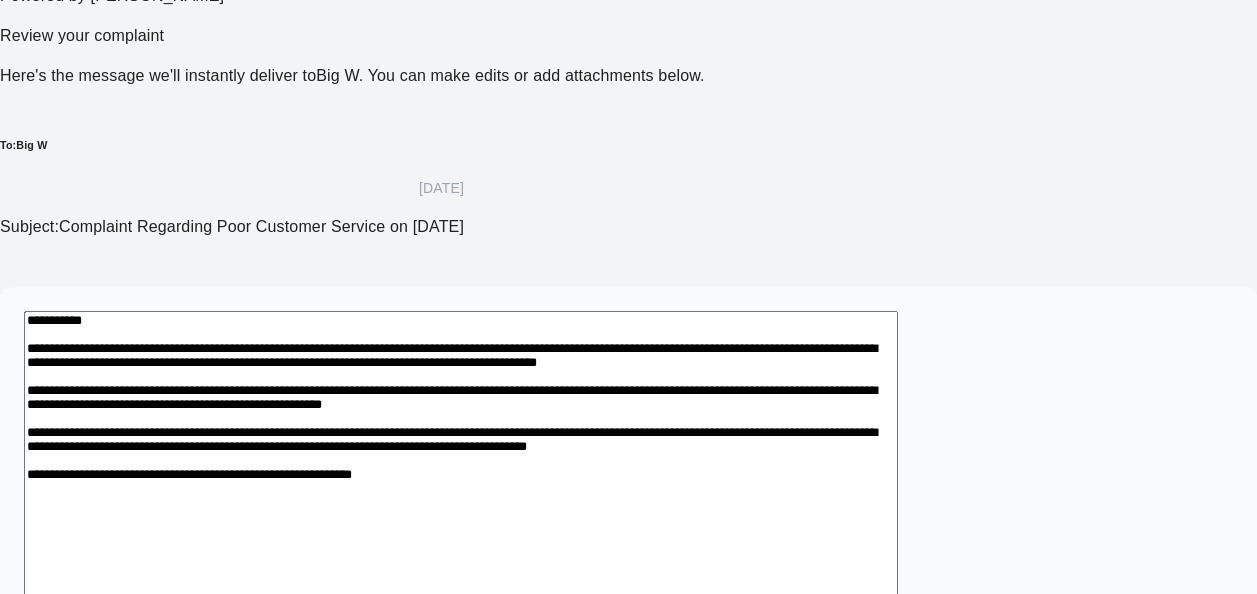 click on "**********" at bounding box center [461, 495] 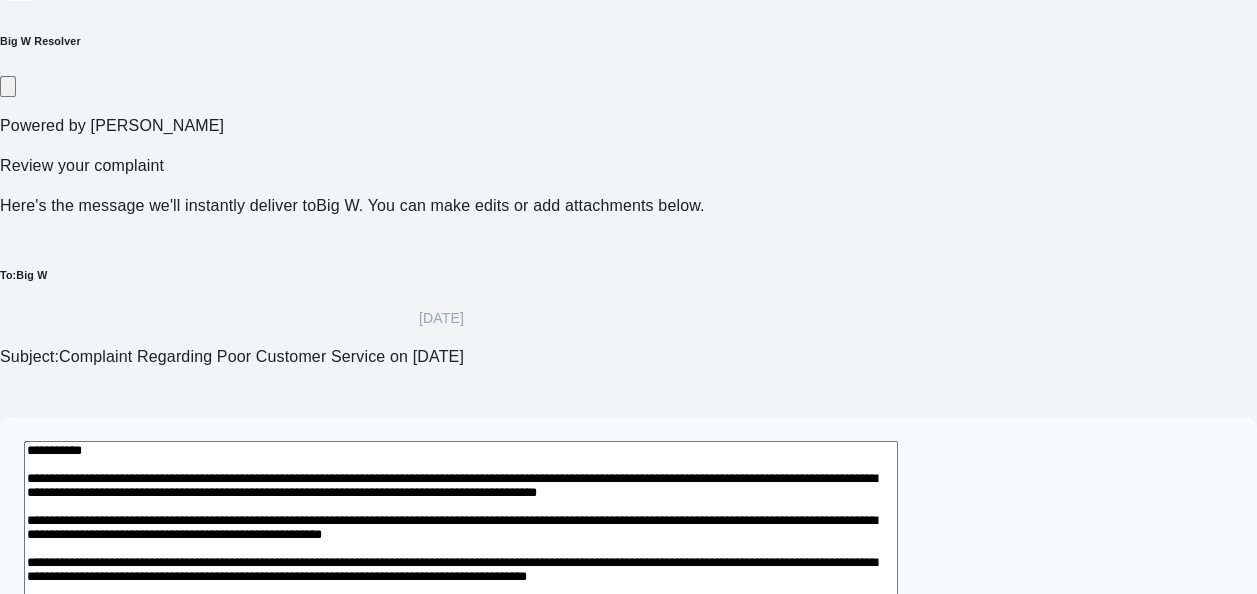 scroll, scrollTop: 272, scrollLeft: 0, axis: vertical 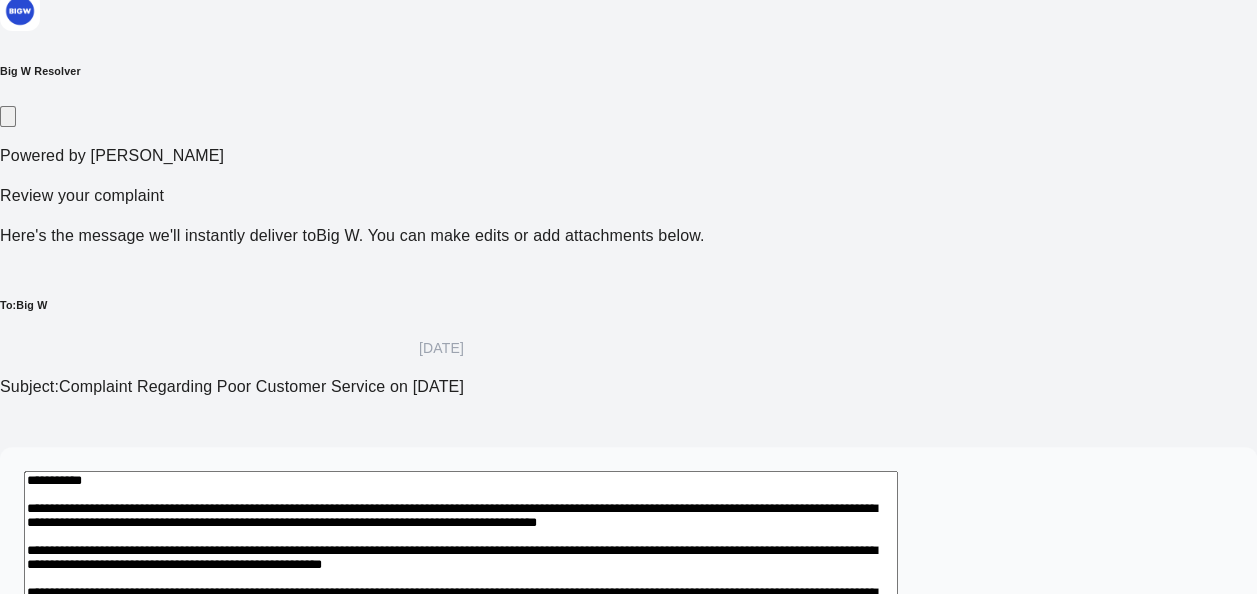 click on "**********" at bounding box center [461, 678] 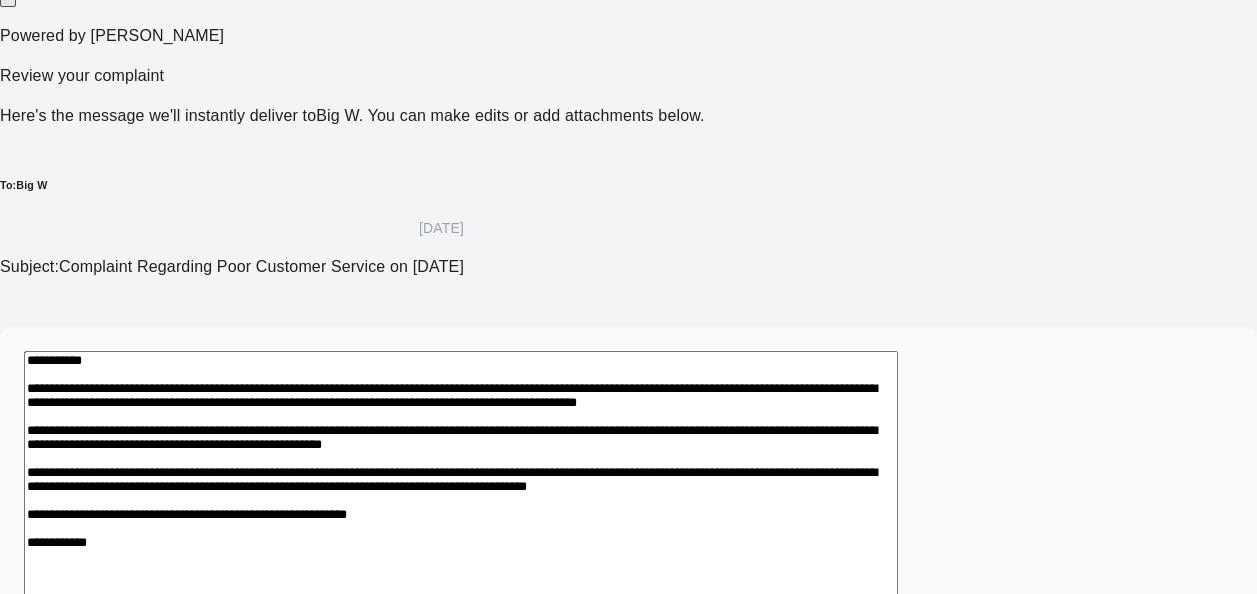 scroll, scrollTop: 392, scrollLeft: 0, axis: vertical 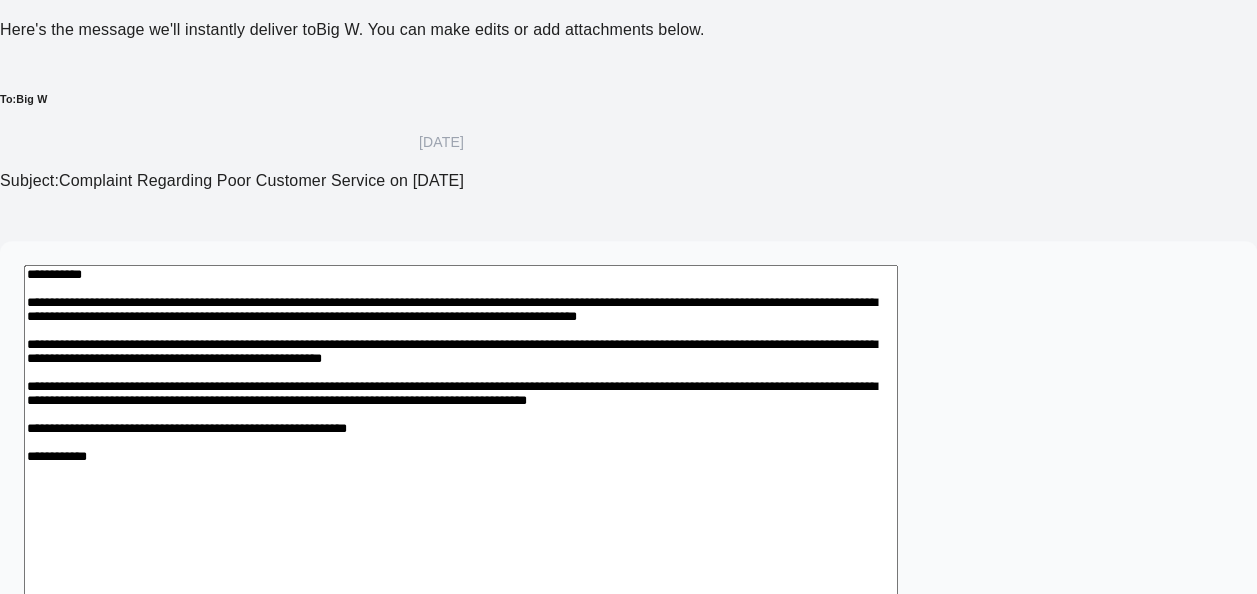 type on "**********" 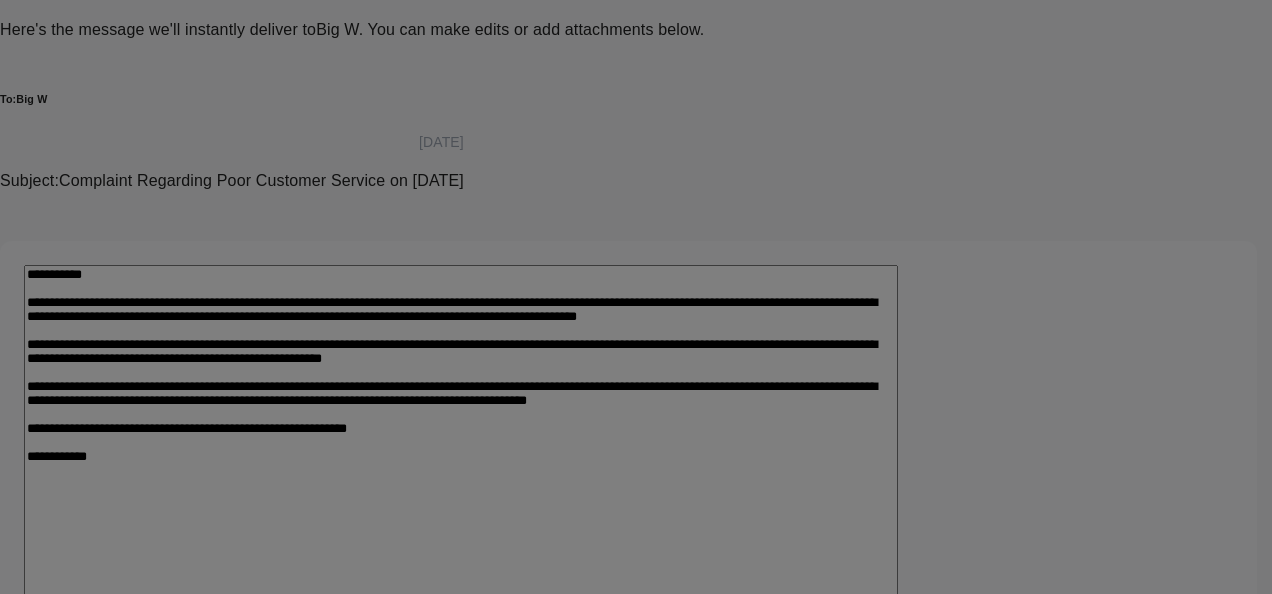 click at bounding box center [470, -130] 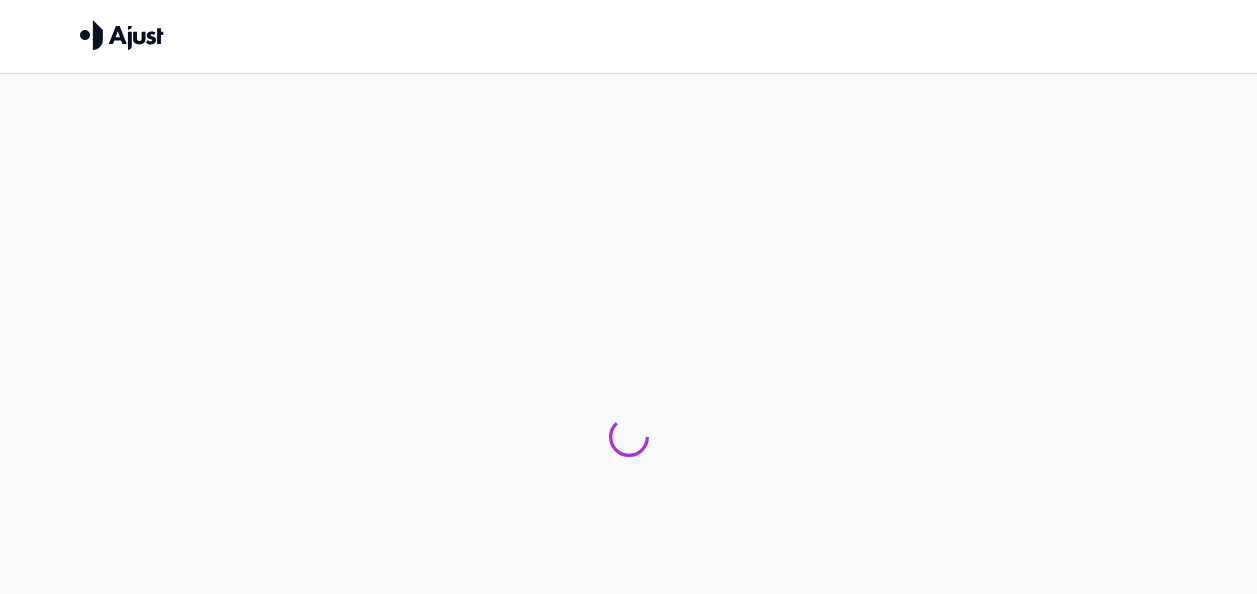 scroll, scrollTop: 0, scrollLeft: 0, axis: both 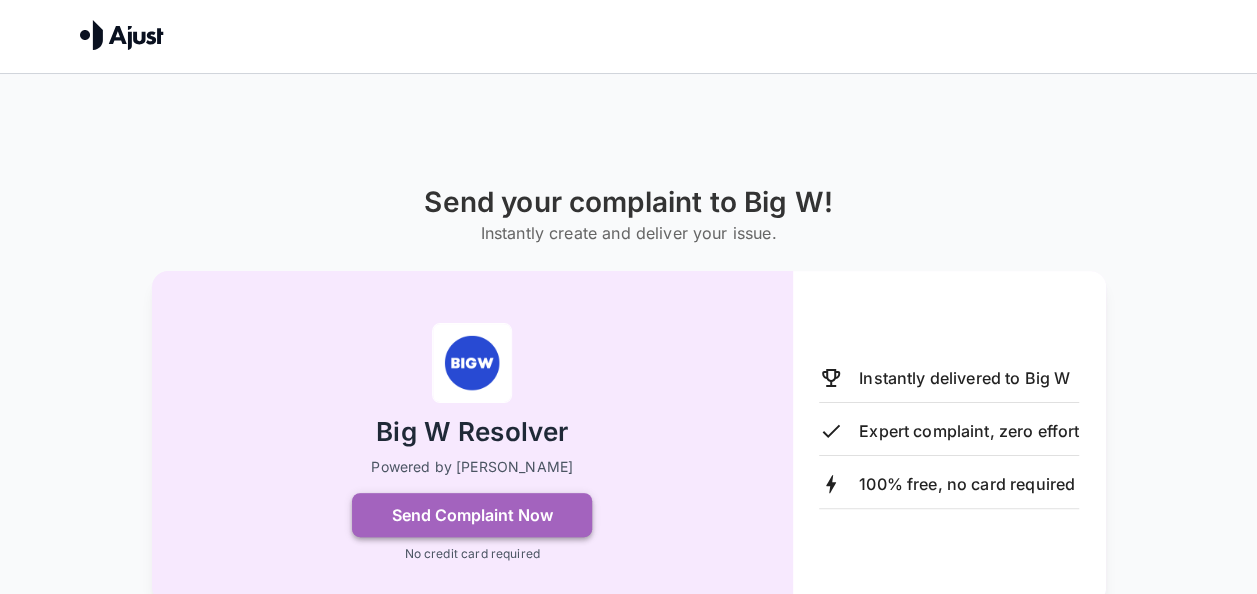 click on "Send Complaint Now" at bounding box center [472, 515] 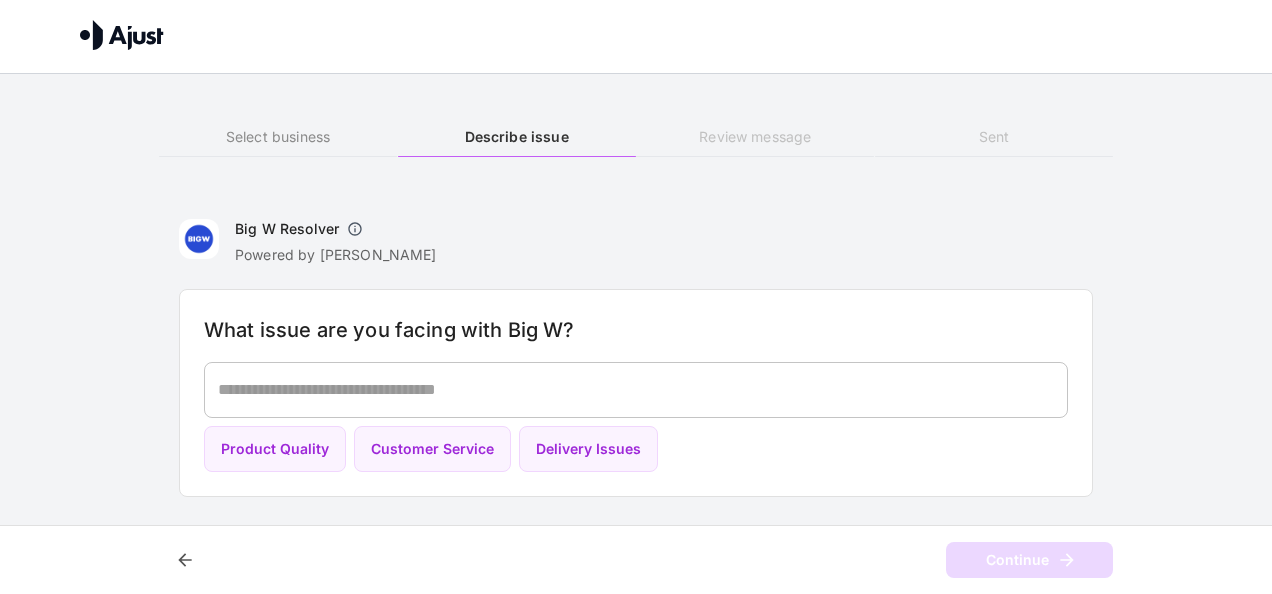 click at bounding box center (636, 389) 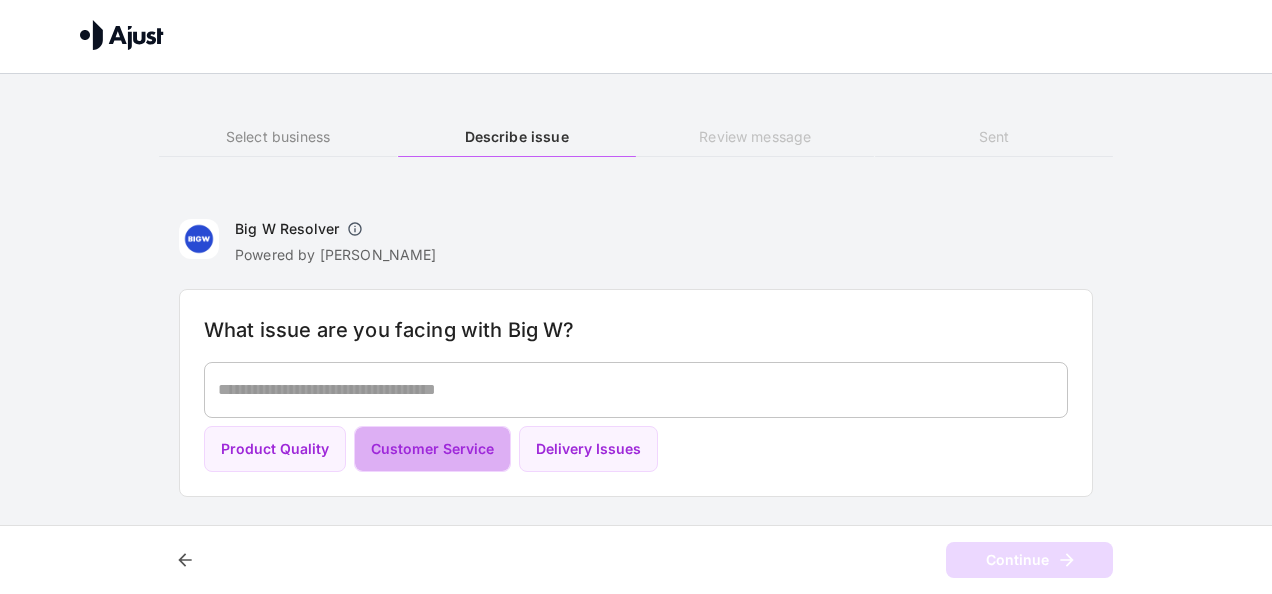 click on "Customer Service" at bounding box center (432, 449) 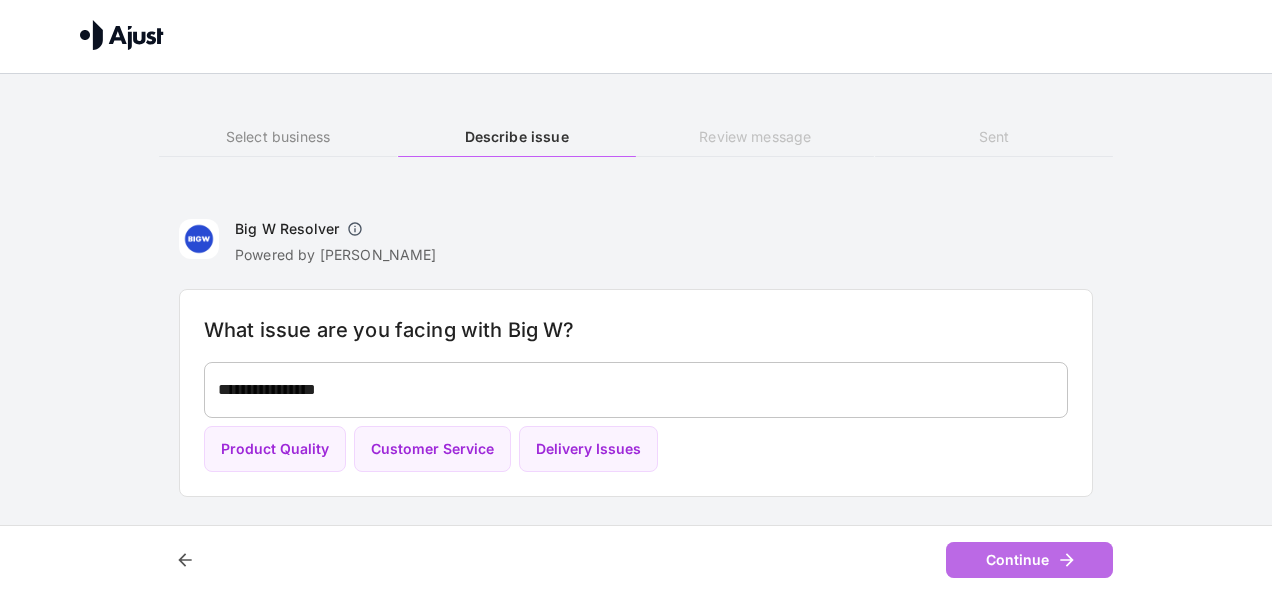 click on "Continue" at bounding box center [1029, 560] 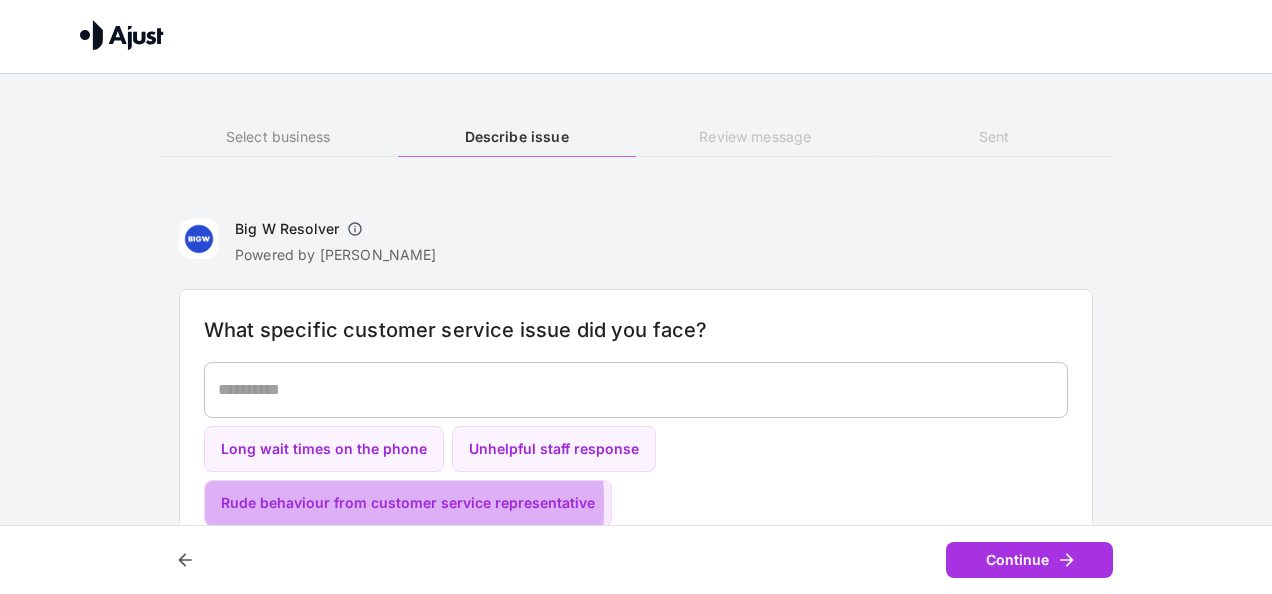 click on "Rude behaviour from customer service representative" at bounding box center [408, 503] 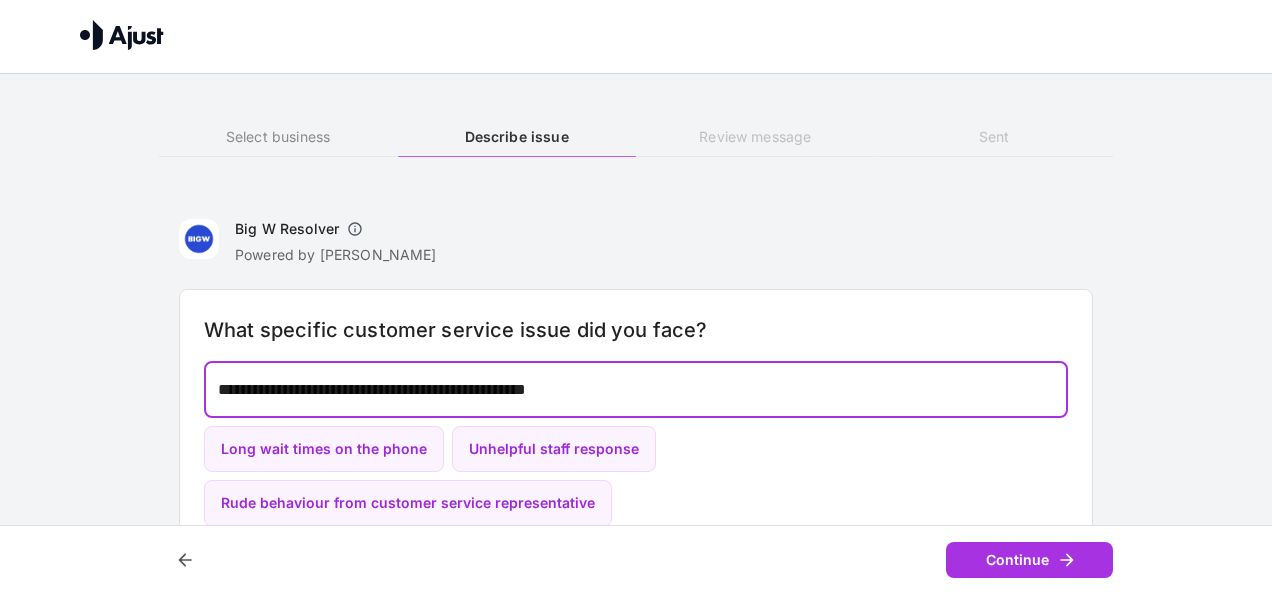 click on "**********" at bounding box center [636, 389] 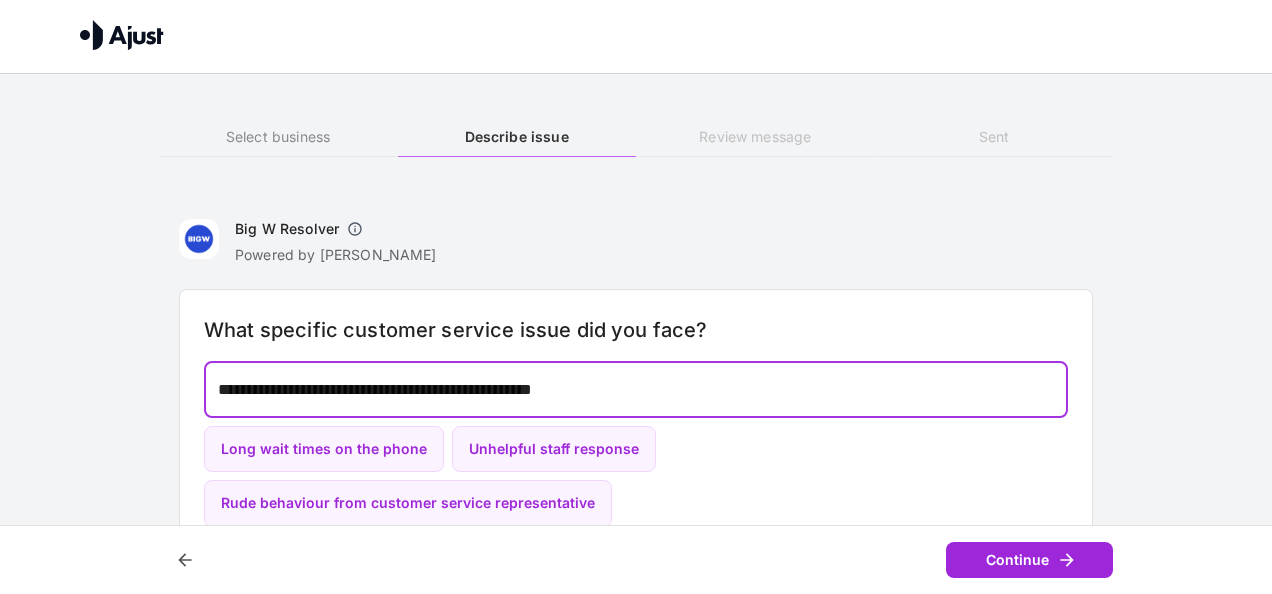 type on "**********" 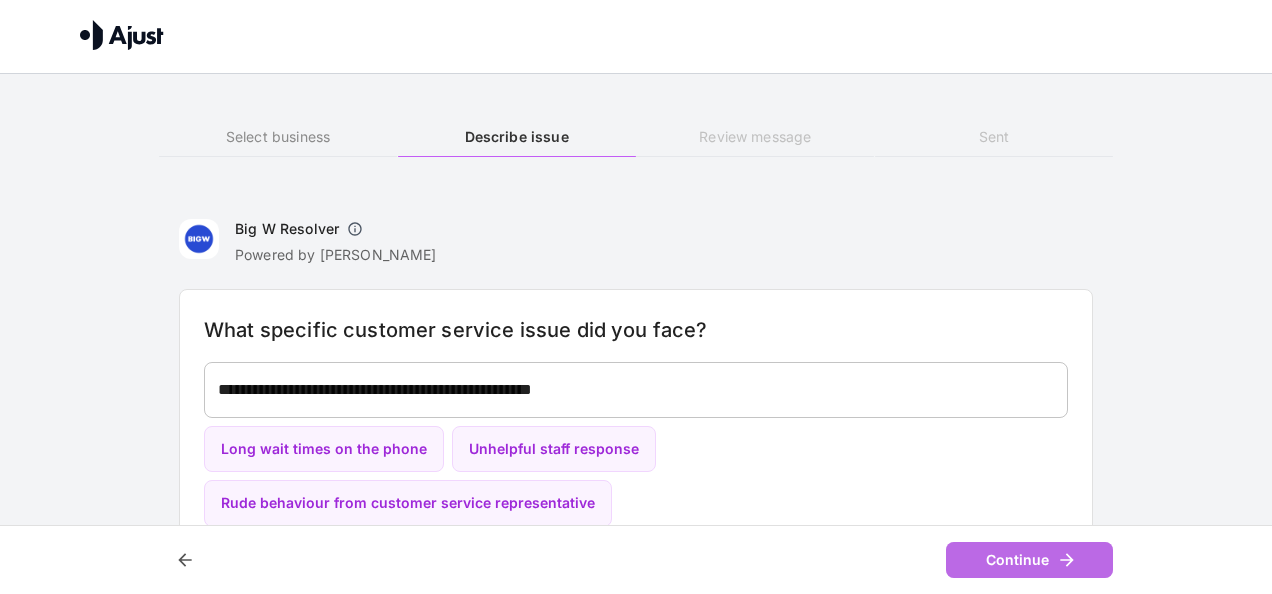 click on "Continue" at bounding box center (1029, 560) 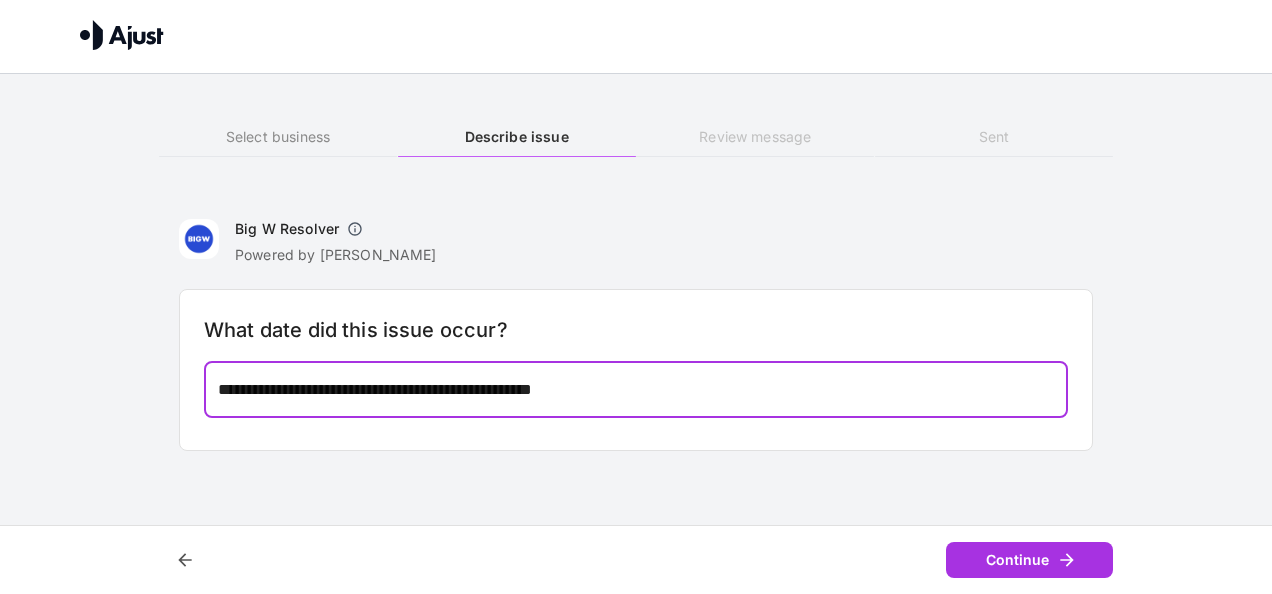 click on "**********" at bounding box center [636, 389] 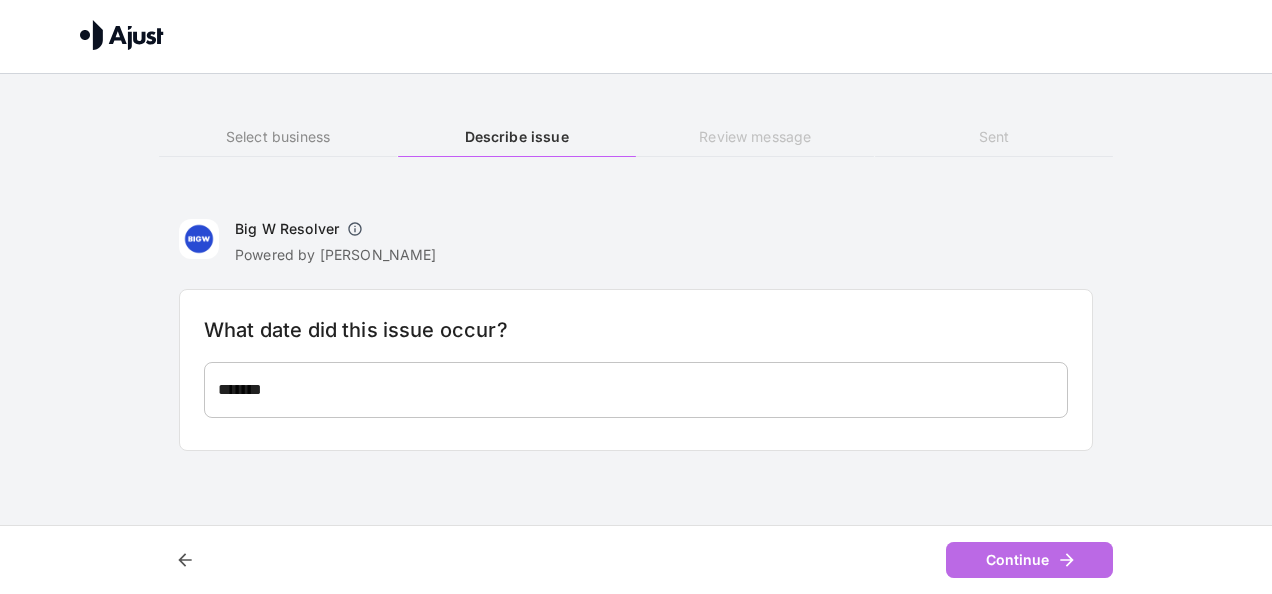 click on "Continue" at bounding box center [1029, 560] 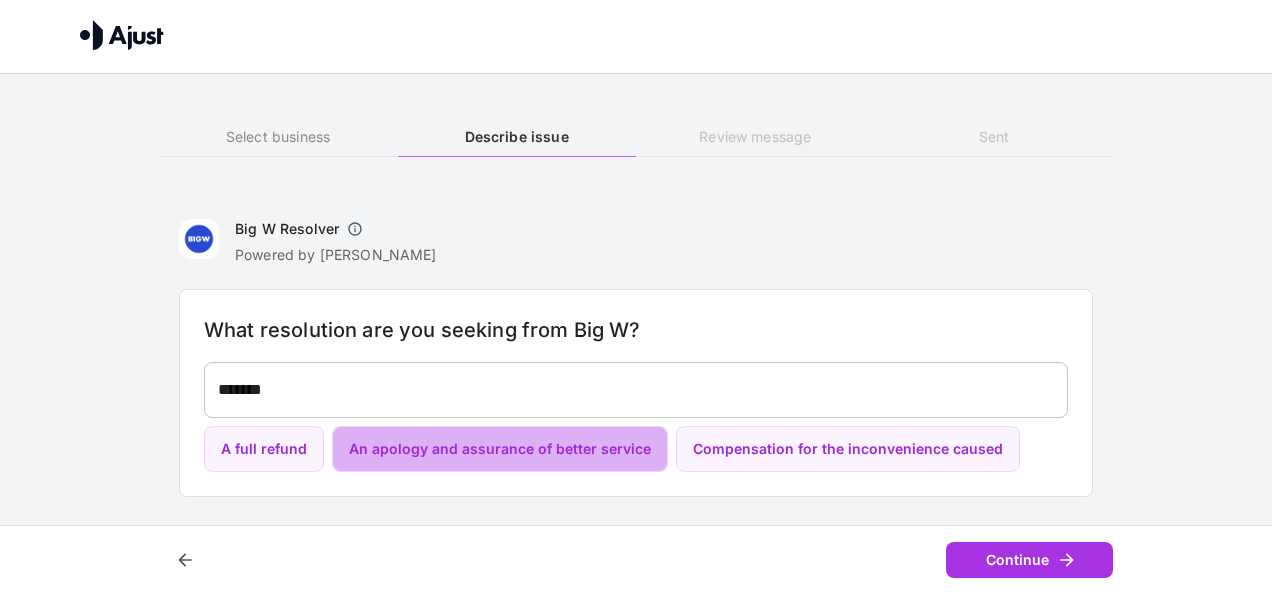 click on "An apology and assurance of better service" at bounding box center [500, 449] 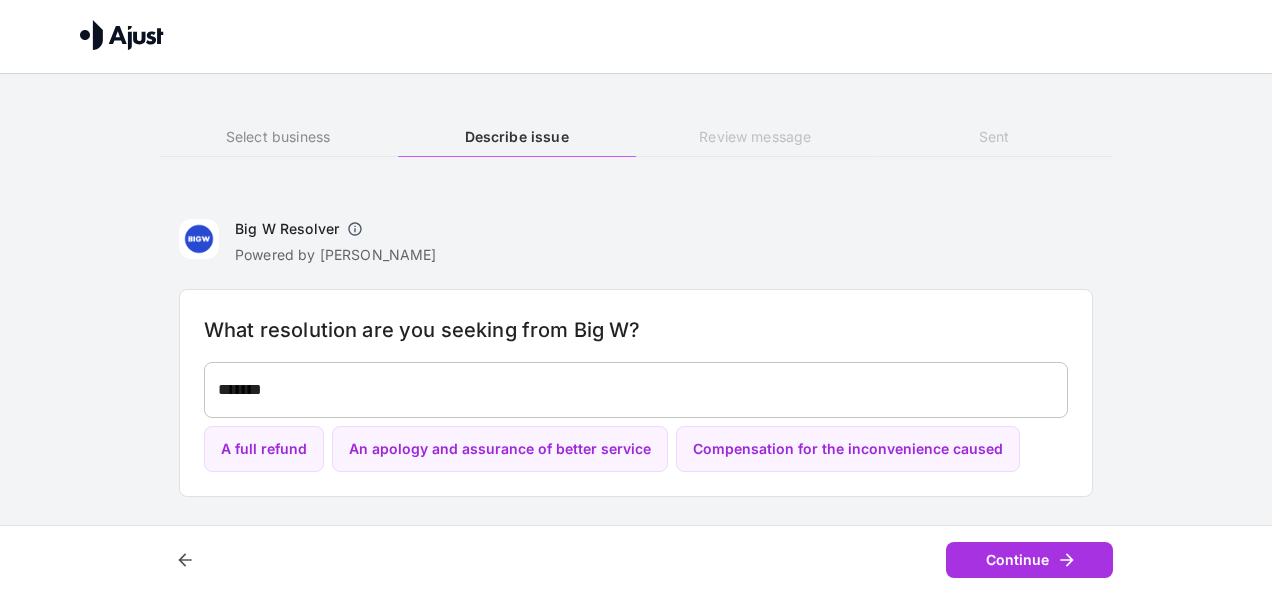 click on "**********" at bounding box center [636, 390] 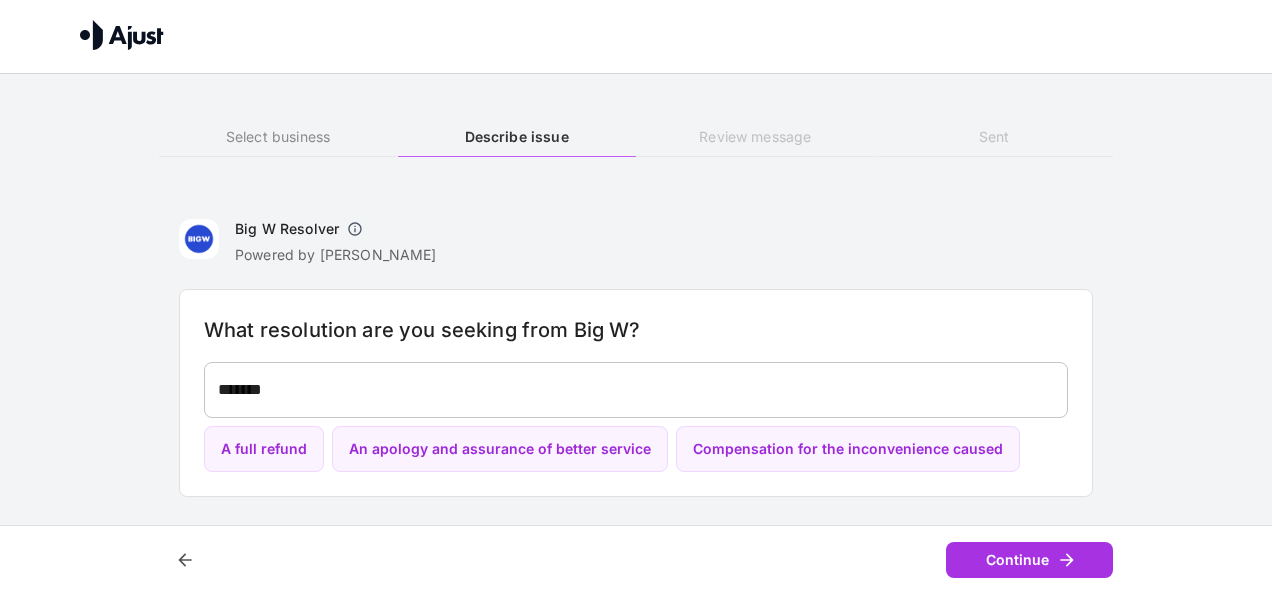click on "**********" at bounding box center [636, 390] 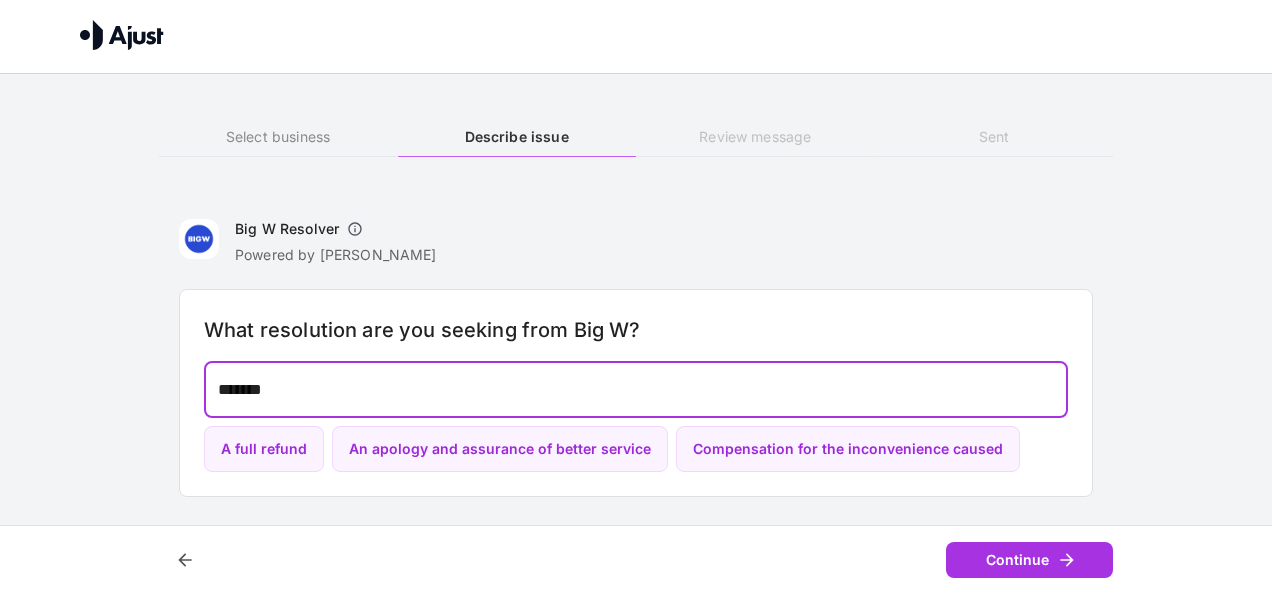 click on "**********" at bounding box center (636, 389) 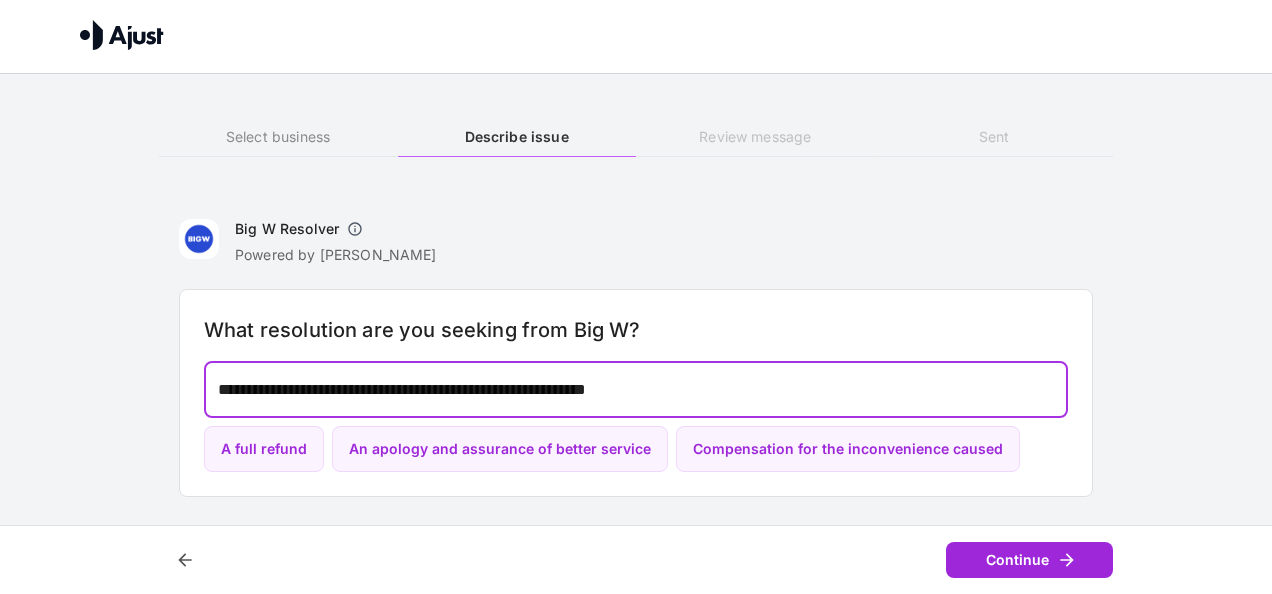type on "**********" 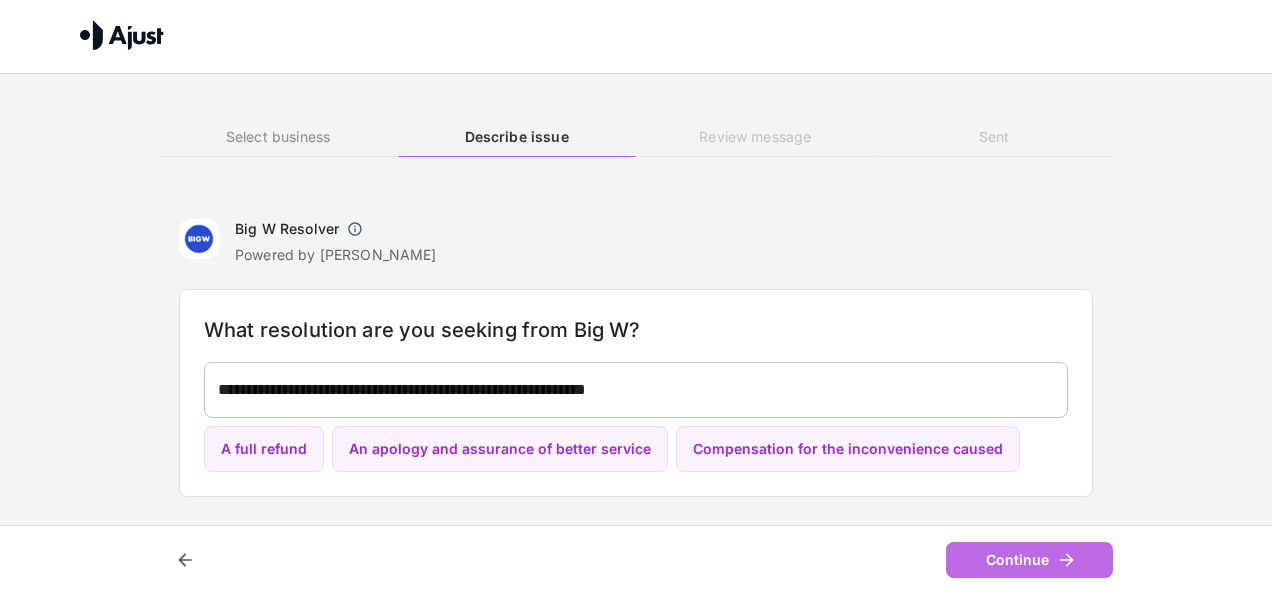 click on "Continue" at bounding box center [1029, 560] 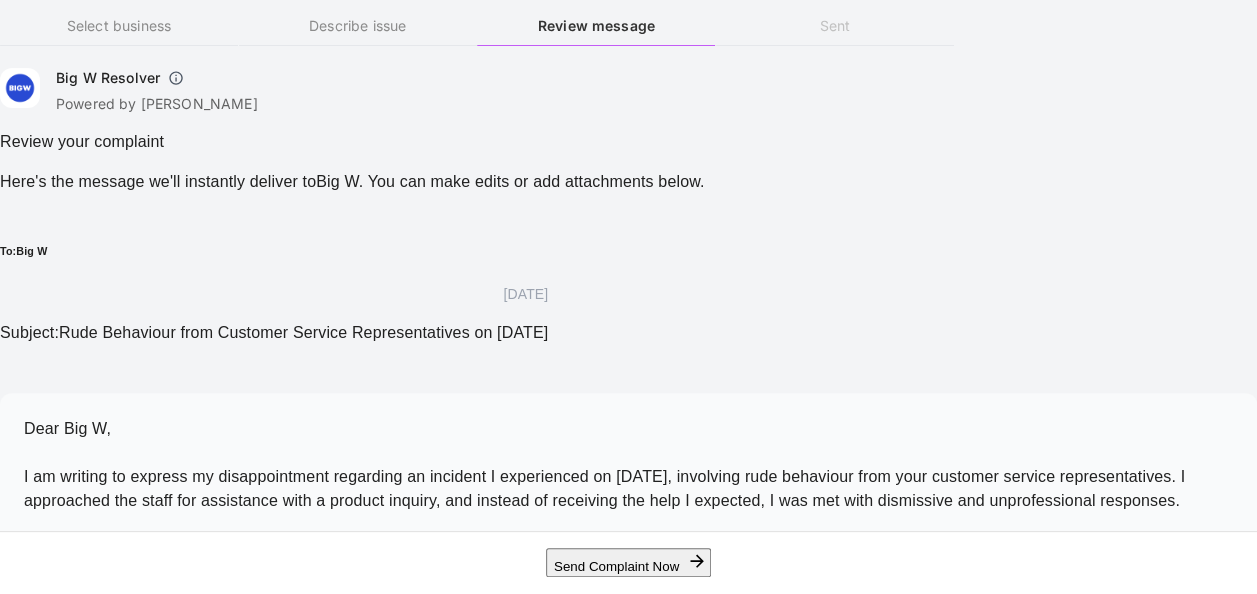 scroll, scrollTop: 120, scrollLeft: 0, axis: vertical 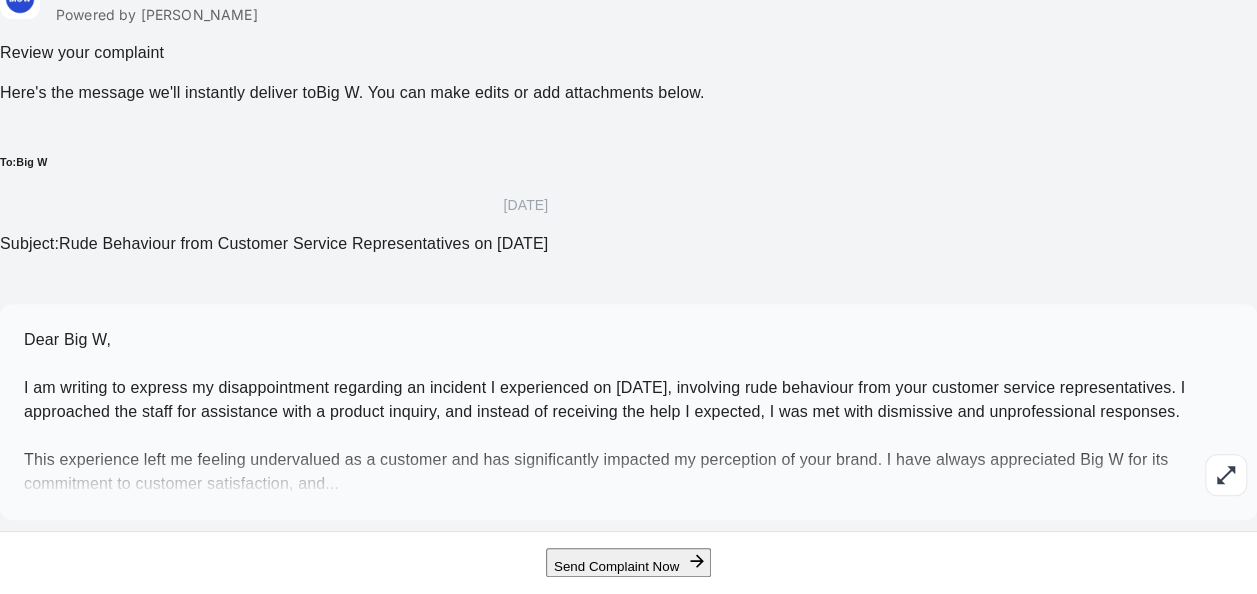 click on "Dear Big W,
I am writing to express my disappointment regarding an incident I experienced on 22 July 2025, involving rude behaviour from your customer service representatives. I approached the staff for assistance with a product inquiry, and instead of receiving the help I expected, I was met with dismissive and unprofessional responses.
This experience left me feeling undervalued as a customer and has significantly impacted my perception of your brand. I have always appreciated Big W for its commitment to customer satisfaction, and ..." at bounding box center (628, 412) 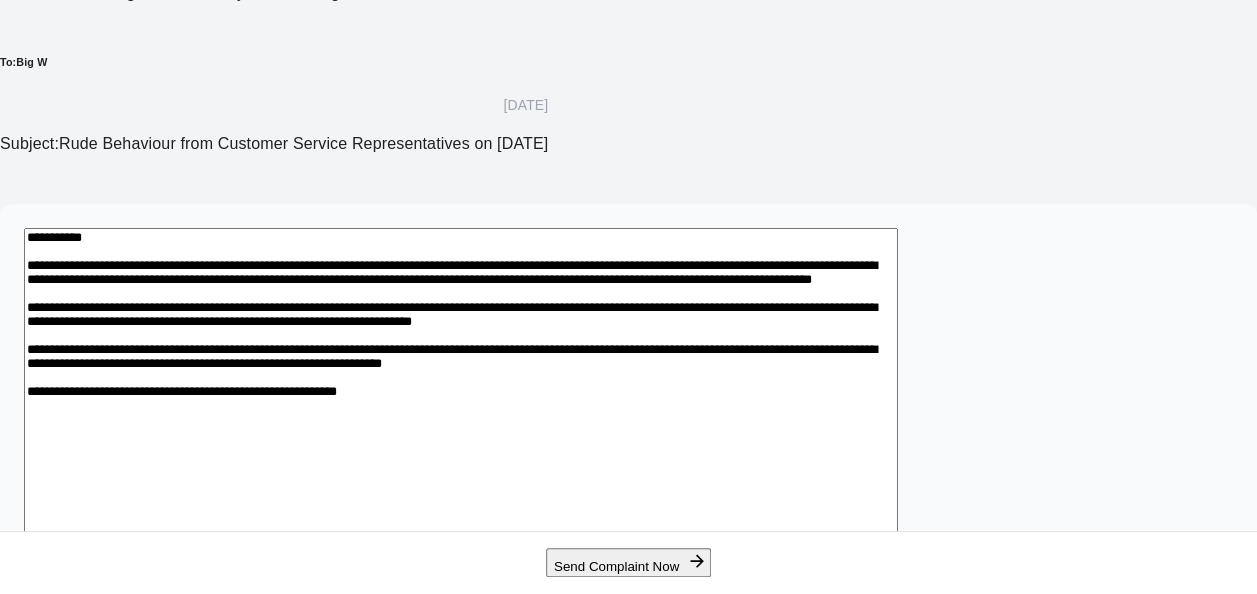 click on "Subject:  Rude Behaviour from Customer Service Representatives on 22/7/25" at bounding box center [274, 144] 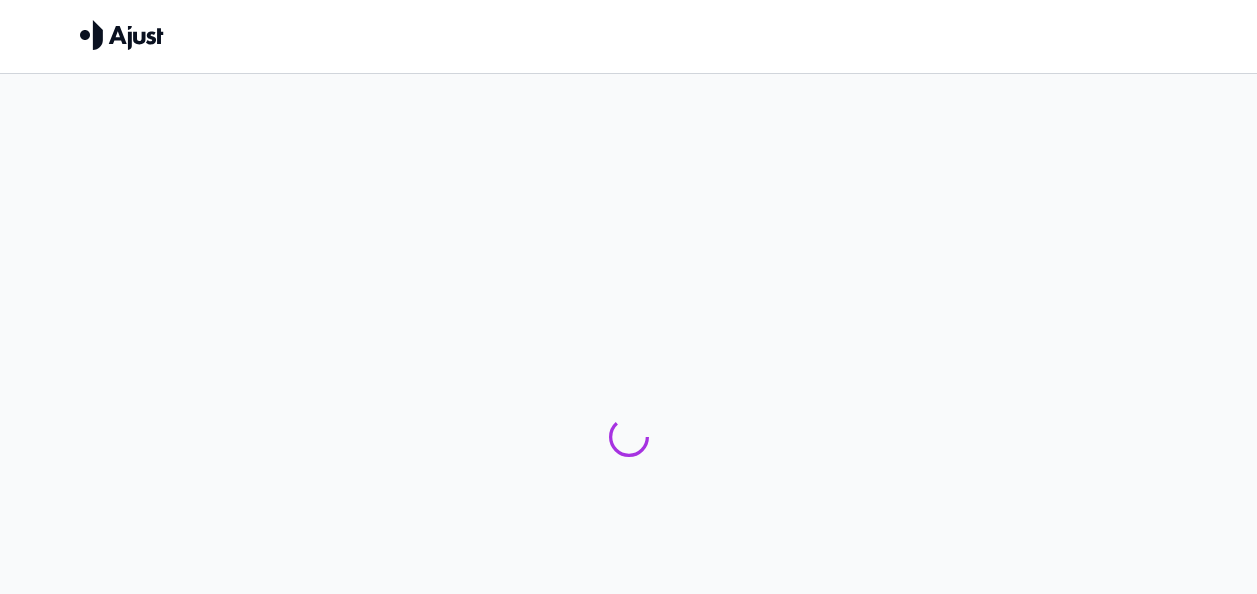 scroll, scrollTop: 0, scrollLeft: 0, axis: both 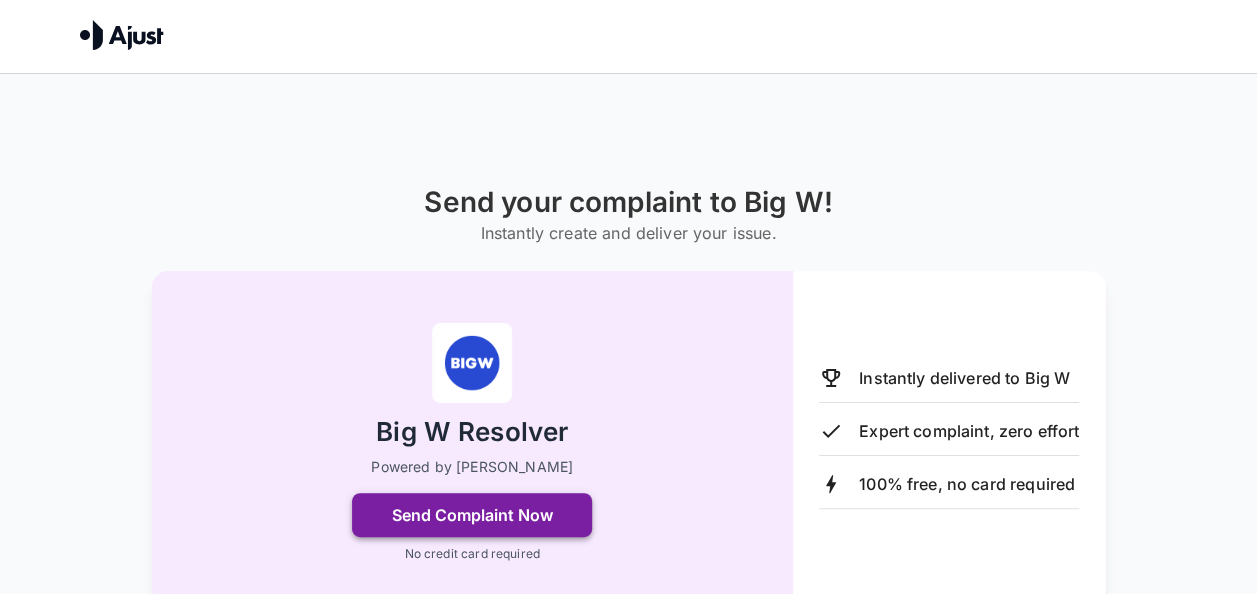 click on "Send Complaint Now" at bounding box center [472, 515] 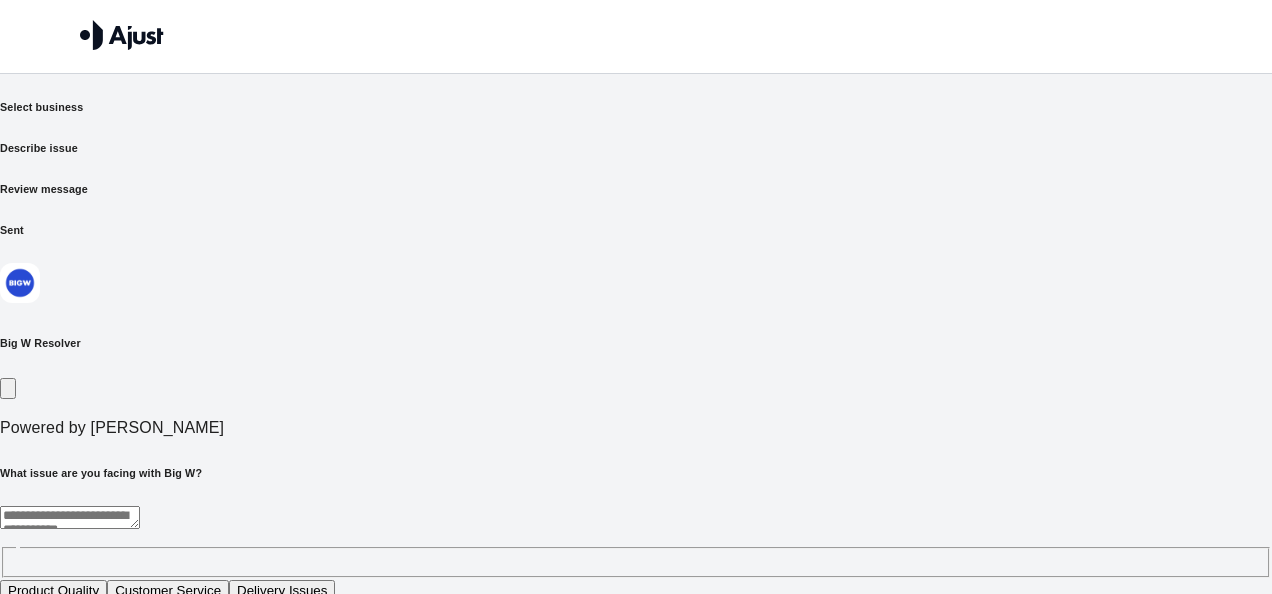 click on "* ​" at bounding box center (636, 542) 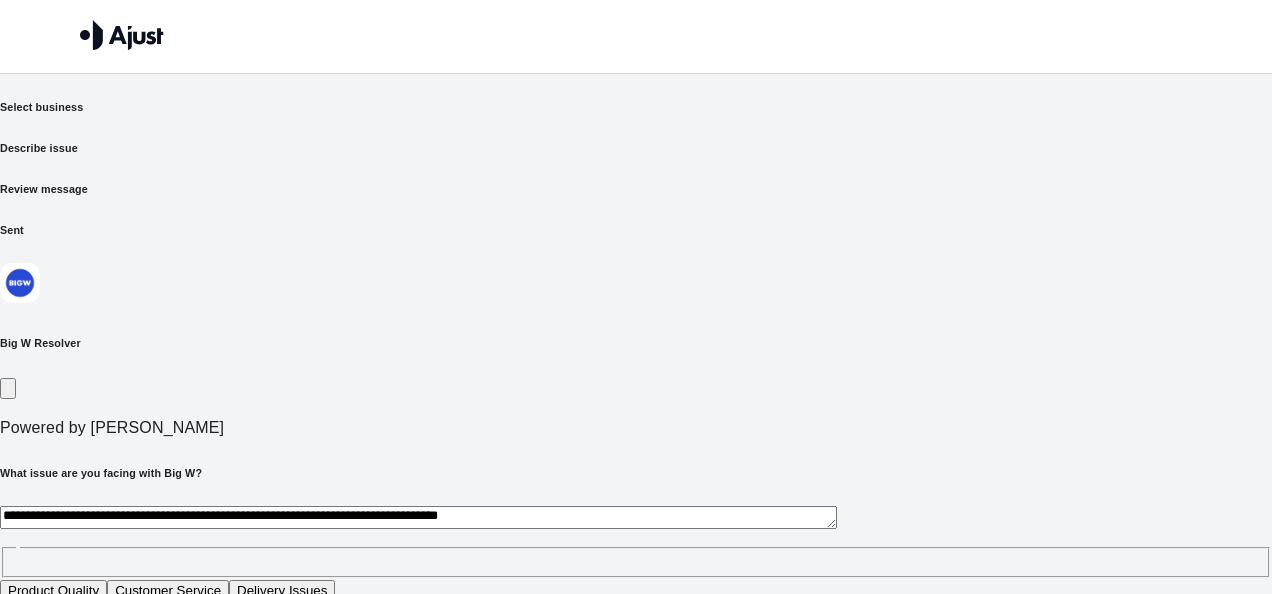type on "**********" 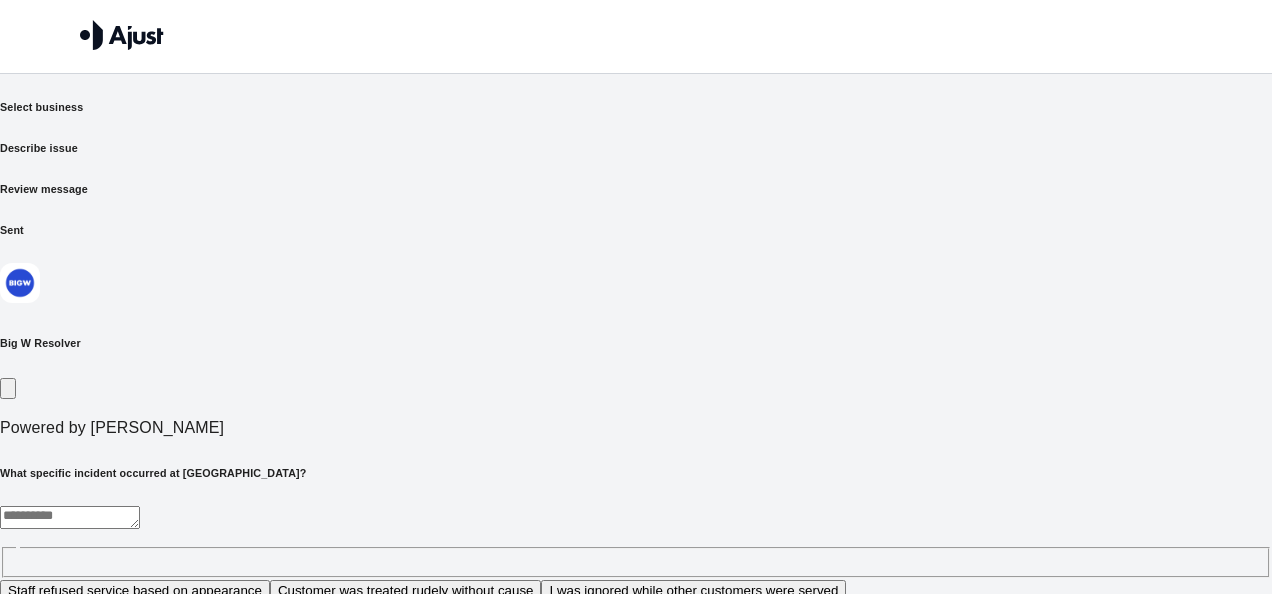 click on "* ​" at bounding box center (636, 542) 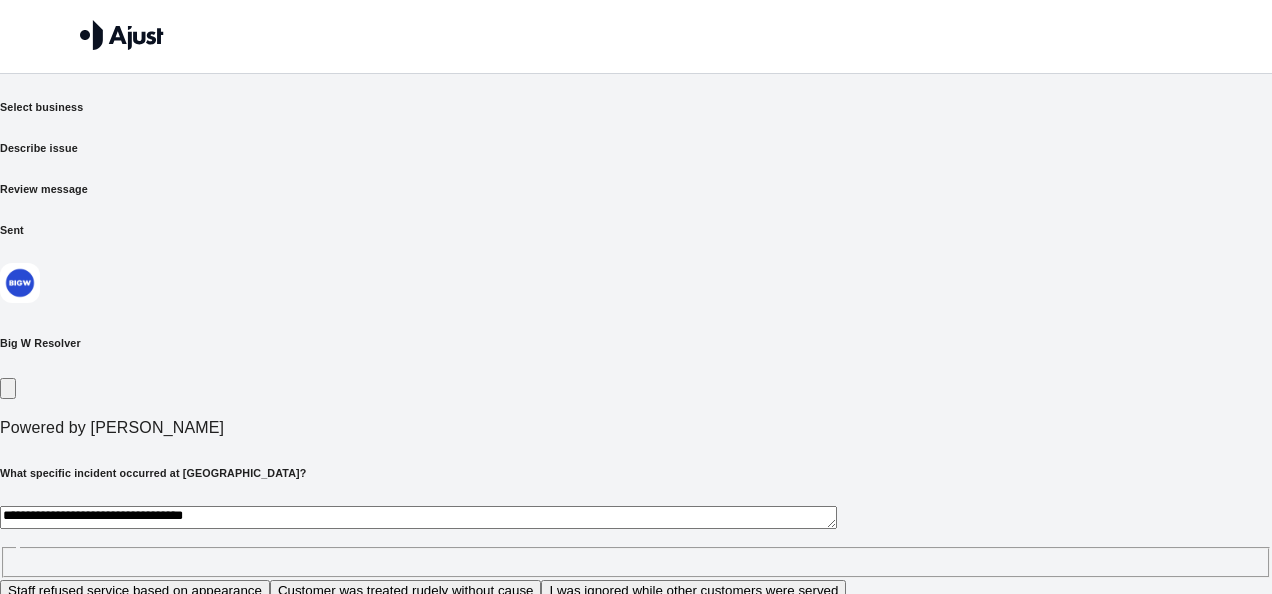 type on "**********" 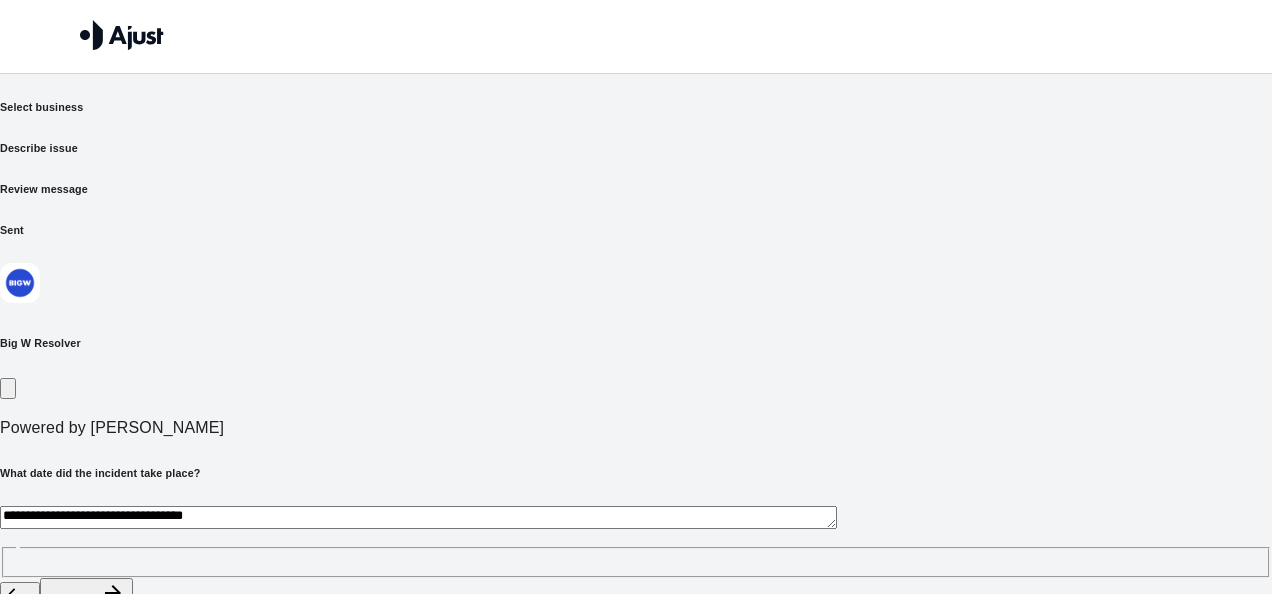 click on "**********" at bounding box center [636, 542] 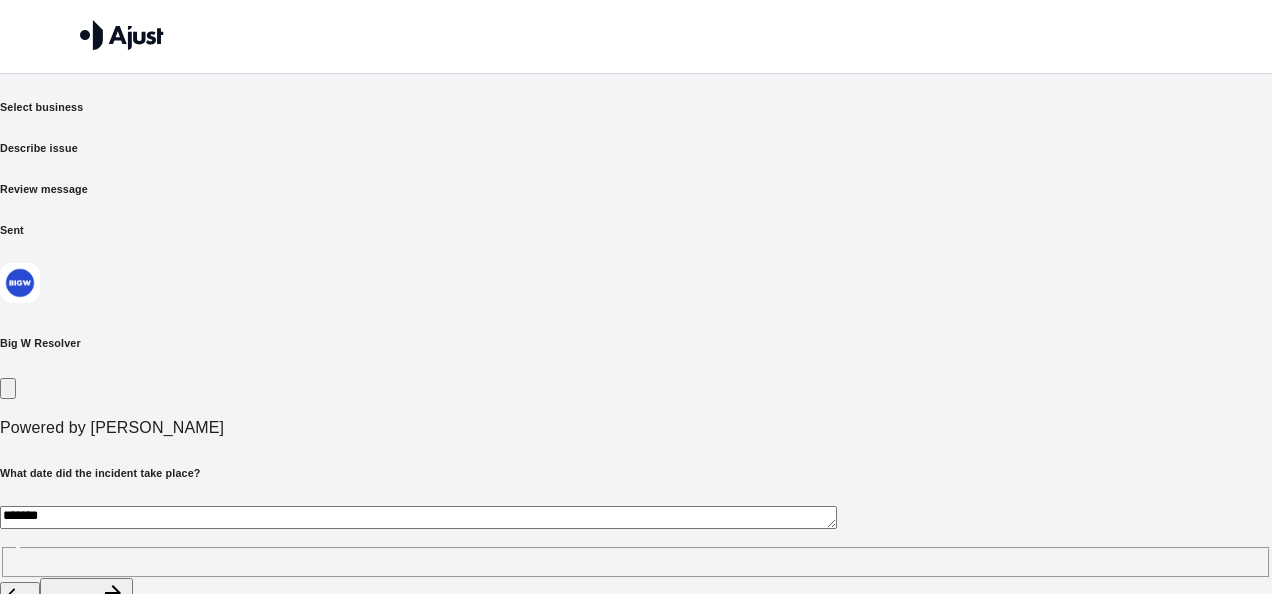 click on "Continue" at bounding box center (86, 594) 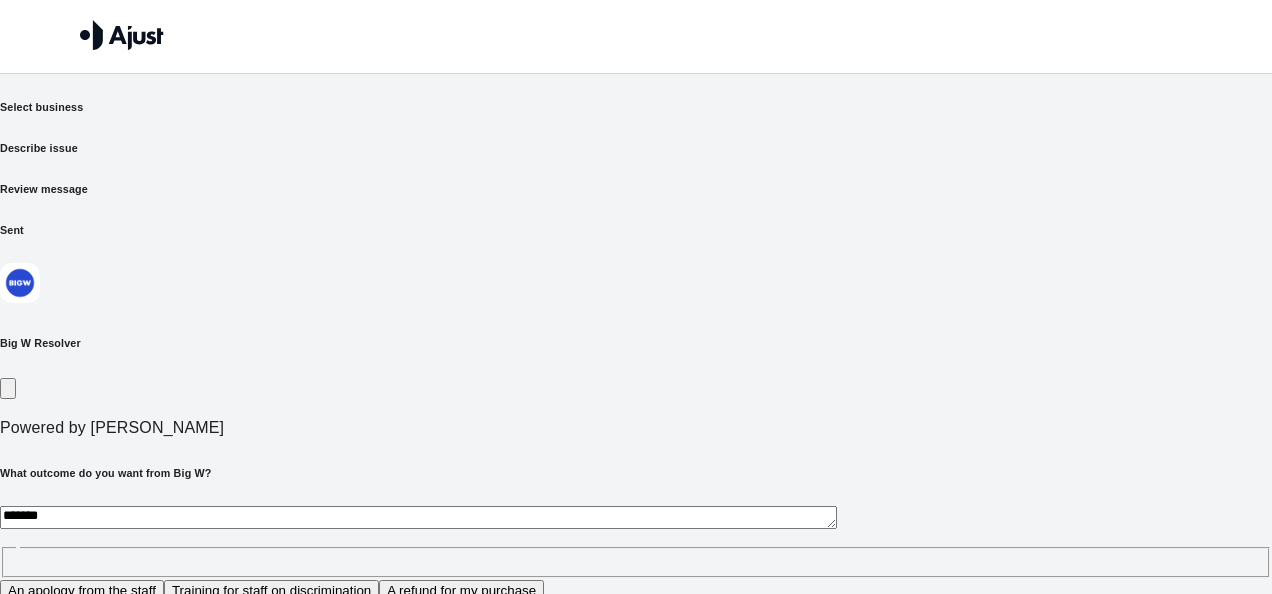 click on "An apology from the staff" at bounding box center (82, 590) 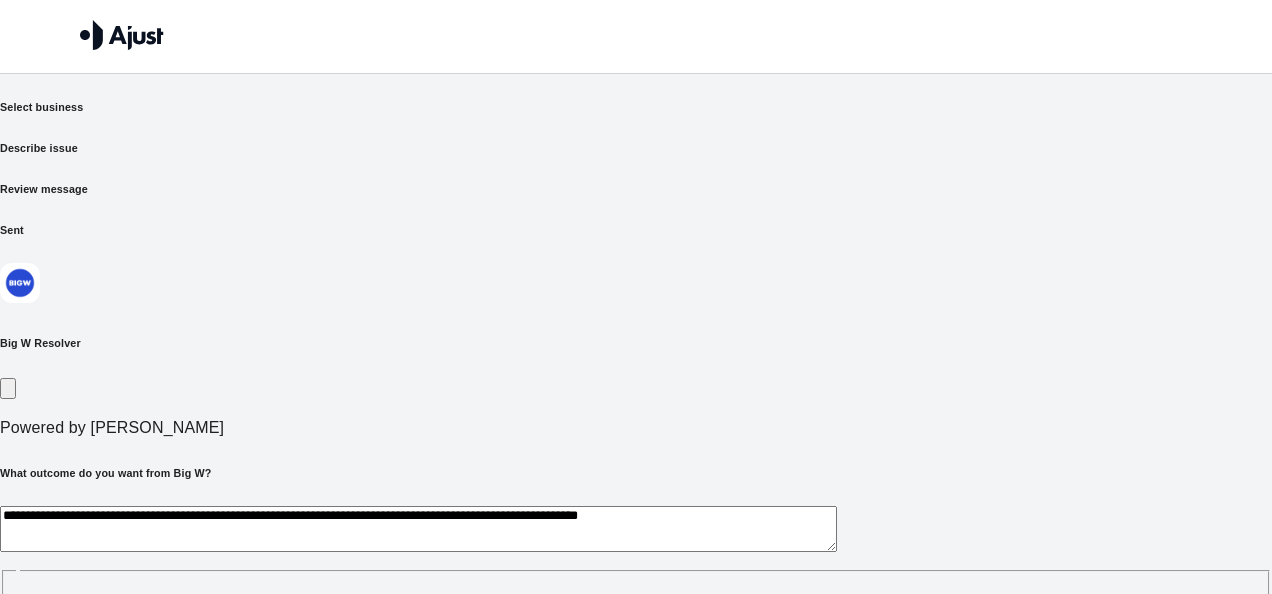 click on "**********" at bounding box center (418, 529) 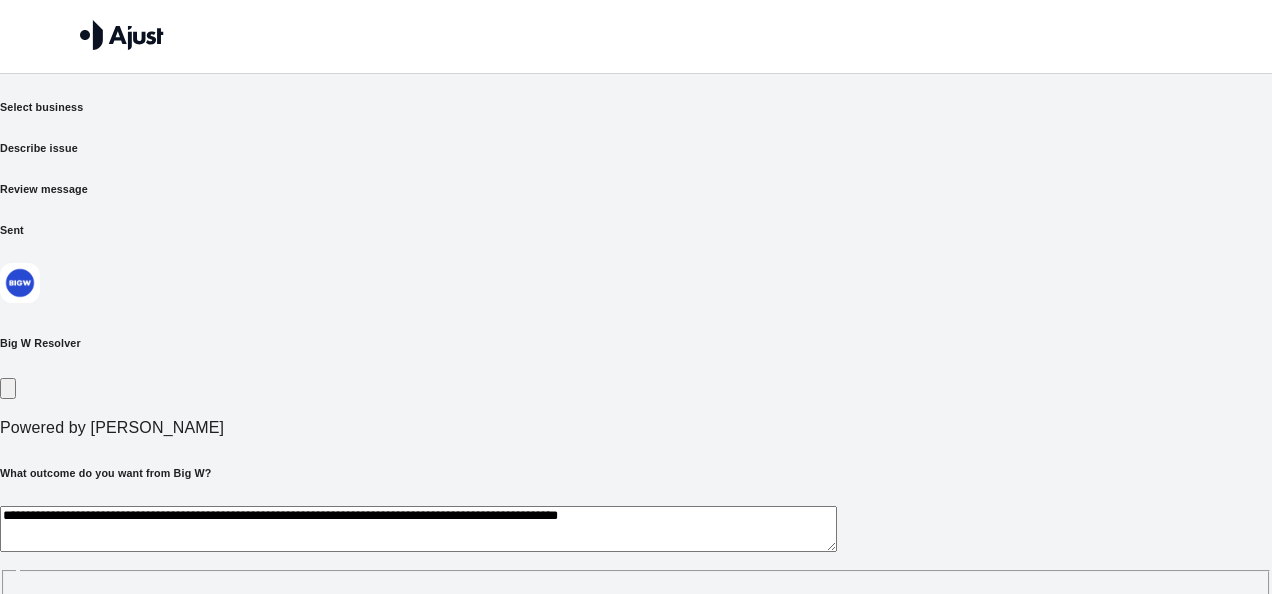 click on "**********" at bounding box center [418, 529] 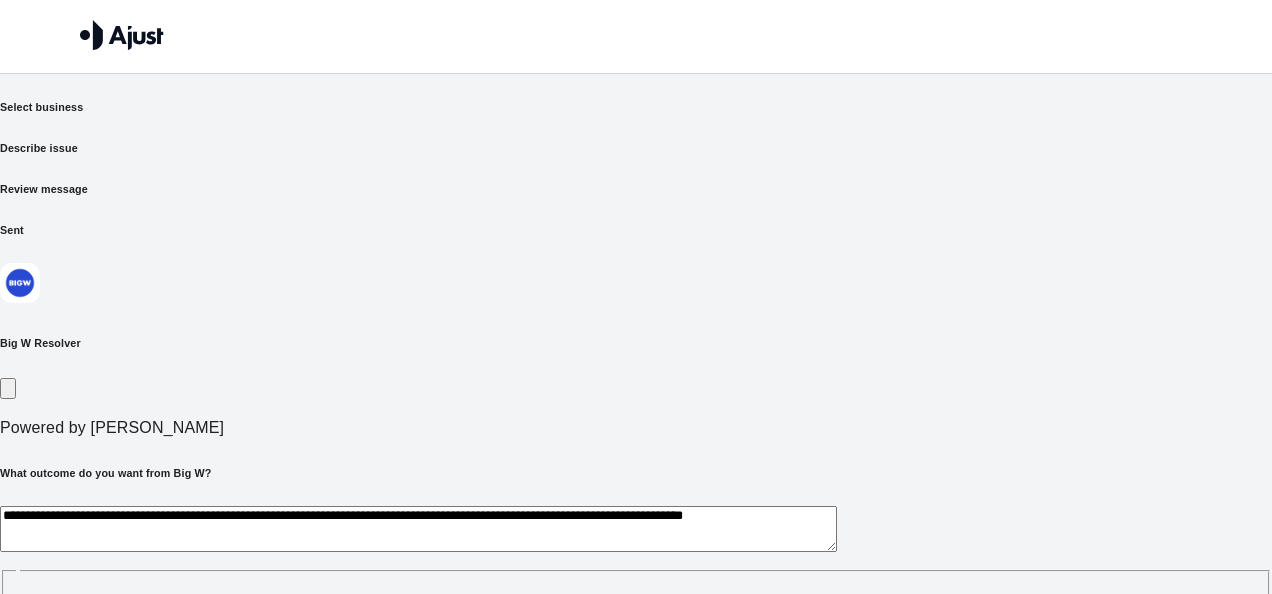 type on "**********" 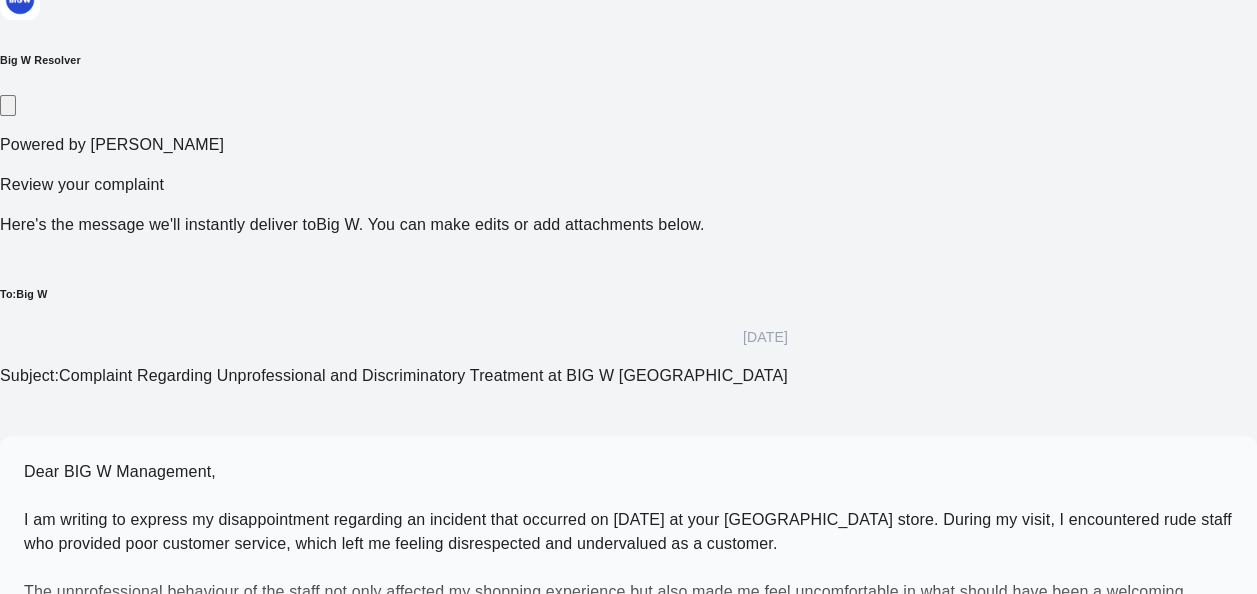 scroll, scrollTop: 295, scrollLeft: 0, axis: vertical 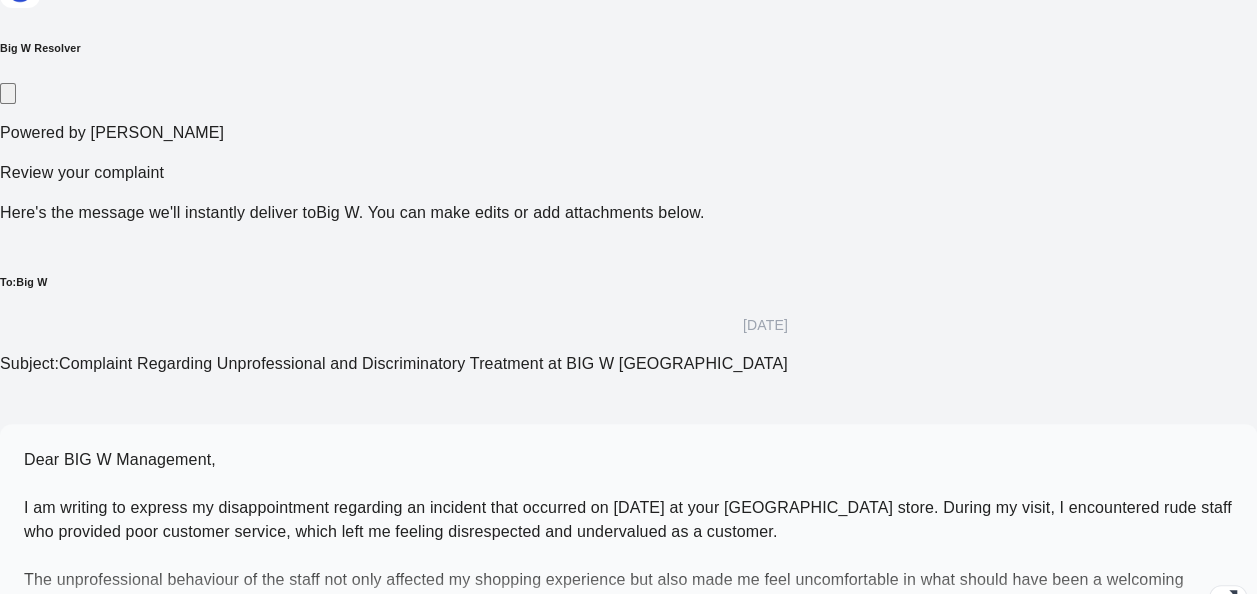 click on "Dear BIG W Management,
I am writing to express my disappointment regarding an incident that occurred on 22nd July 2025 at your Redbank Plains store. During my visit, I encountered rude staff who provided poor customer service, which left me feeling disrespected and undervalued as a customer.
The unprofessional behaviour of the staff not only affected my shopping experience but also made me feel uncomfortable in what should have been a welcoming environment. As a loyal customer, I expect to be treated with respect and courtesy, and t" at bounding box center [628, 531] 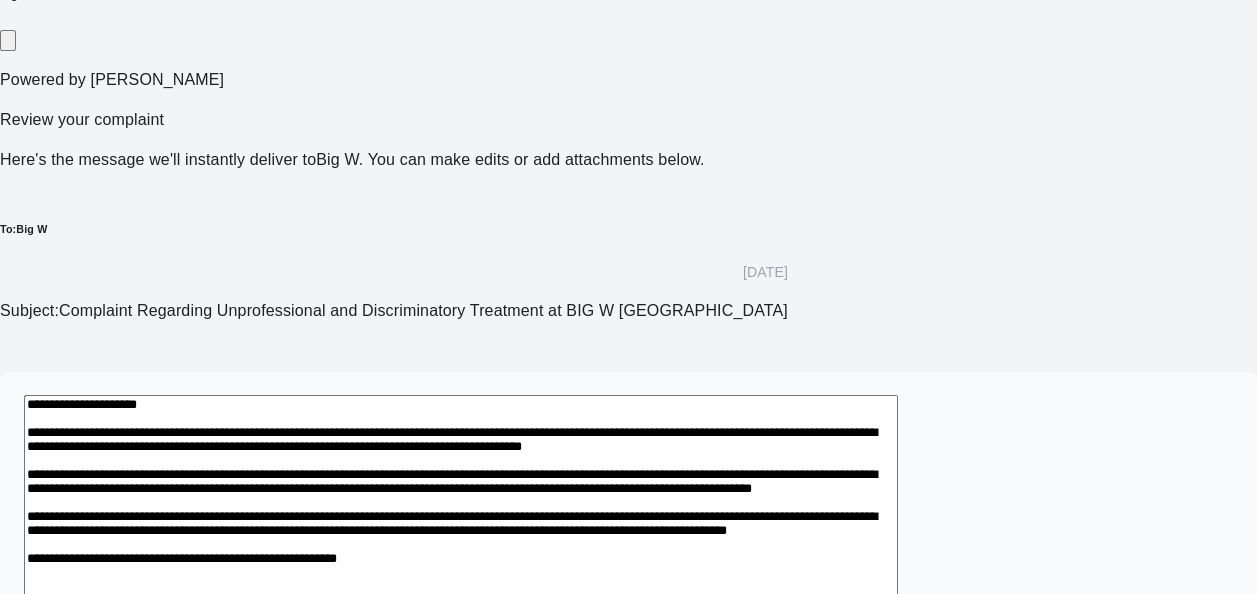 scroll, scrollTop: 369, scrollLeft: 0, axis: vertical 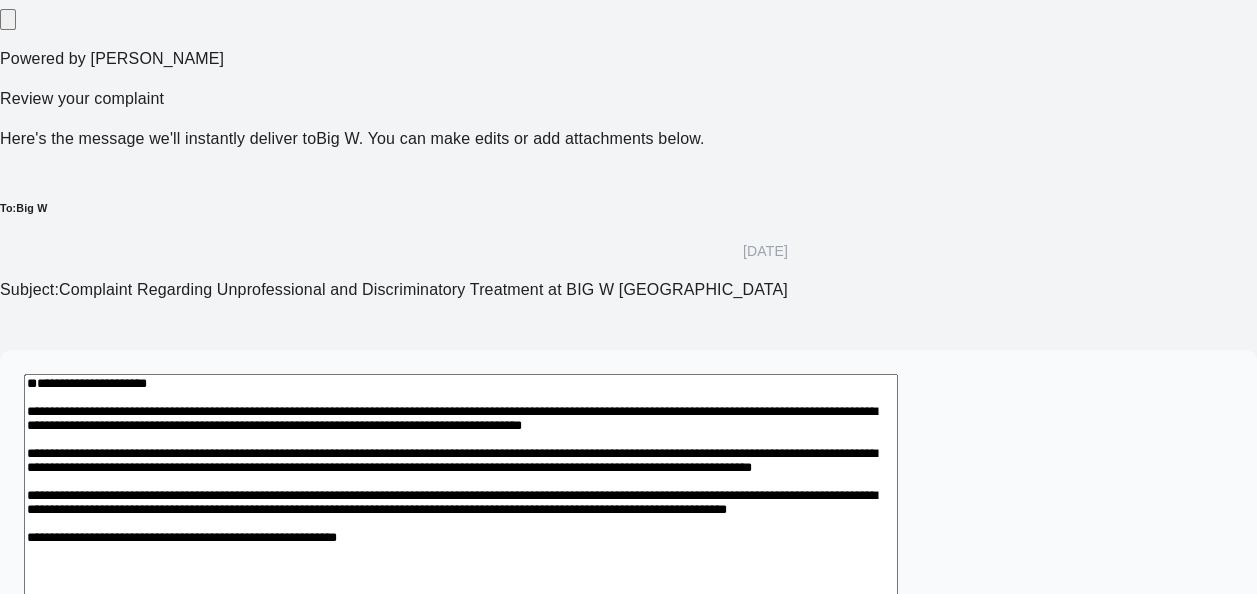 paste on "**********" 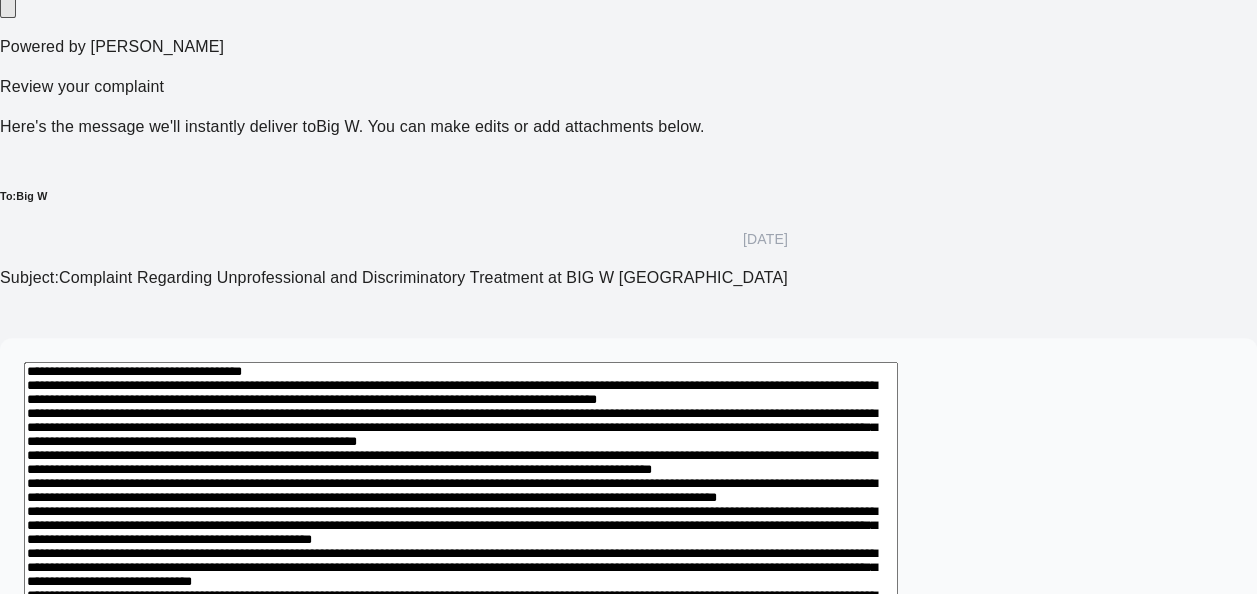 scroll, scrollTop: 377, scrollLeft: 0, axis: vertical 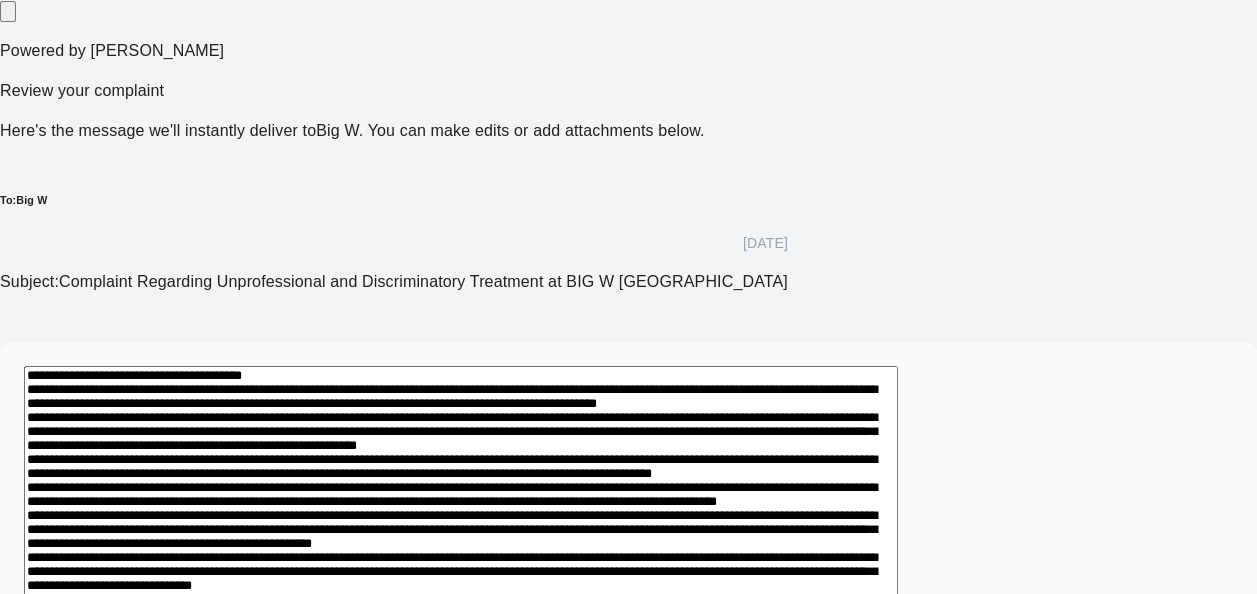 click at bounding box center [461, 941] 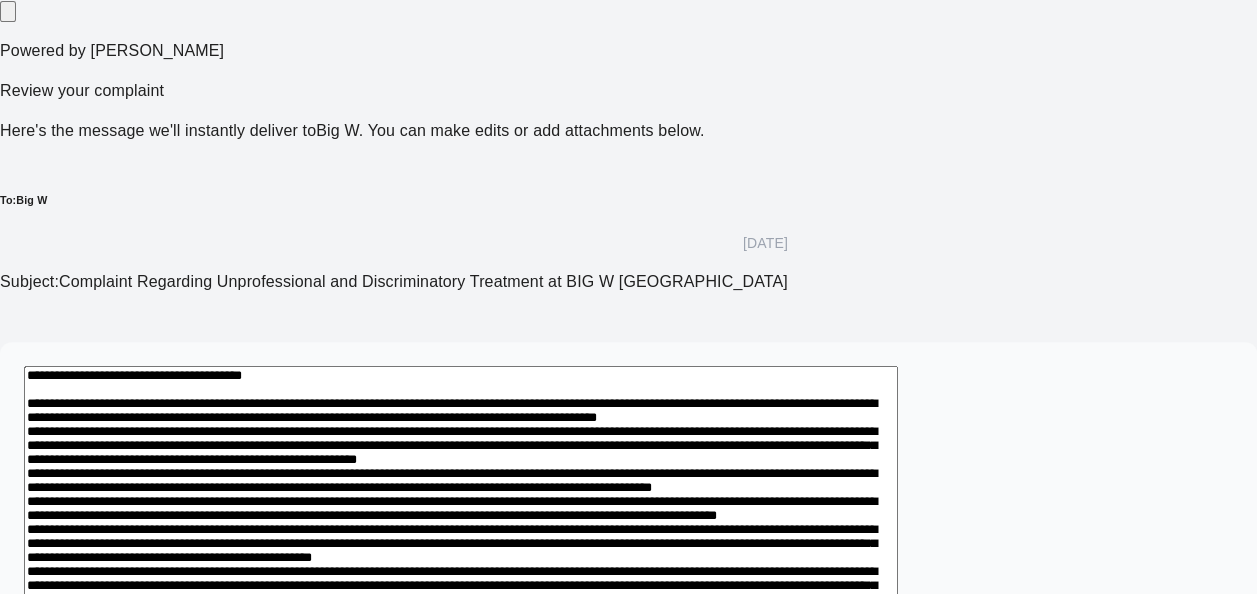 click at bounding box center [461, 952] 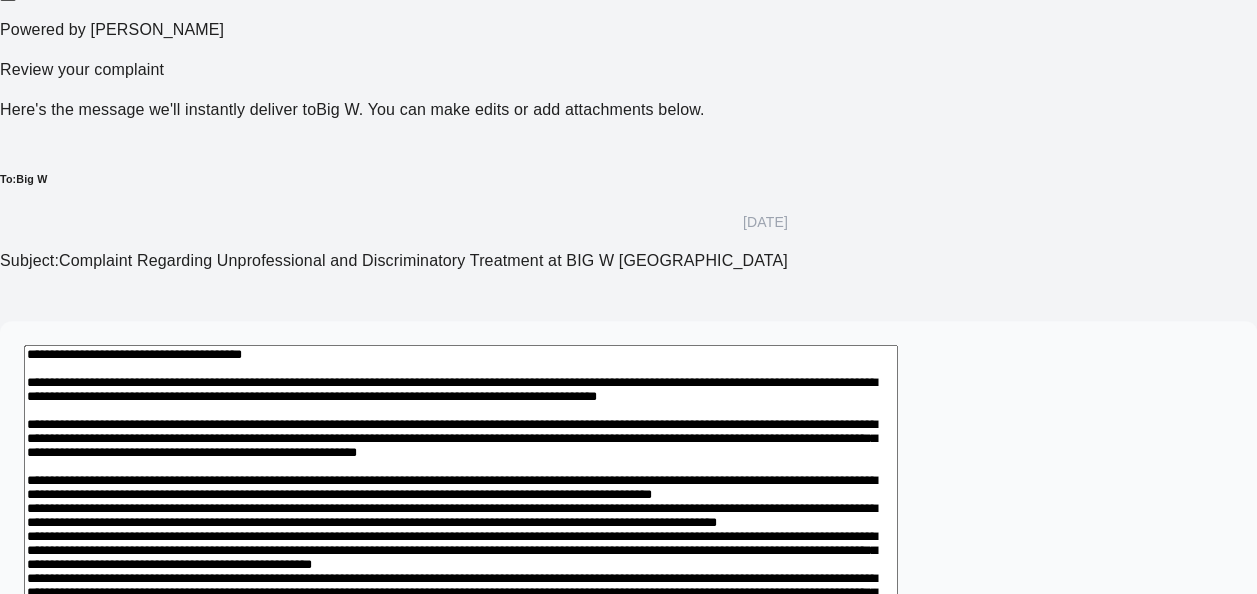 scroll, scrollTop: 420, scrollLeft: 0, axis: vertical 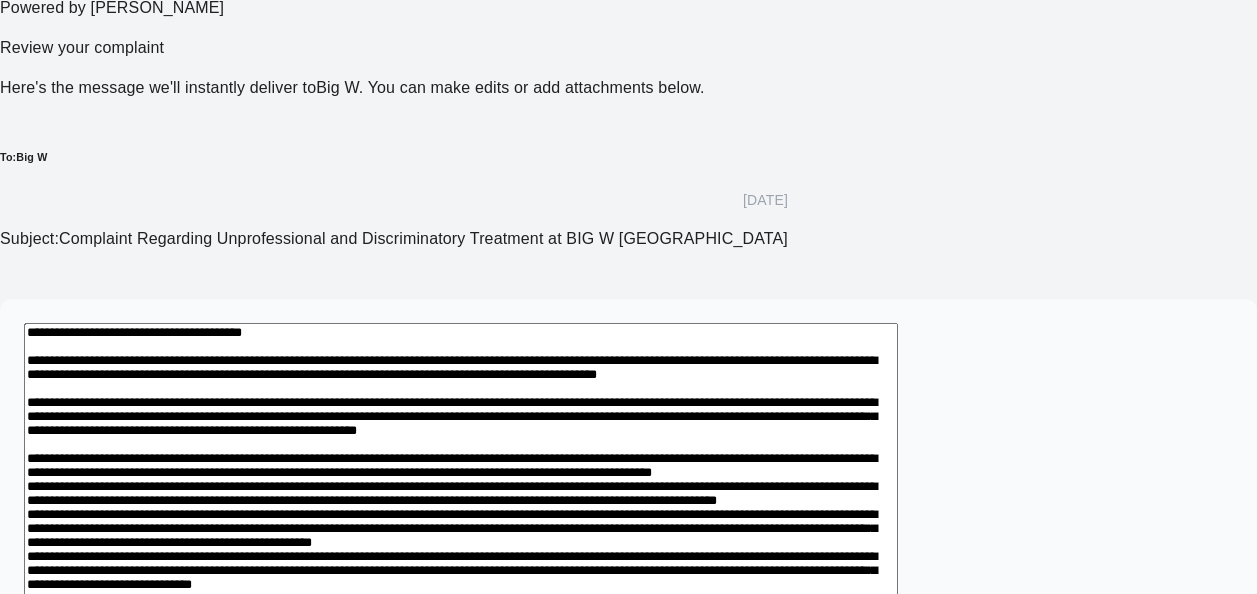 click at bounding box center [461, 932] 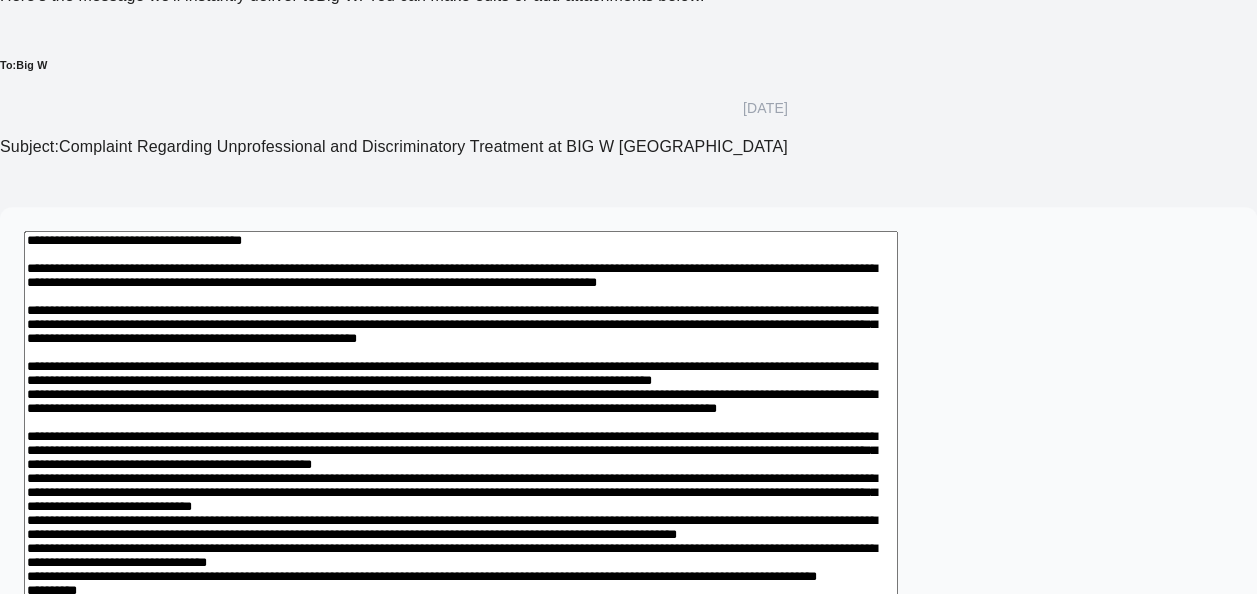 scroll, scrollTop: 536, scrollLeft: 0, axis: vertical 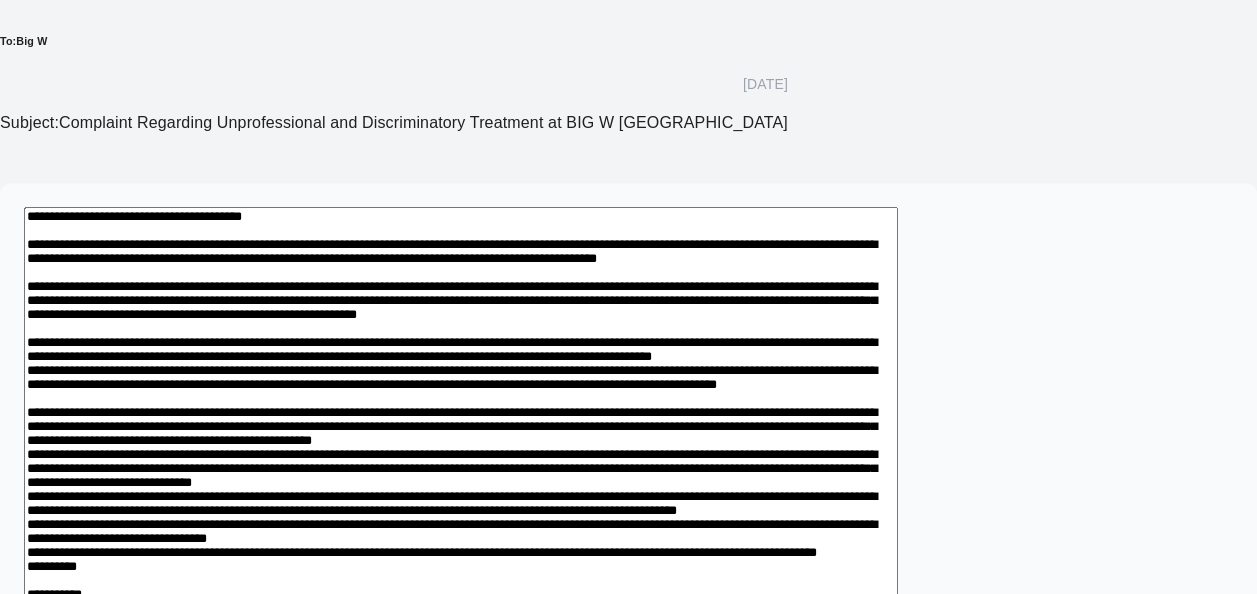 click at bounding box center [461, 828] 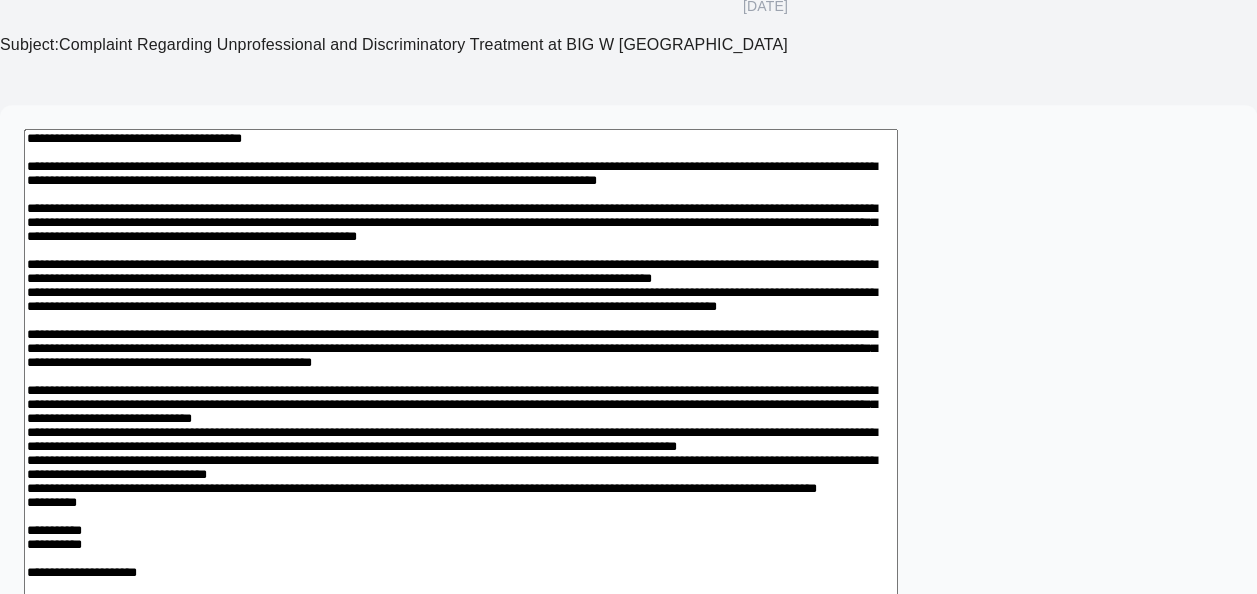 scroll, scrollTop: 737, scrollLeft: 0, axis: vertical 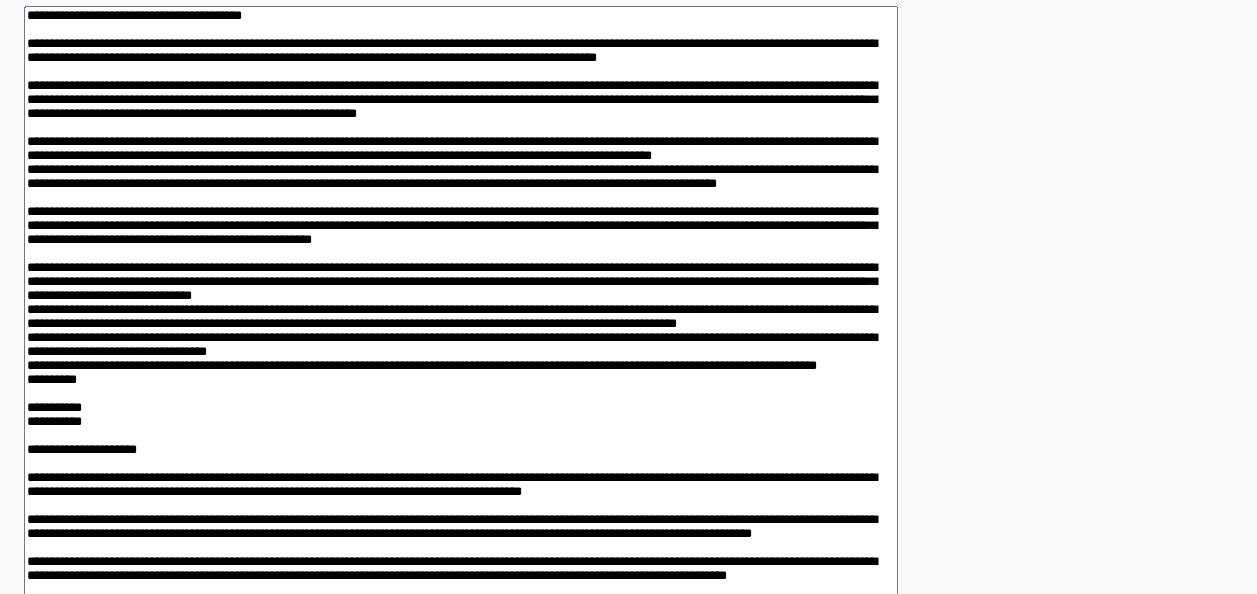 click at bounding box center (461, 638) 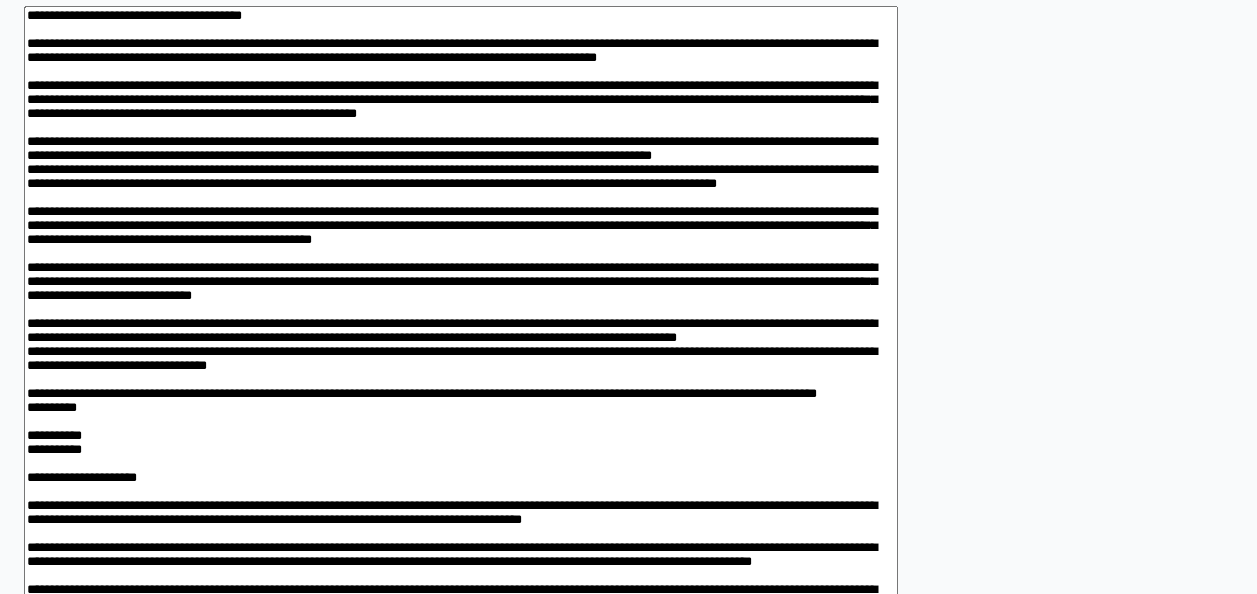 click on "*" at bounding box center [628, 665] 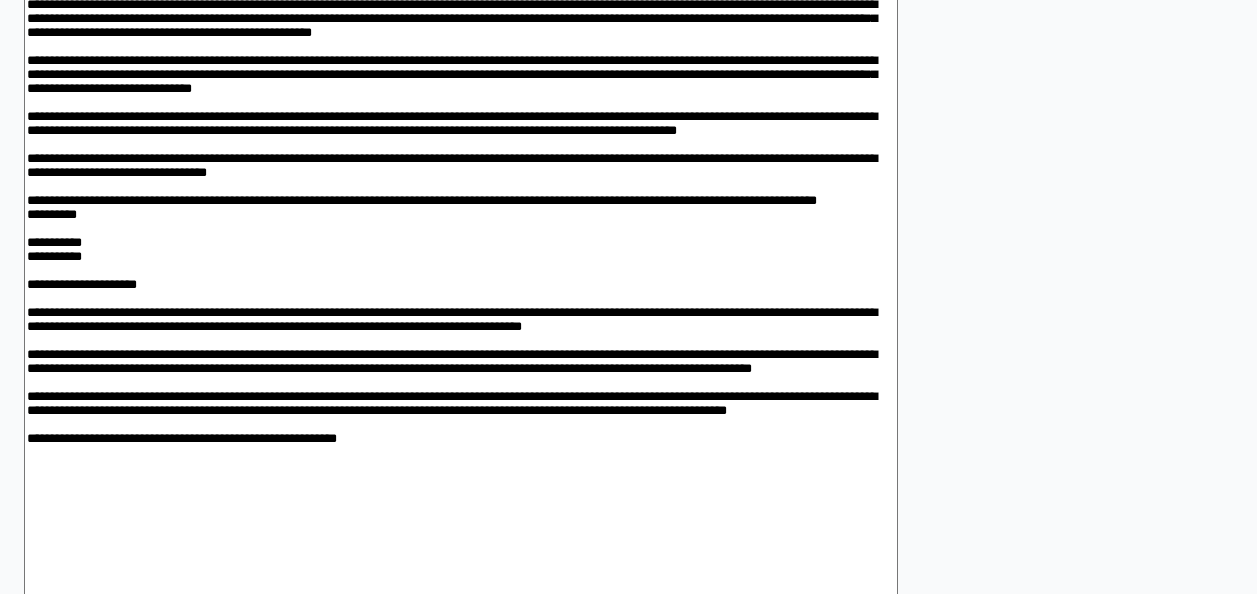 scroll, scrollTop: 946, scrollLeft: 0, axis: vertical 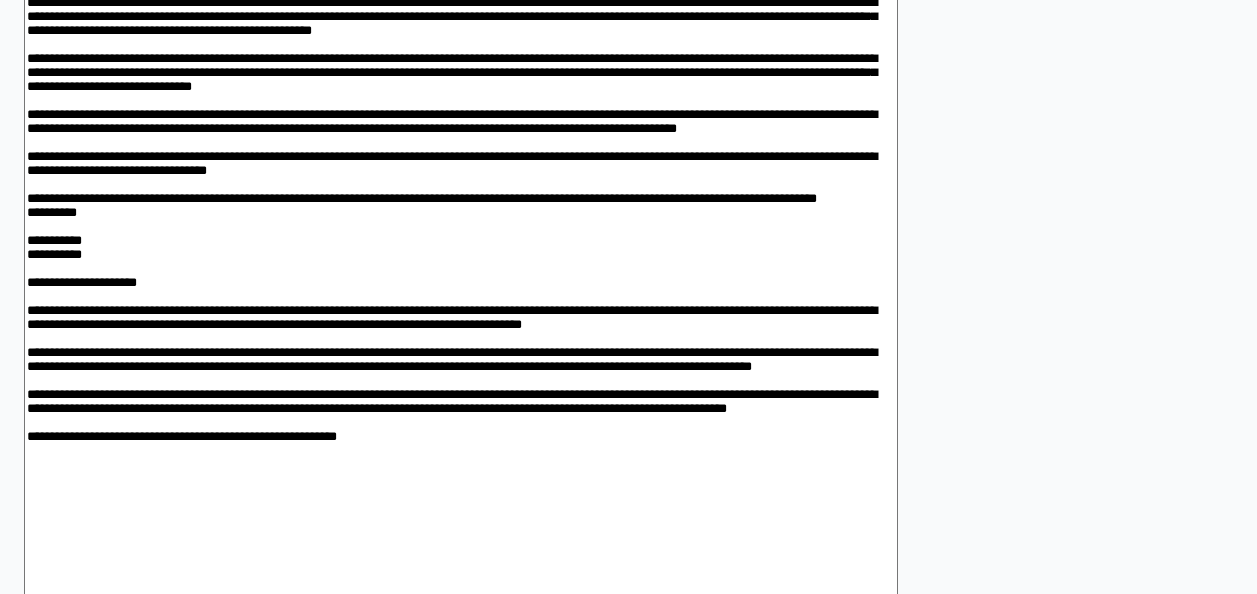 click at bounding box center (461, 464) 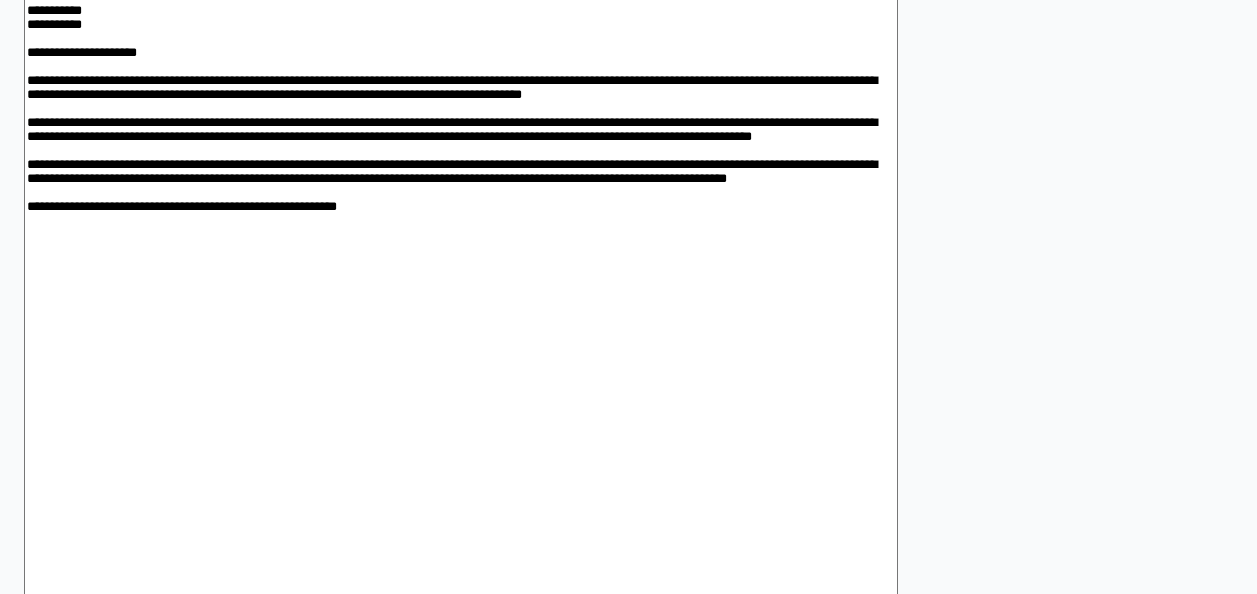 scroll, scrollTop: 1211, scrollLeft: 0, axis: vertical 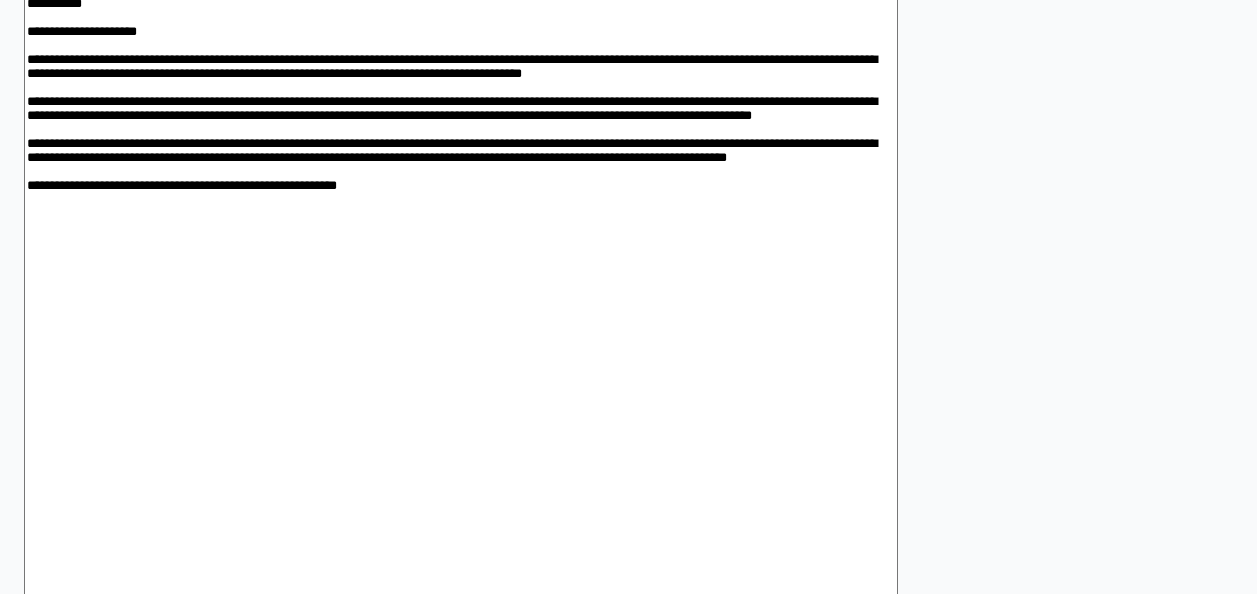 click at bounding box center [461, 210] 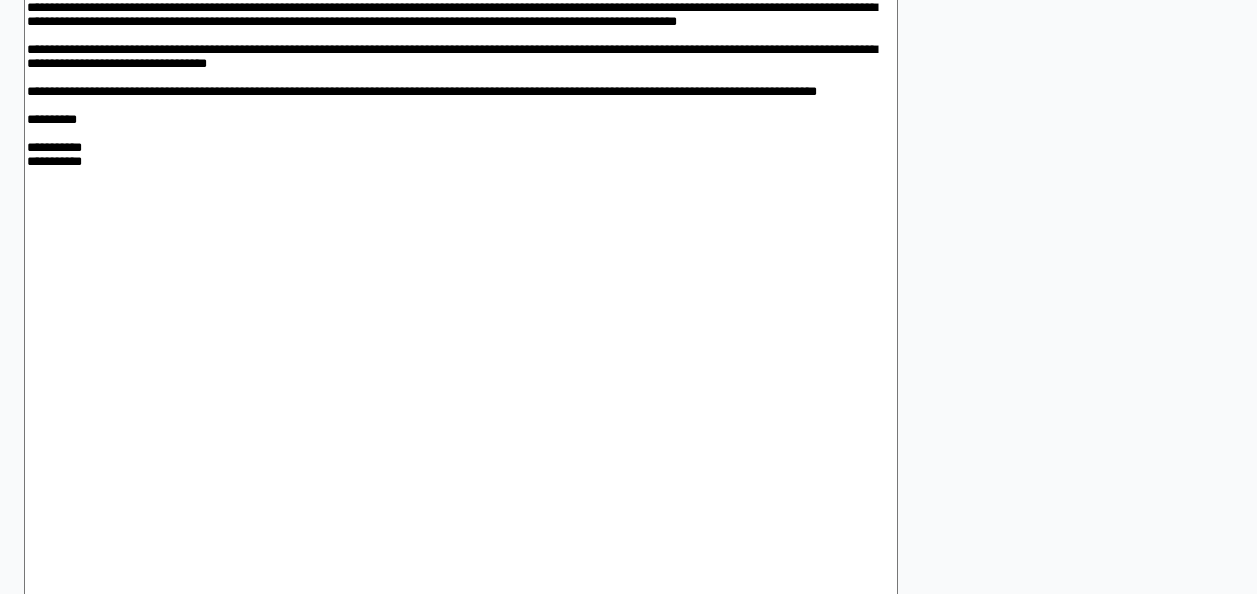 scroll, scrollTop: 1030, scrollLeft: 0, axis: vertical 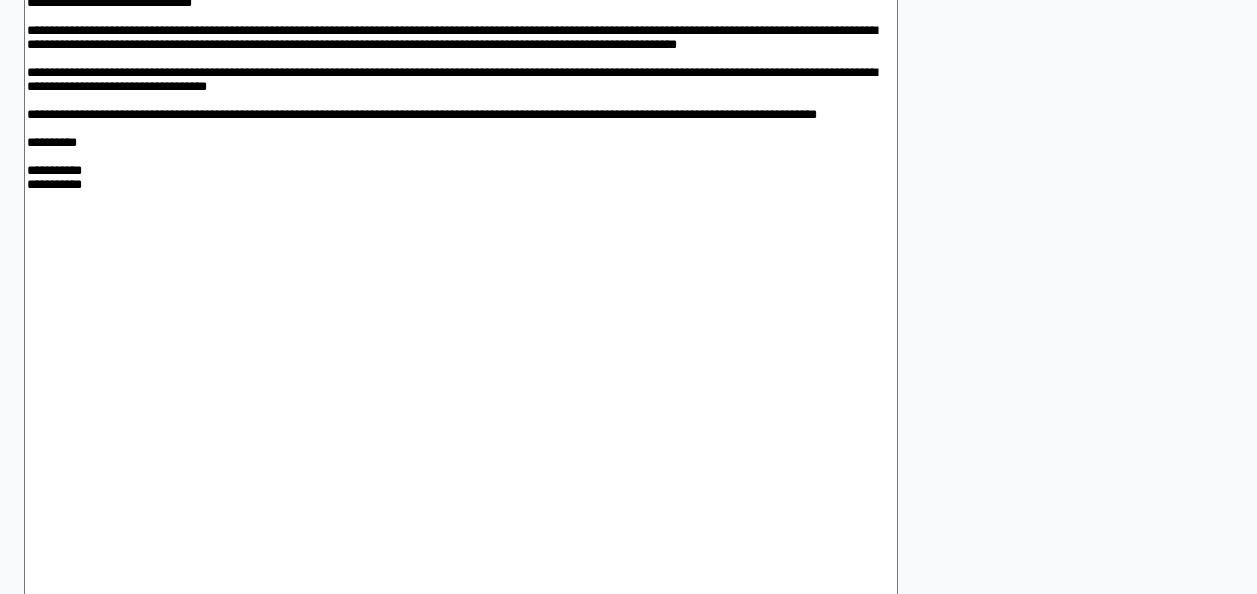 click on "Upload Attachment" at bounding box center (199, 757) 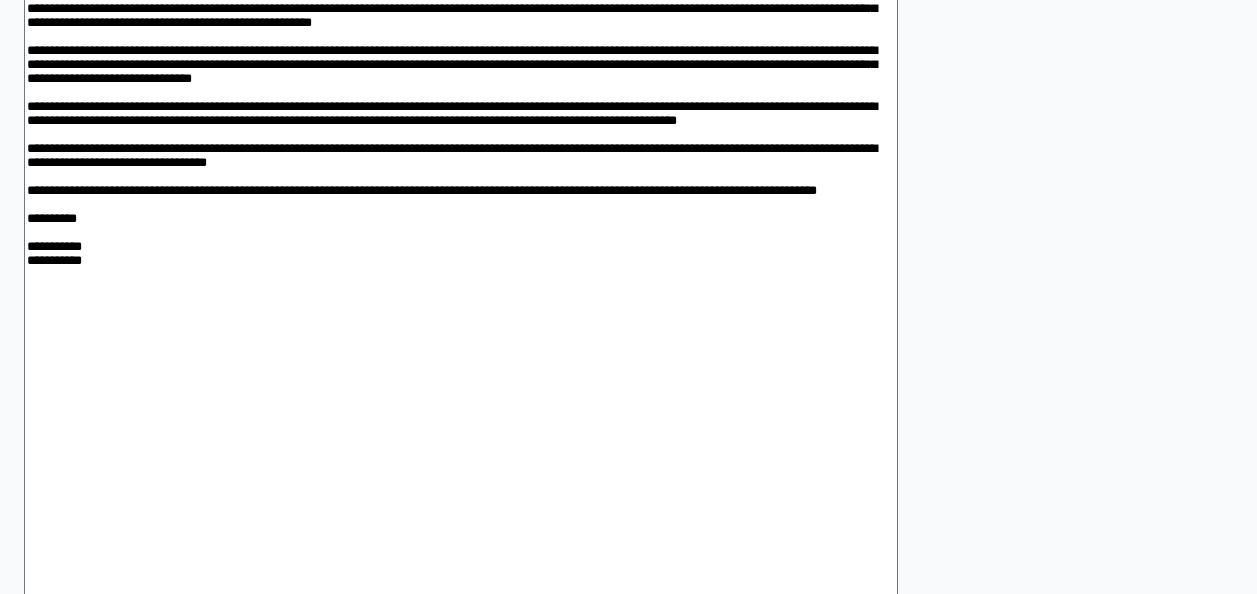 scroll, scrollTop: 1123, scrollLeft: 0, axis: vertical 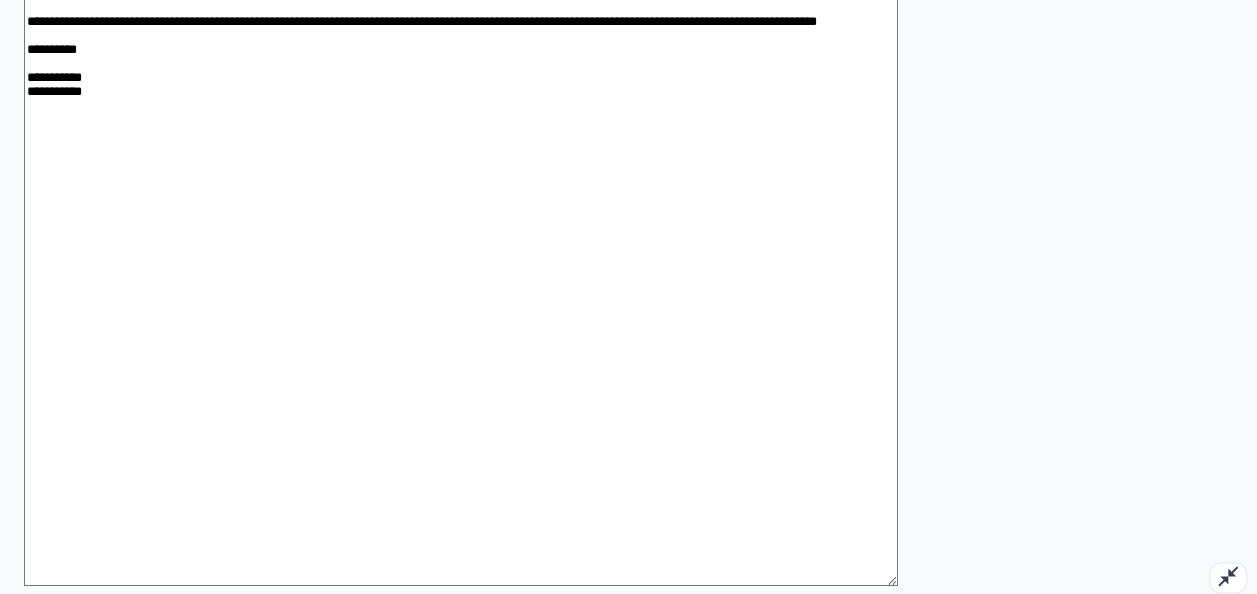 click on "20250722_083554.jpg" at bounding box center [90, 961] 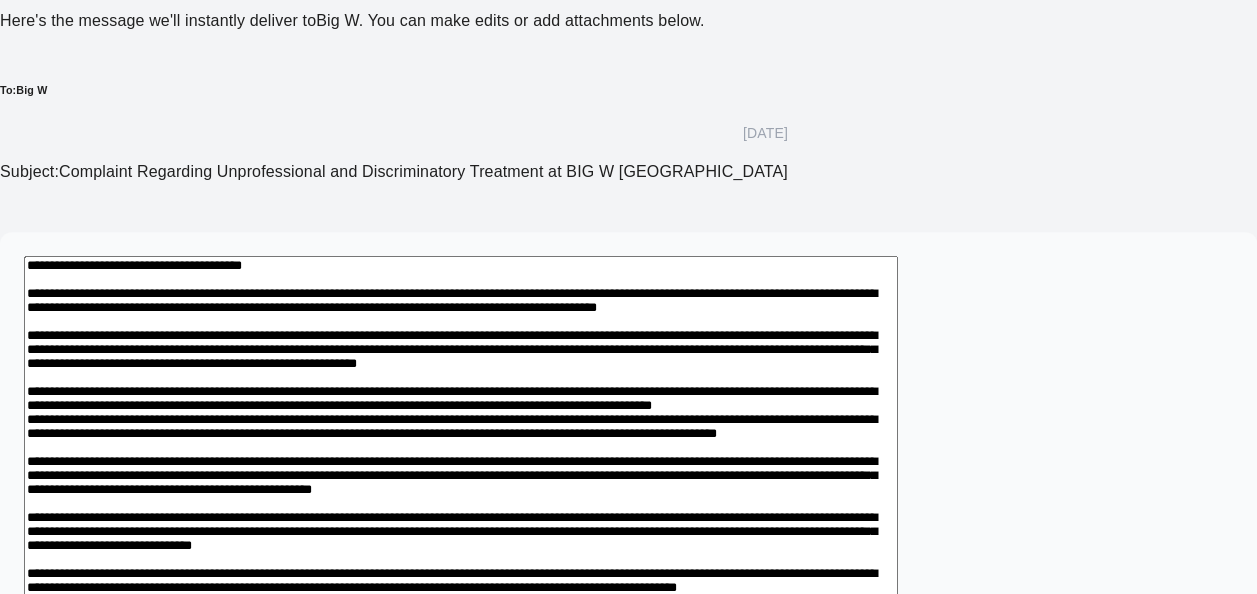 scroll, scrollTop: 491, scrollLeft: 0, axis: vertical 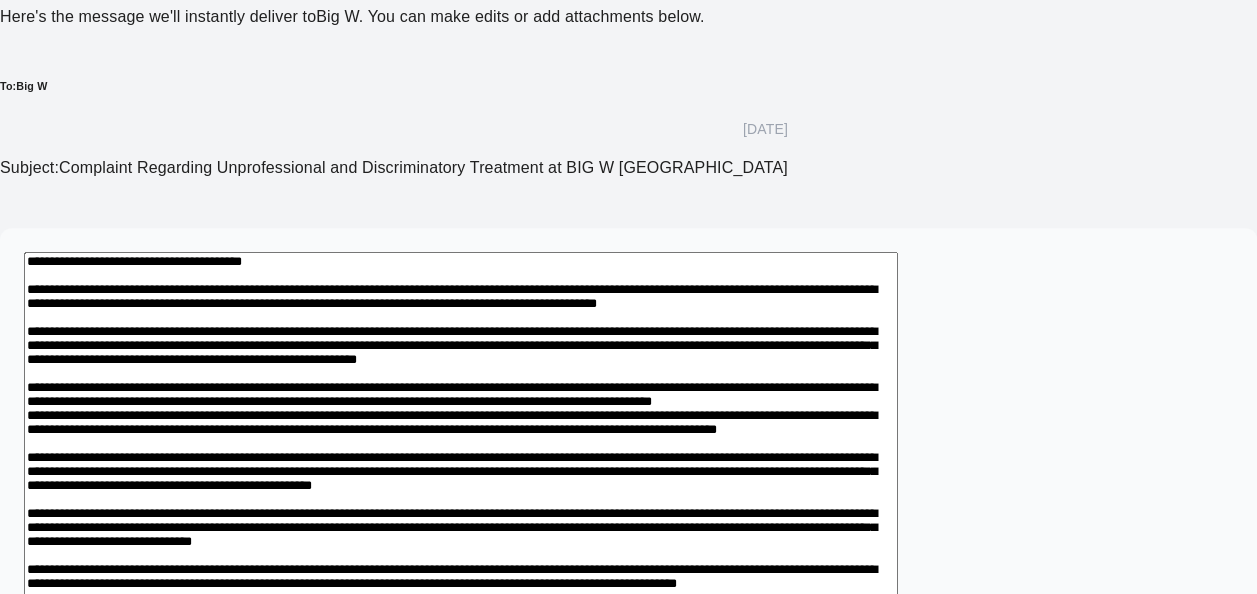 click at bounding box center (461, 735) 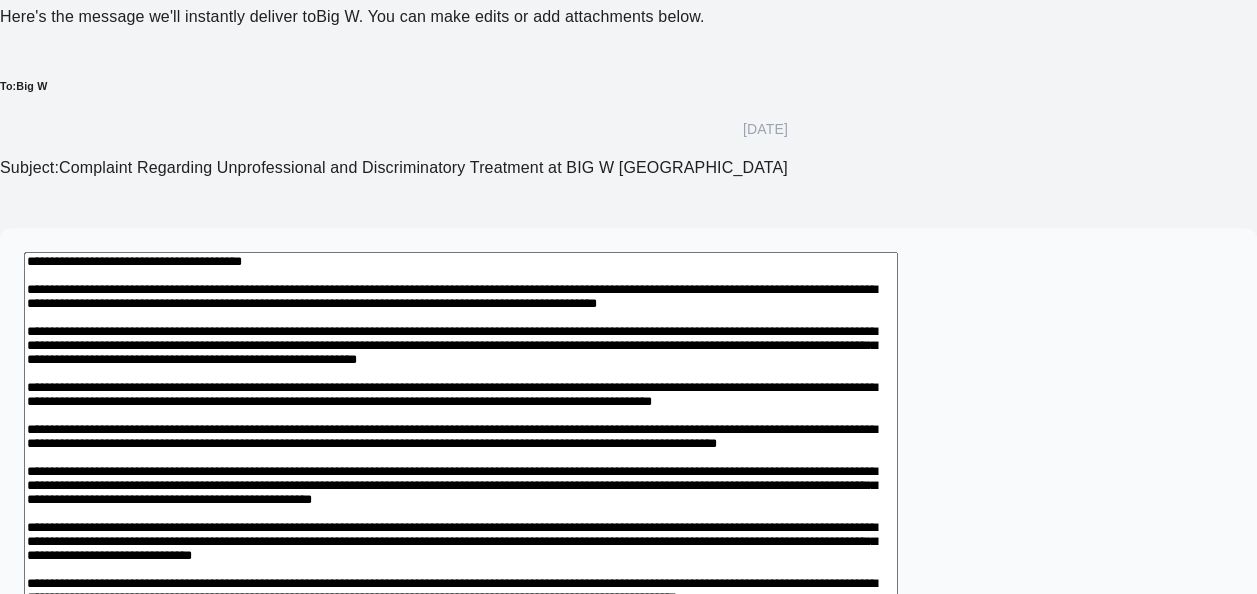 click at bounding box center [461, 746] 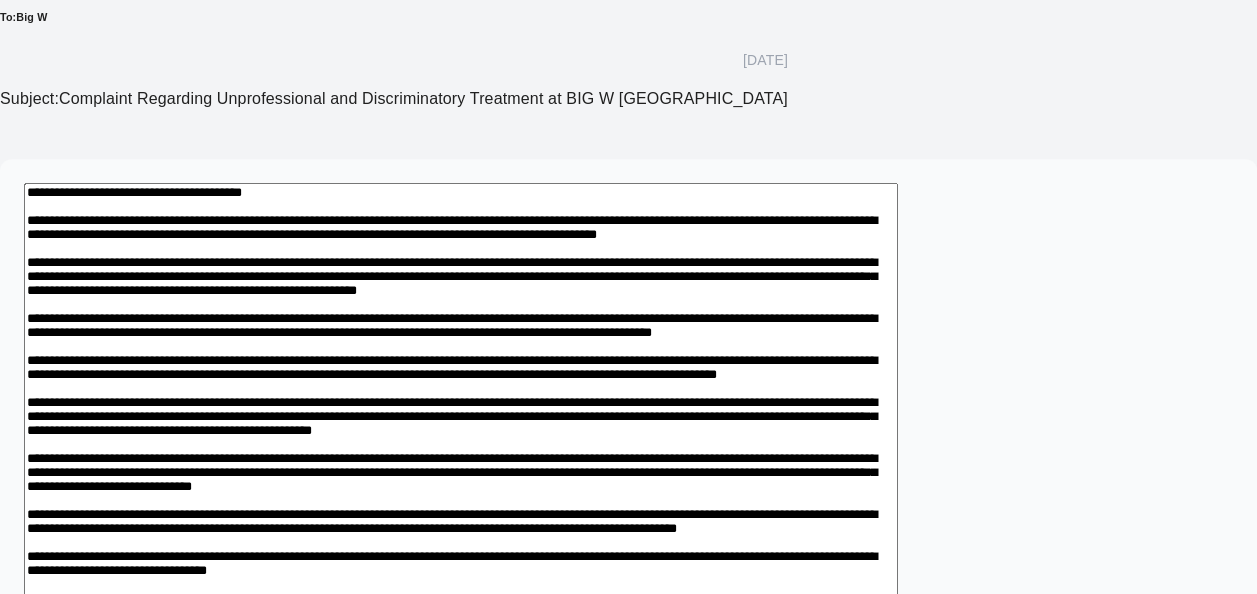 scroll, scrollTop: 571, scrollLeft: 0, axis: vertical 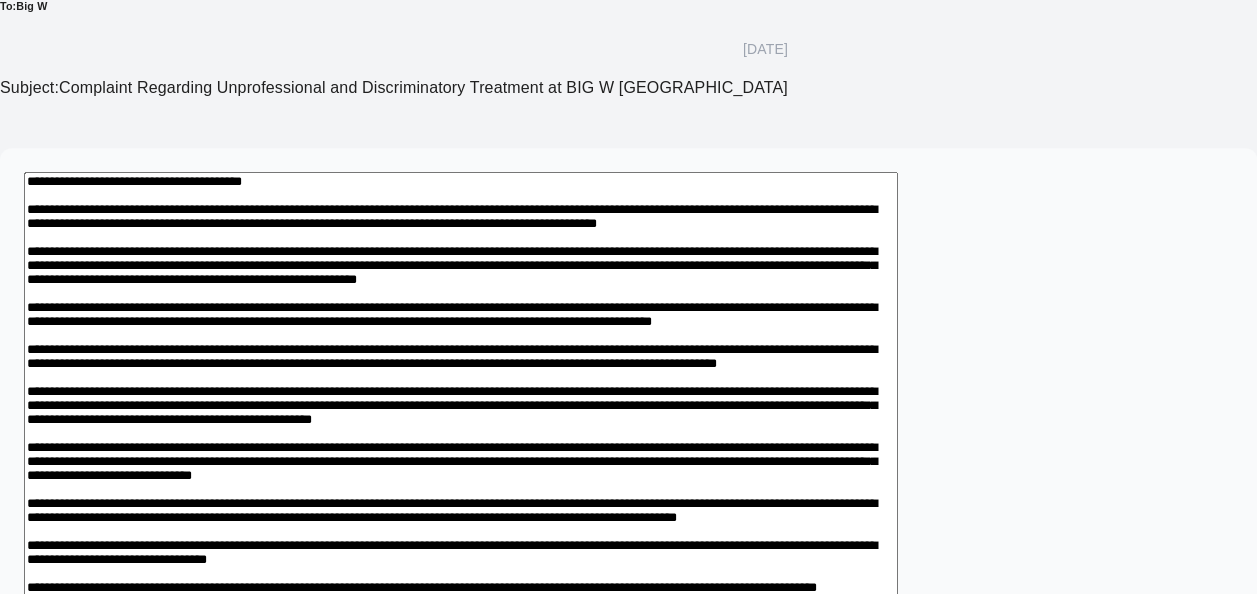 click at bounding box center [461, 666] 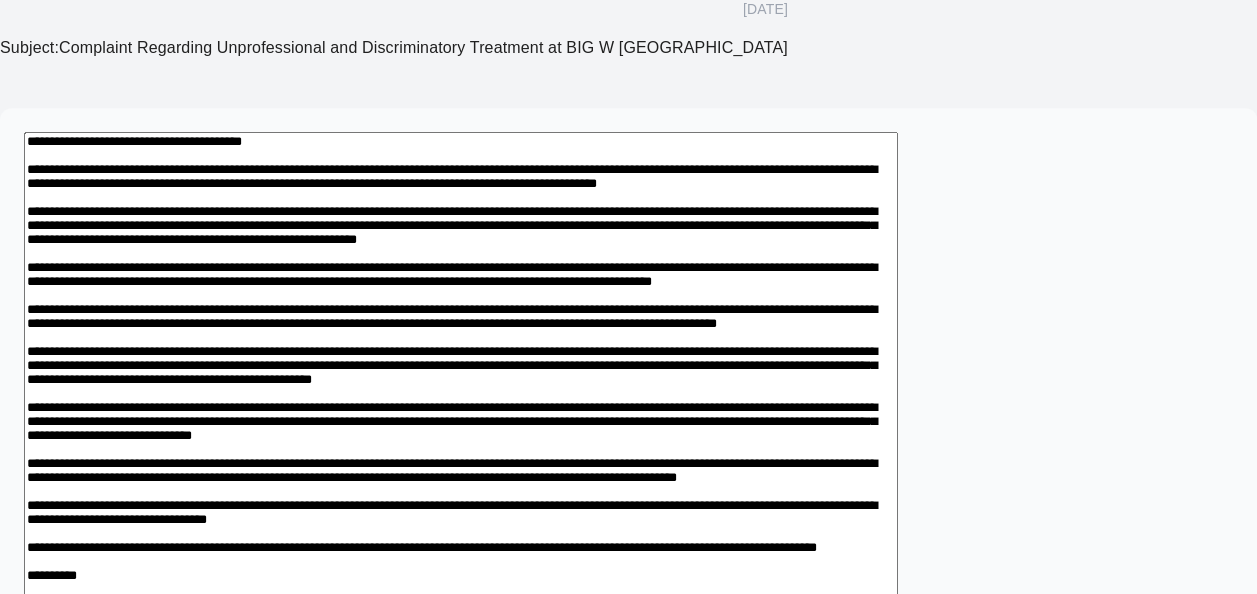 click at bounding box center (461, 626) 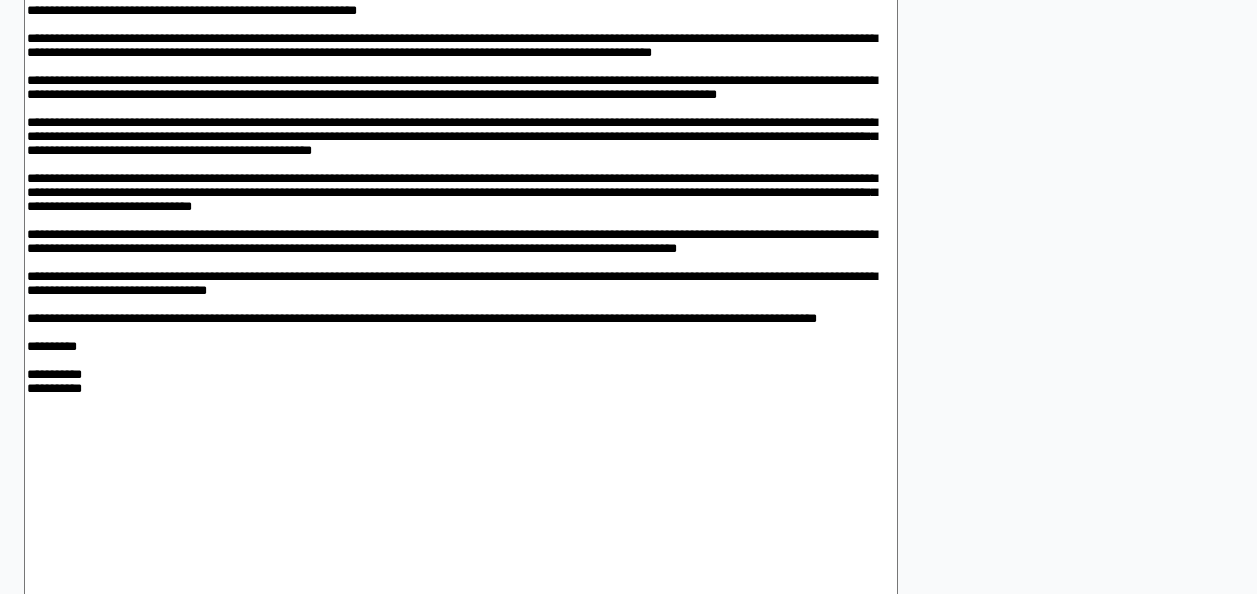 scroll, scrollTop: 851, scrollLeft: 0, axis: vertical 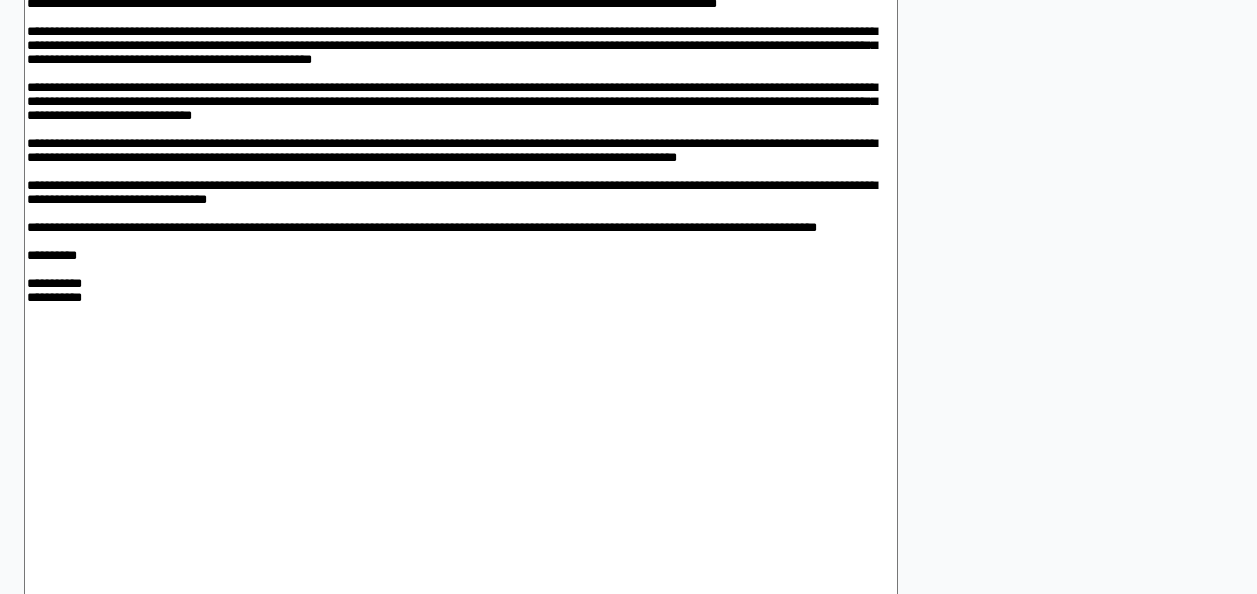 click at bounding box center (461, 306) 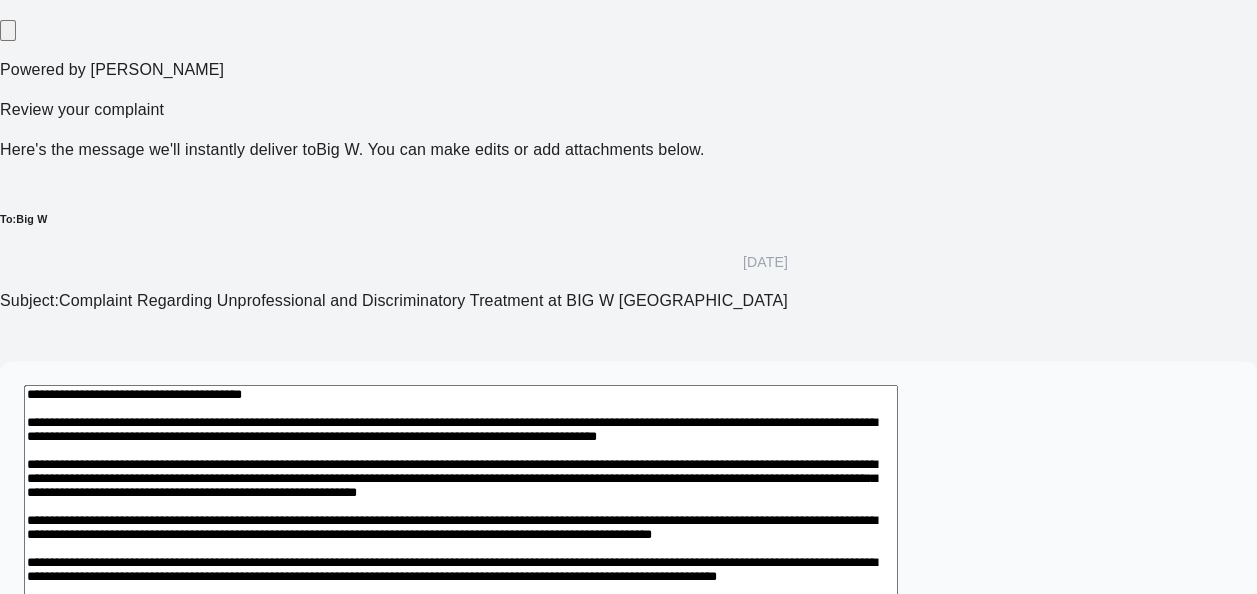 scroll, scrollTop: 198, scrollLeft: 0, axis: vertical 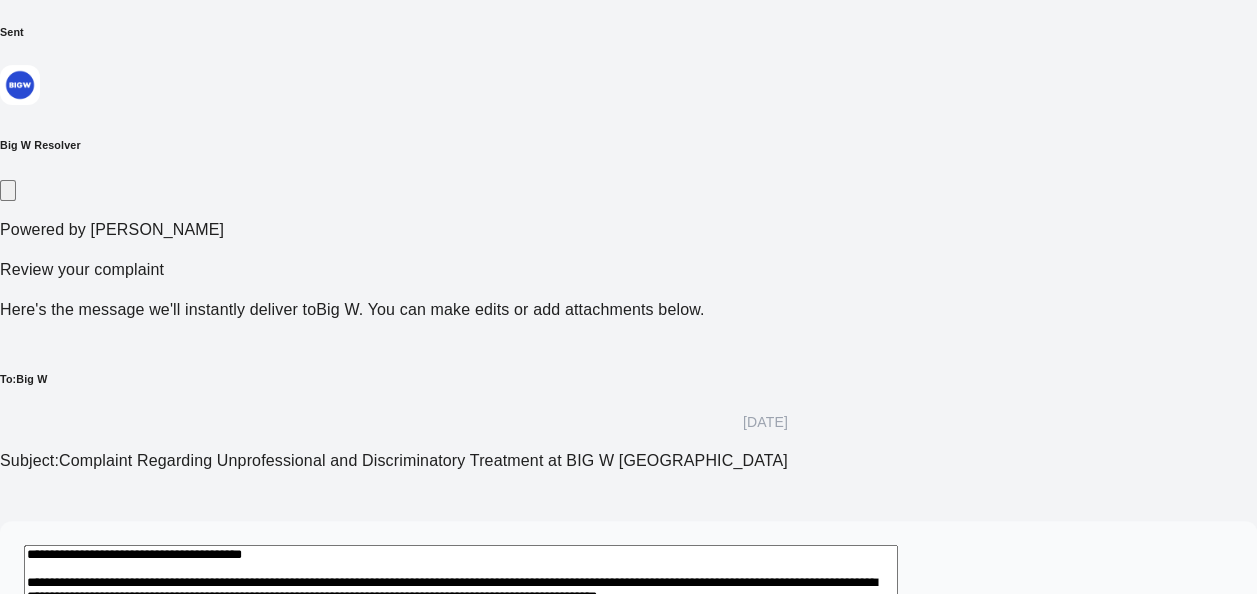 click at bounding box center (461, 1039) 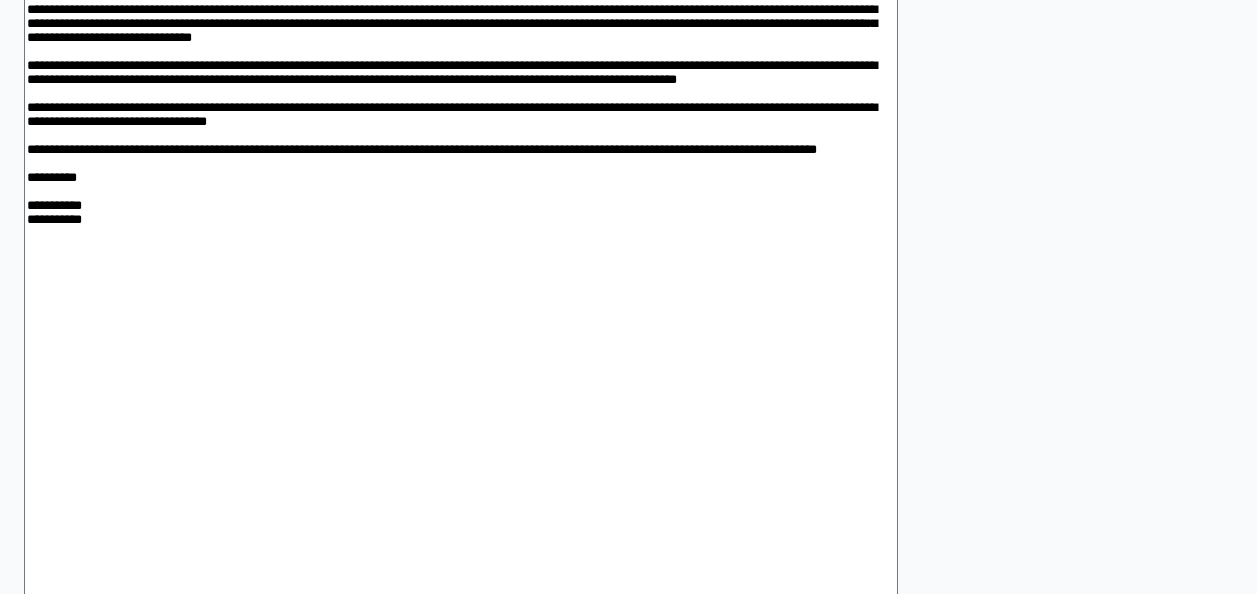 scroll, scrollTop: 1146, scrollLeft: 0, axis: vertical 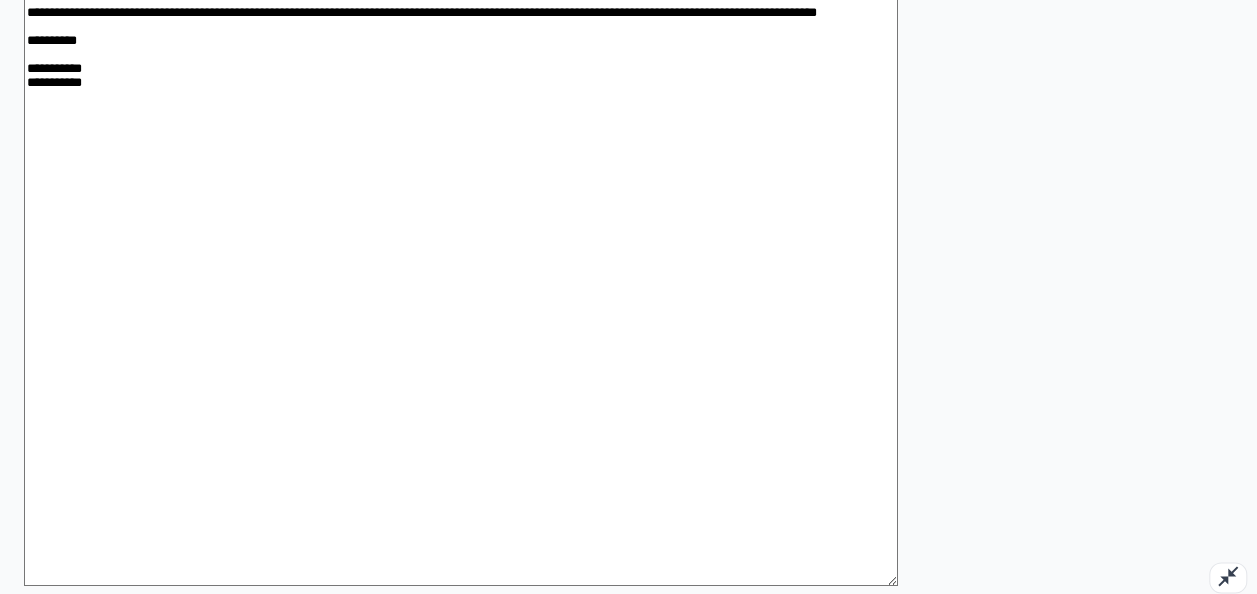 drag, startPoint x: 194, startPoint y: 276, endPoint x: 726, endPoint y: 292, distance: 532.24054 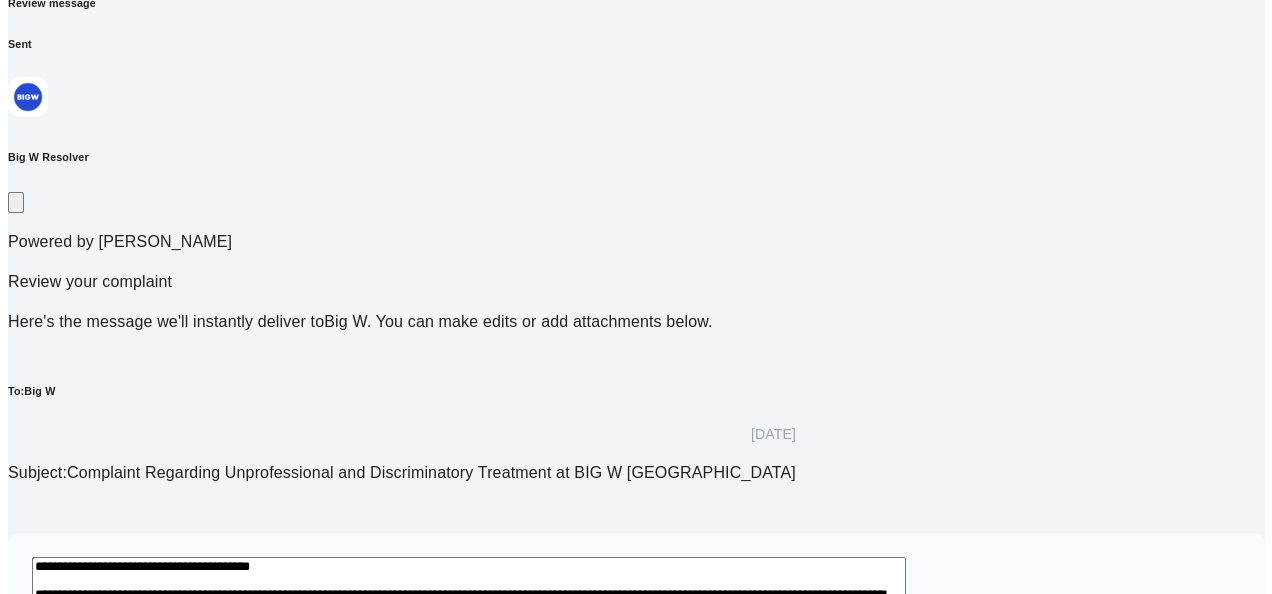 scroll, scrollTop: 146, scrollLeft: 0, axis: vertical 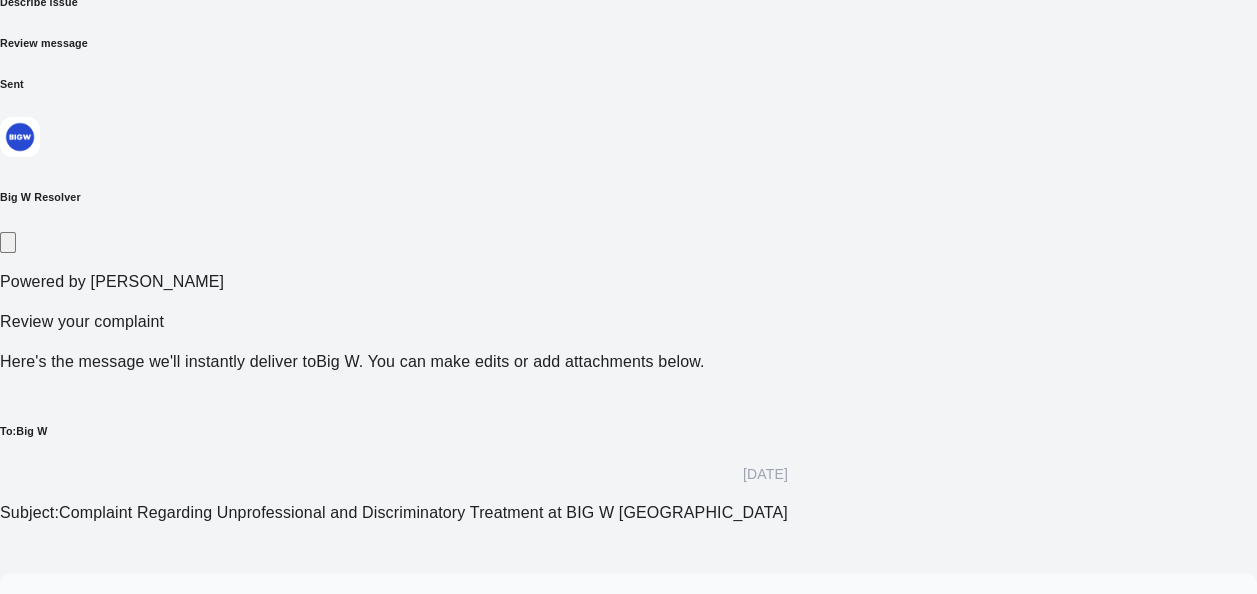 click on "Subject:  Complaint Regarding Unprofessional and Discriminatory Treatment at BIG W Redbank Plains" at bounding box center [394, 513] 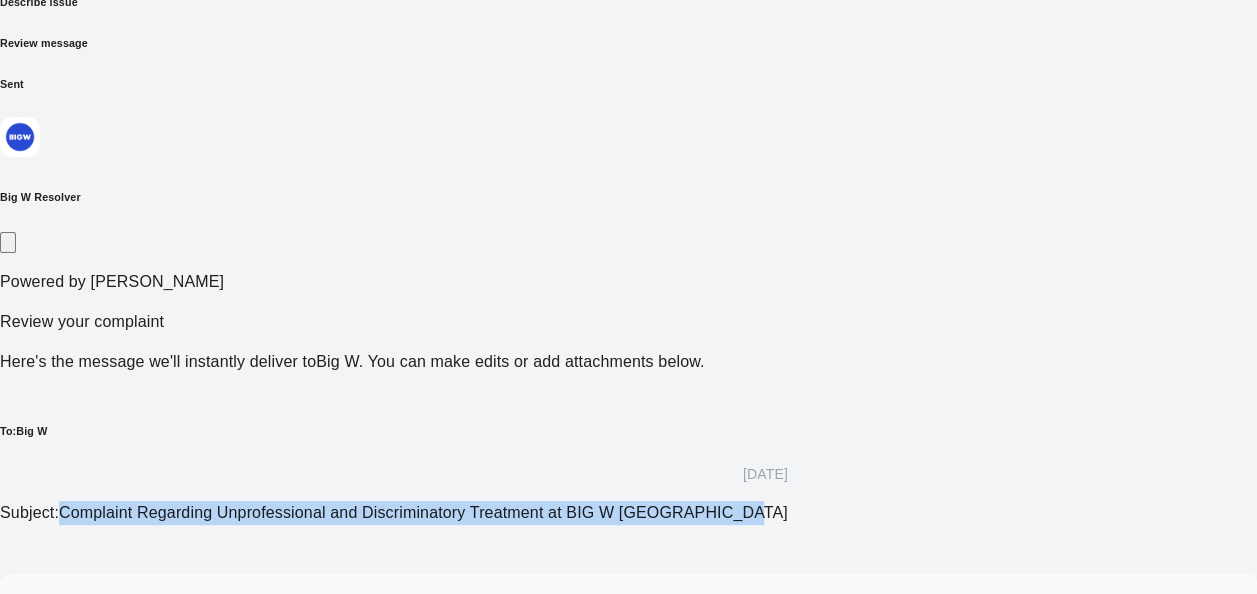 drag, startPoint x: 218, startPoint y: 234, endPoint x: 853, endPoint y: 242, distance: 635.0504 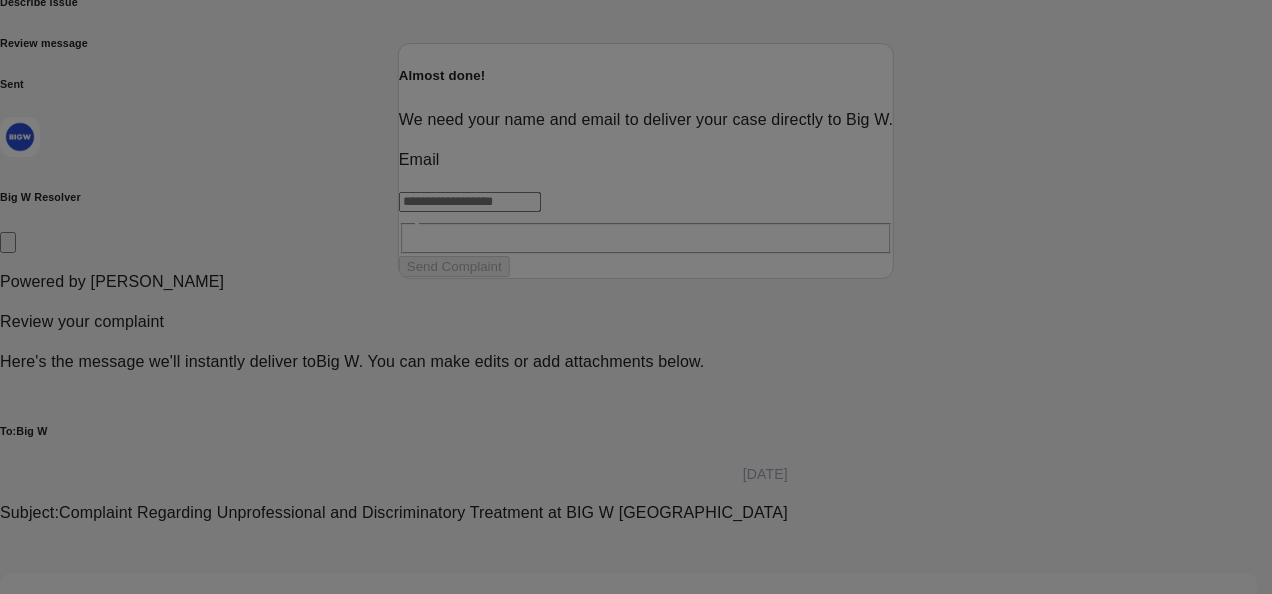 click at bounding box center [470, 202] 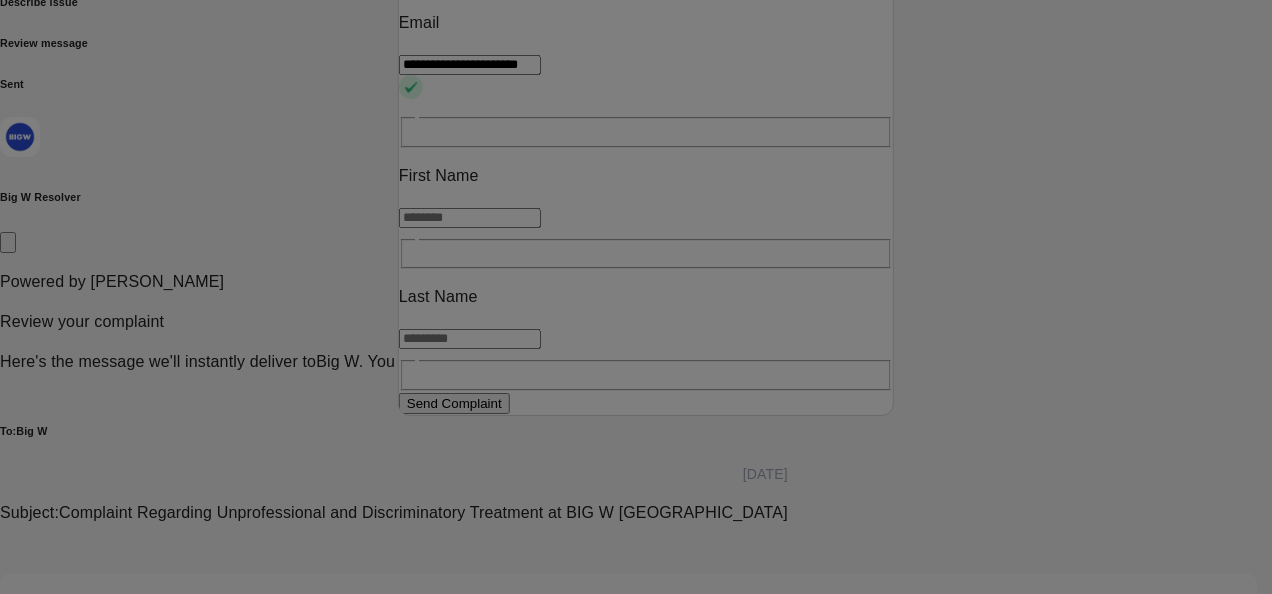type on "**********" 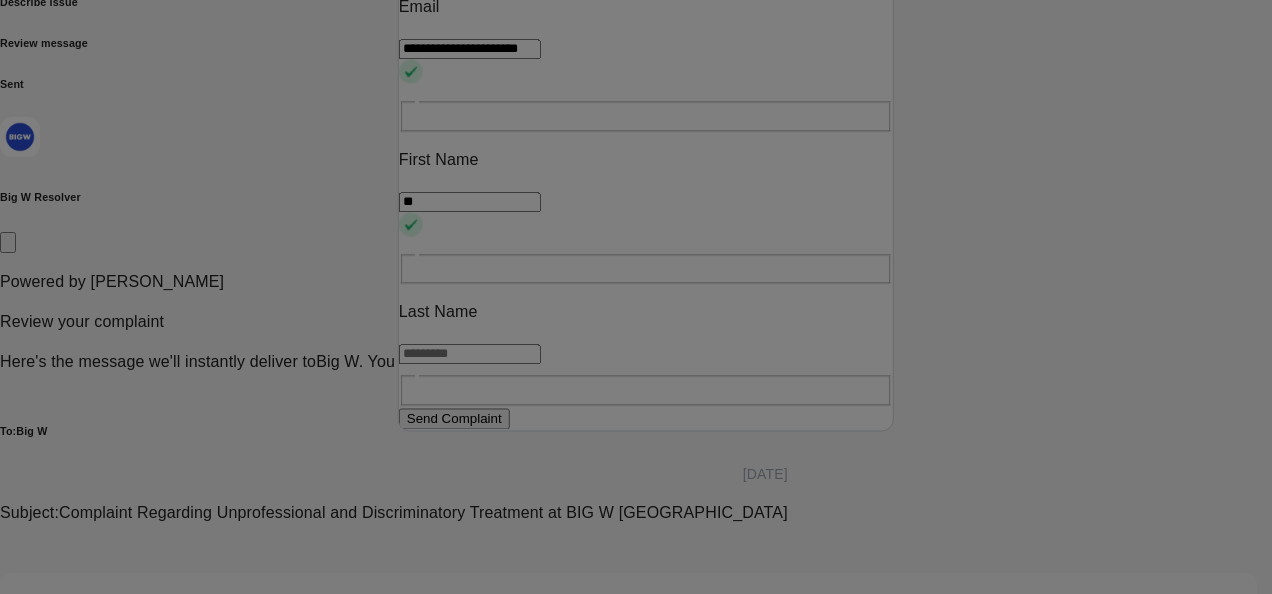 type on "*" 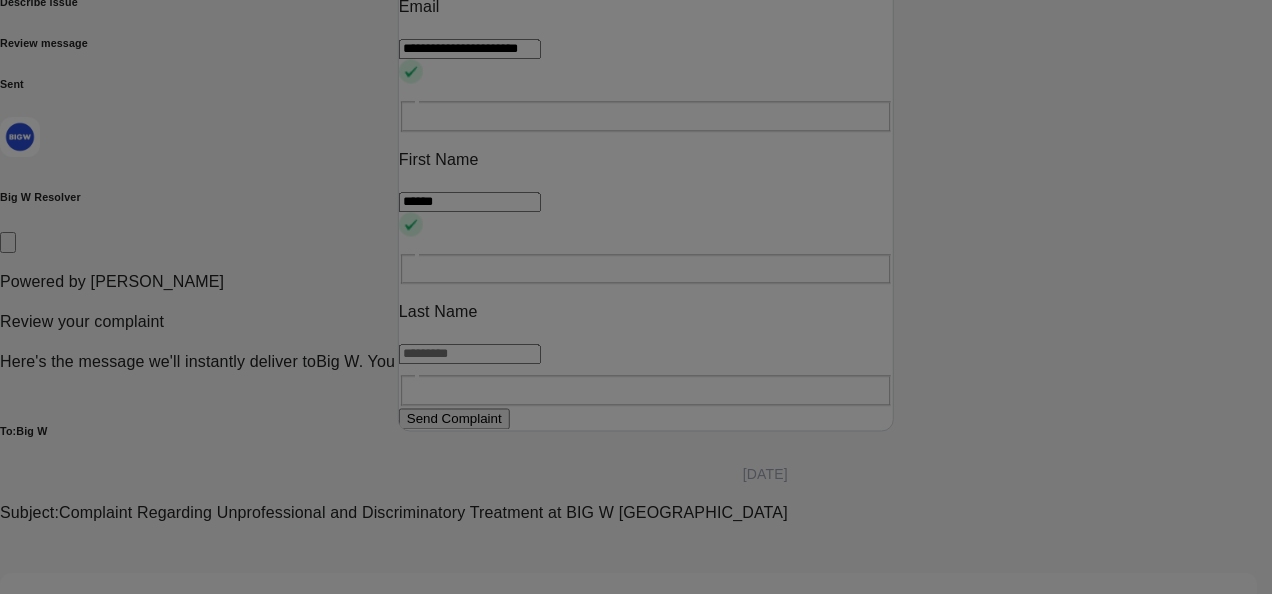 type on "******" 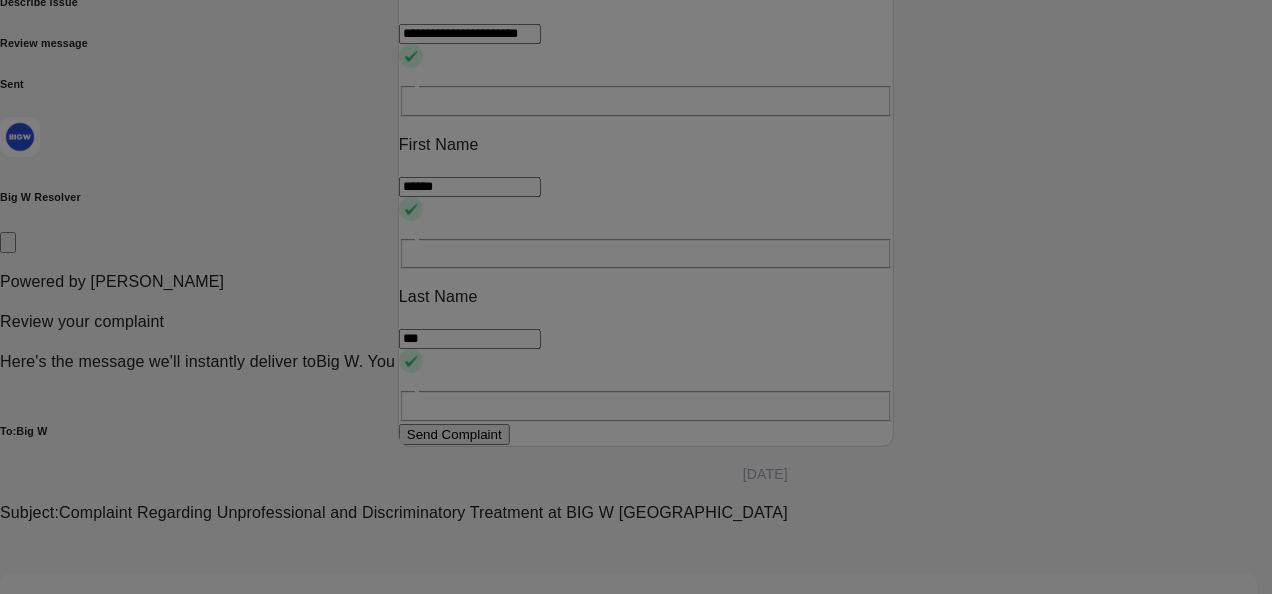 type on "****" 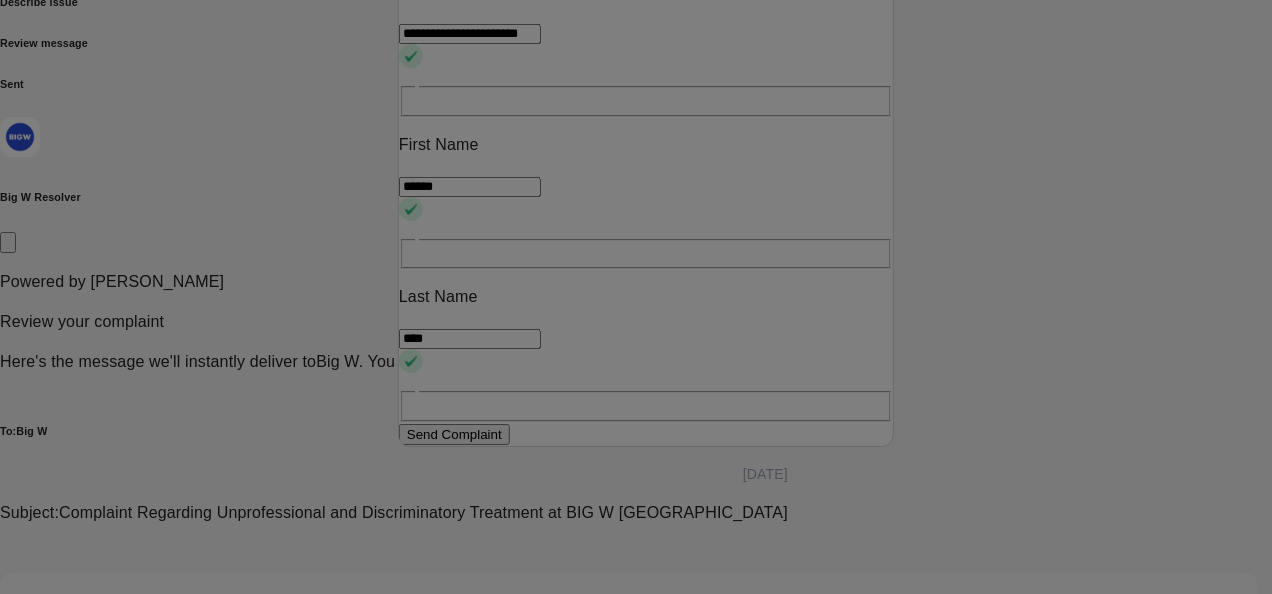 click on "Send Complaint" at bounding box center (454, 434) 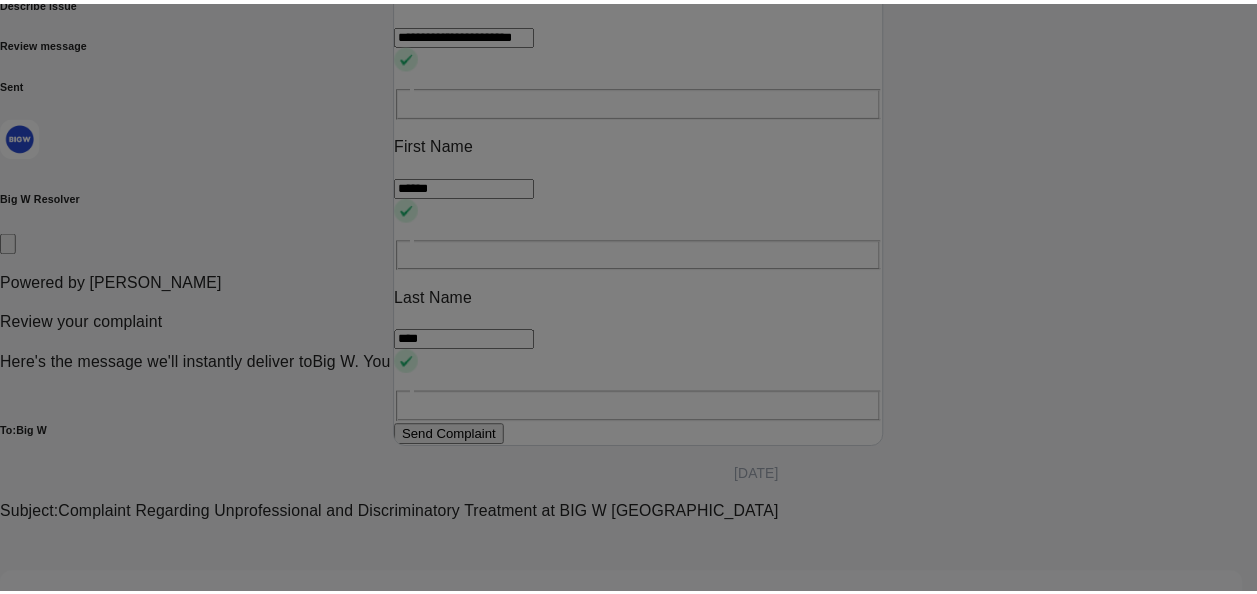 scroll, scrollTop: 14, scrollLeft: 0, axis: vertical 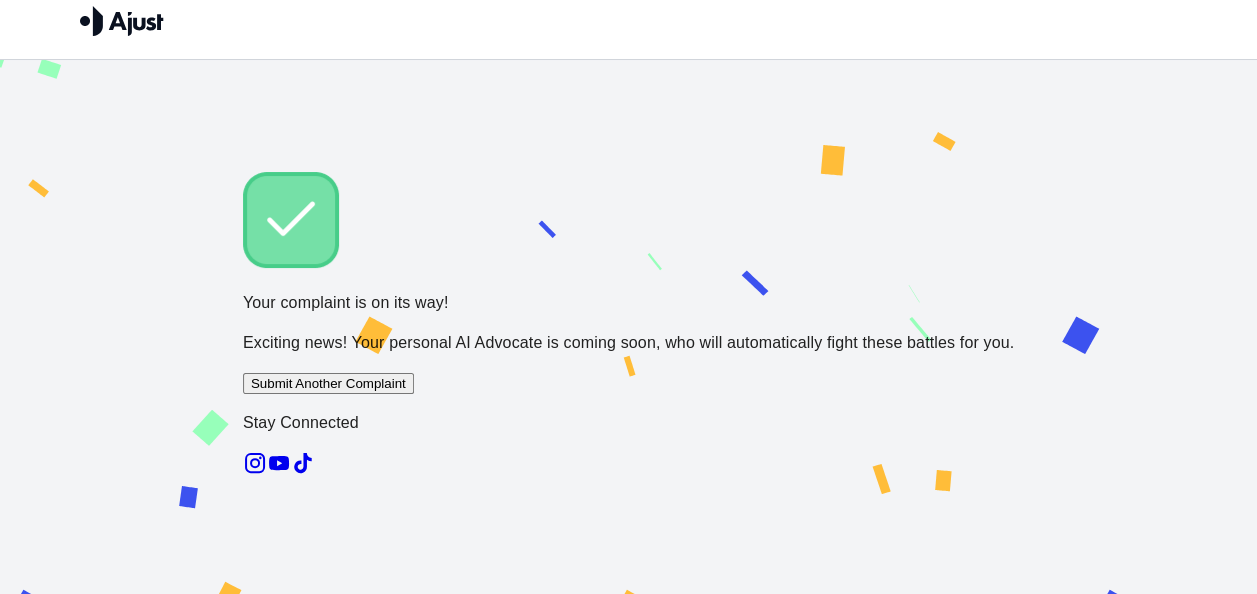 click on "Submit Another Complaint" at bounding box center [328, 383] 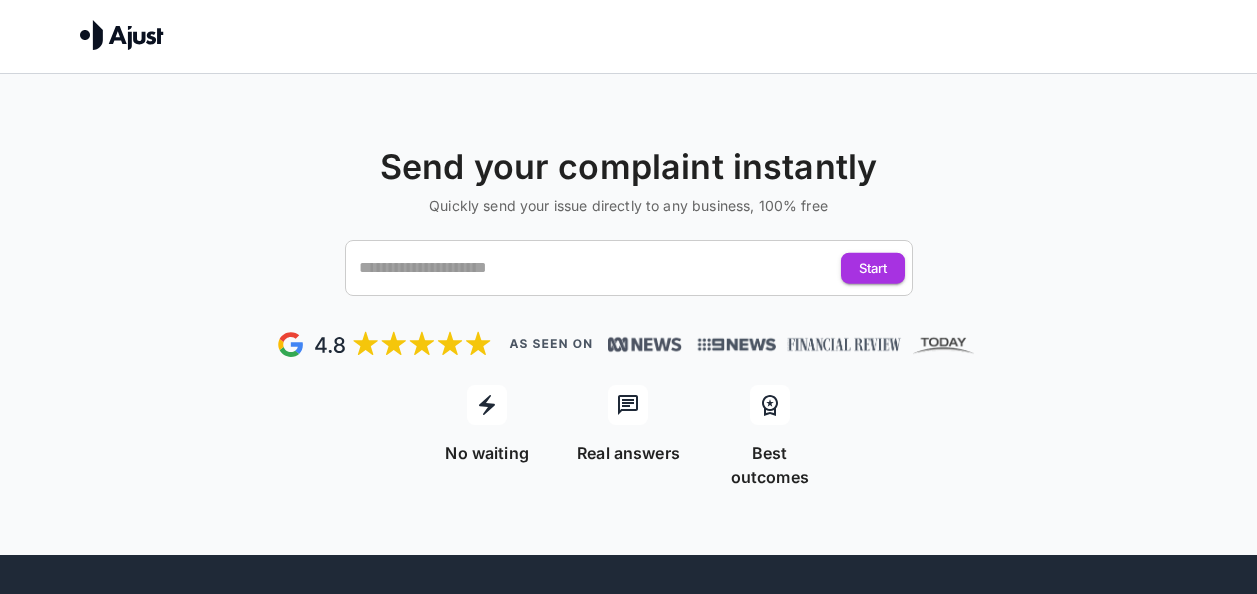 scroll, scrollTop: 0, scrollLeft: 0, axis: both 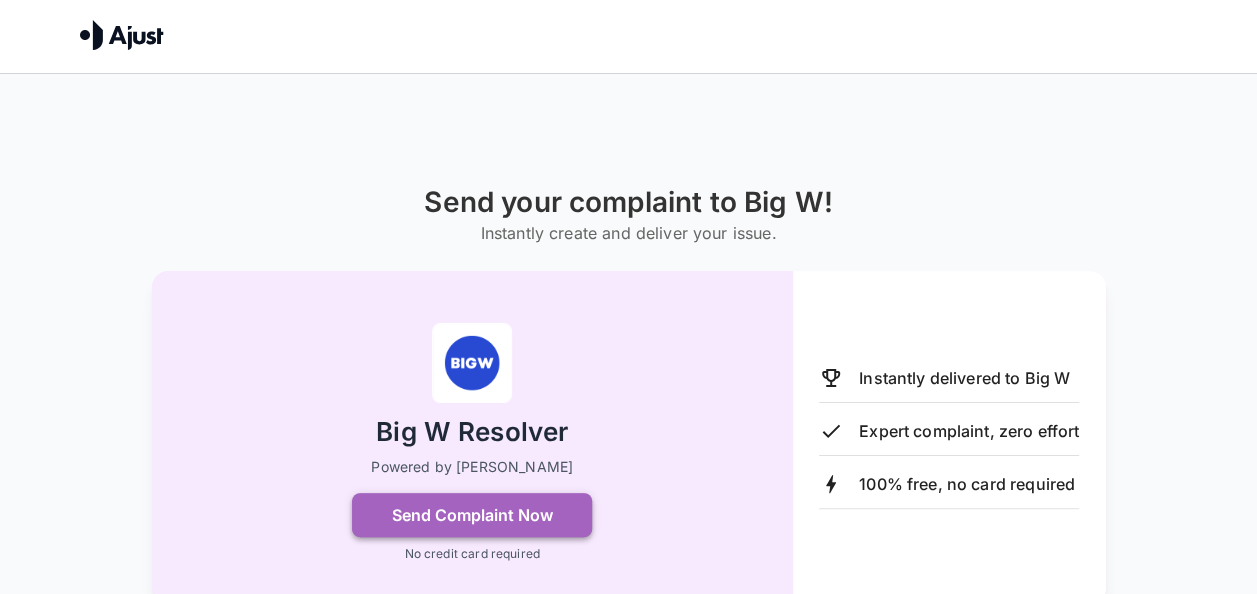 click on "Send Complaint Now" at bounding box center [472, 515] 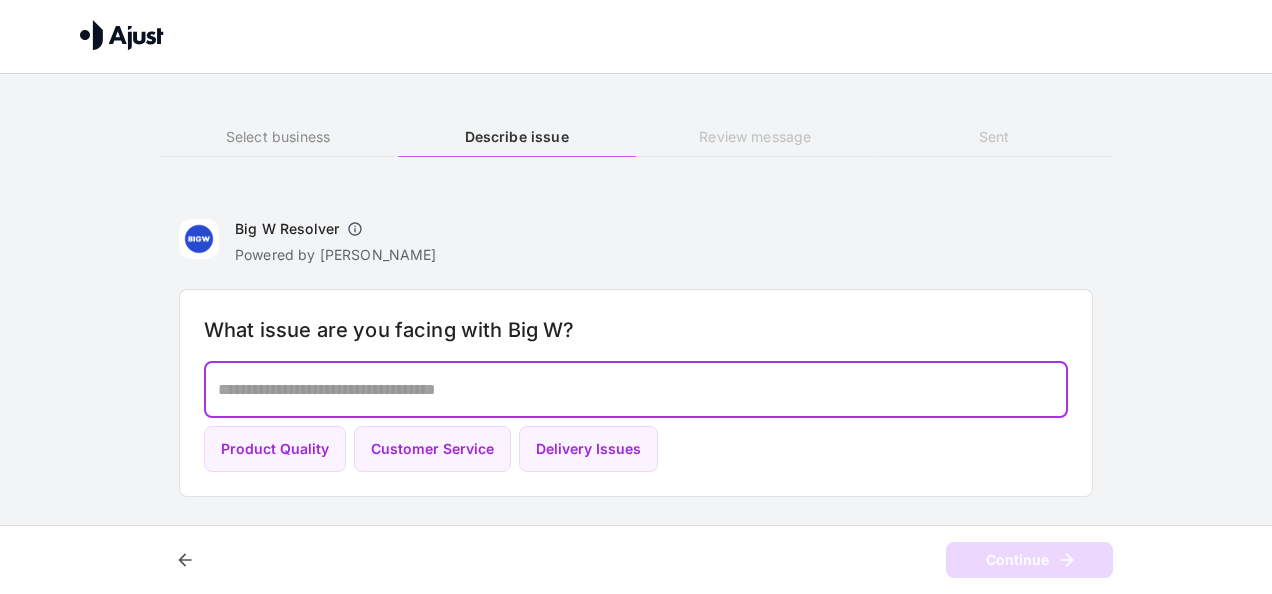 click at bounding box center (636, 389) 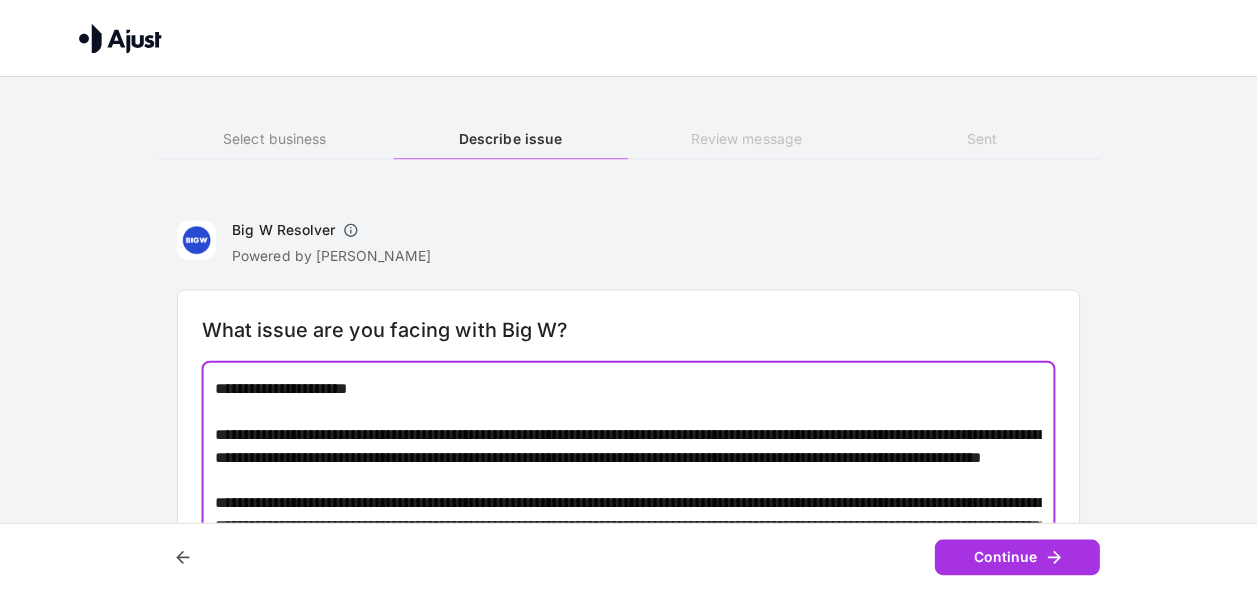 scroll, scrollTop: 13, scrollLeft: 0, axis: vertical 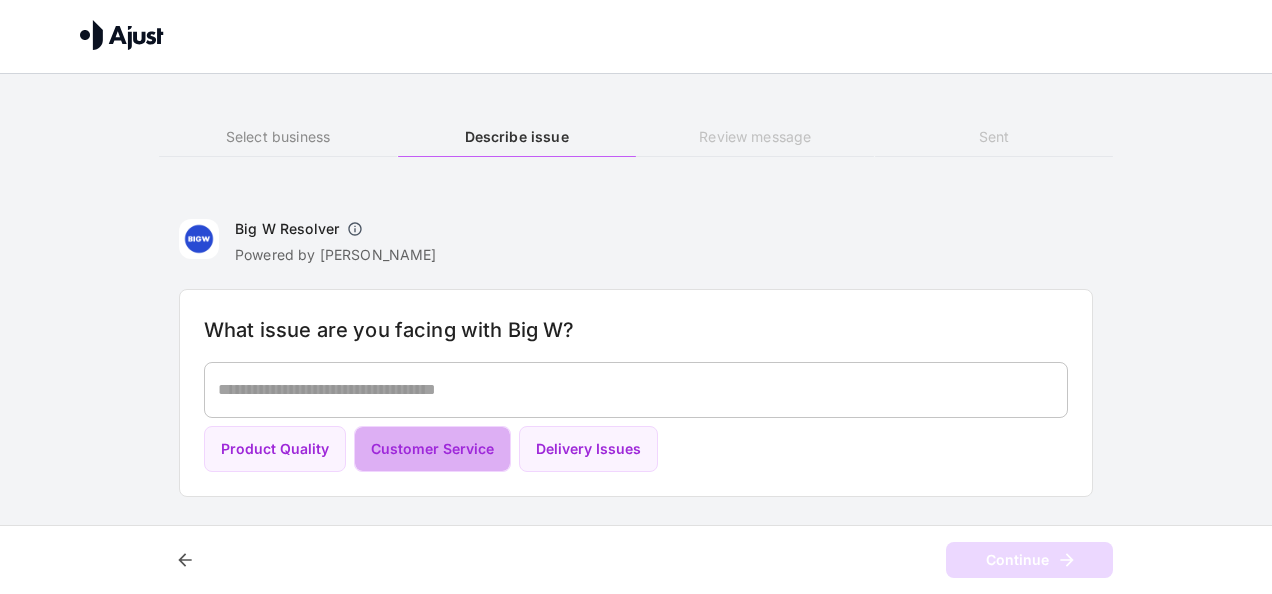 click on "Customer Service" at bounding box center (432, 449) 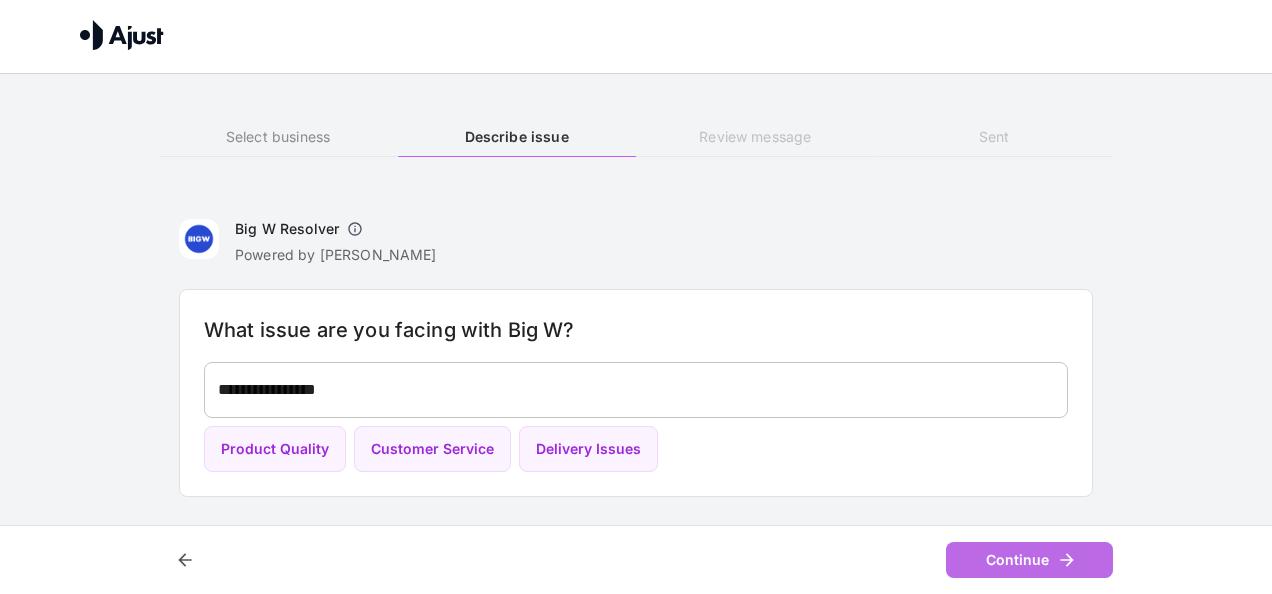 click on "Continue" at bounding box center (1029, 560) 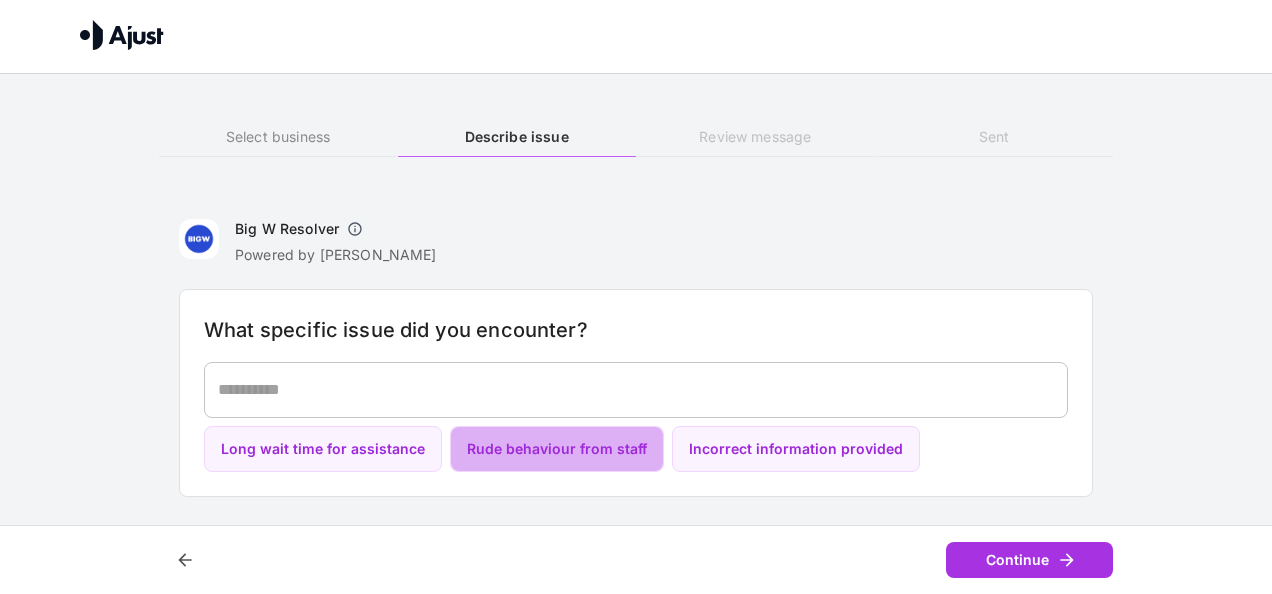 click on "Rude behaviour from staff" at bounding box center (557, 449) 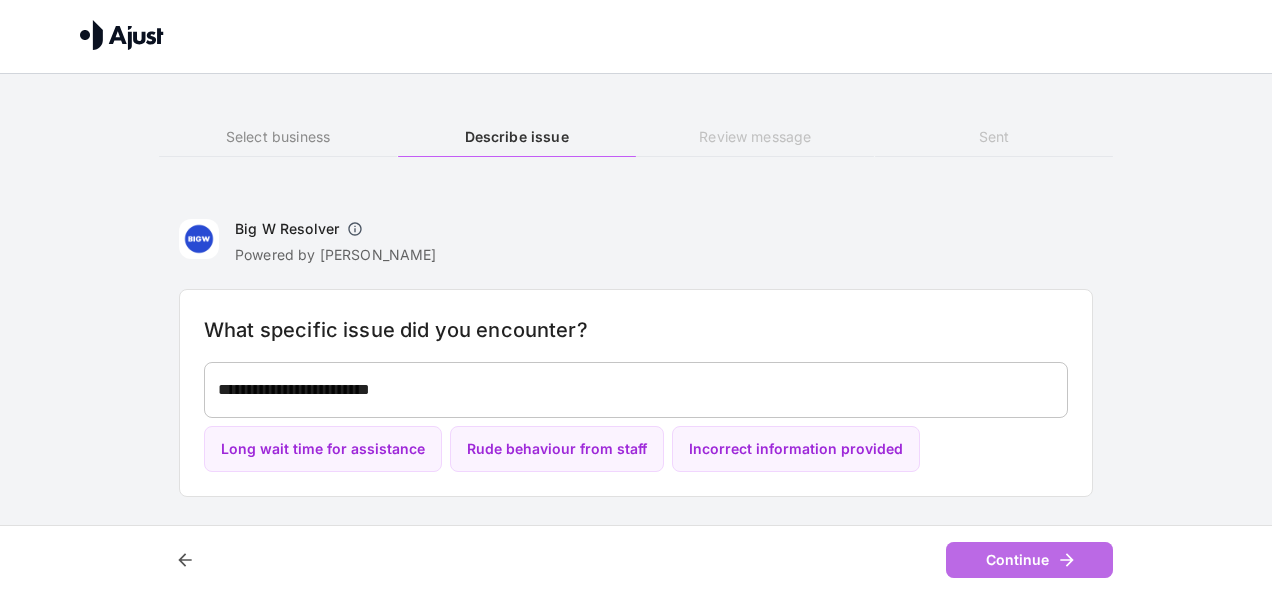 click on "Continue" at bounding box center [1029, 560] 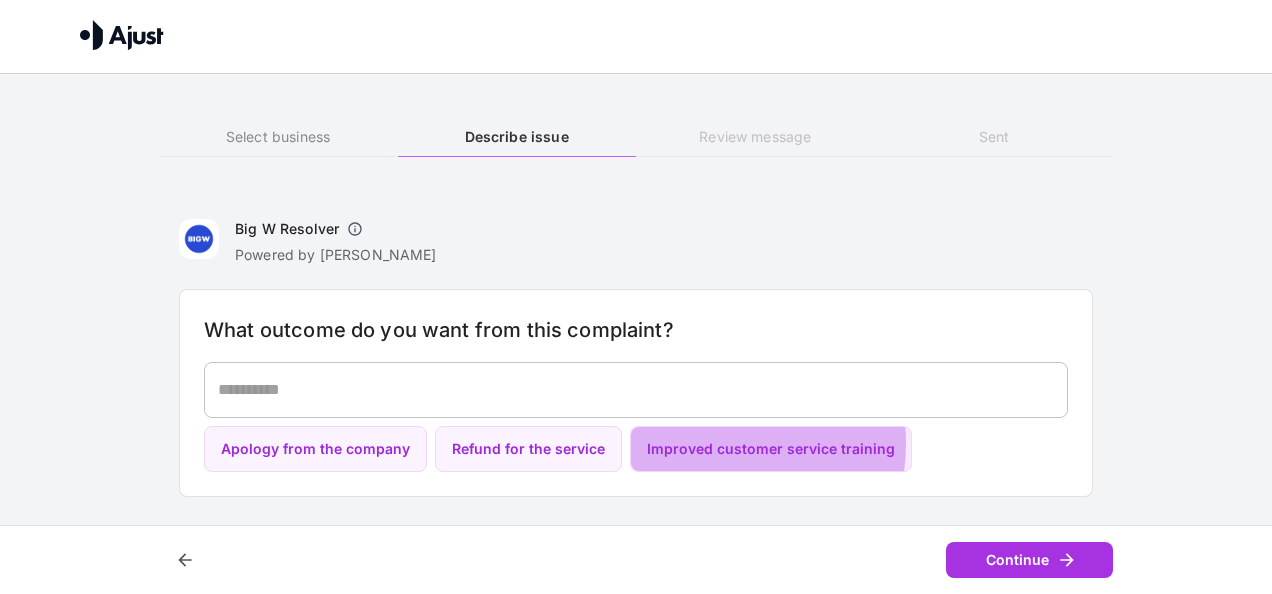 click on "Improved customer service training" at bounding box center (771, 449) 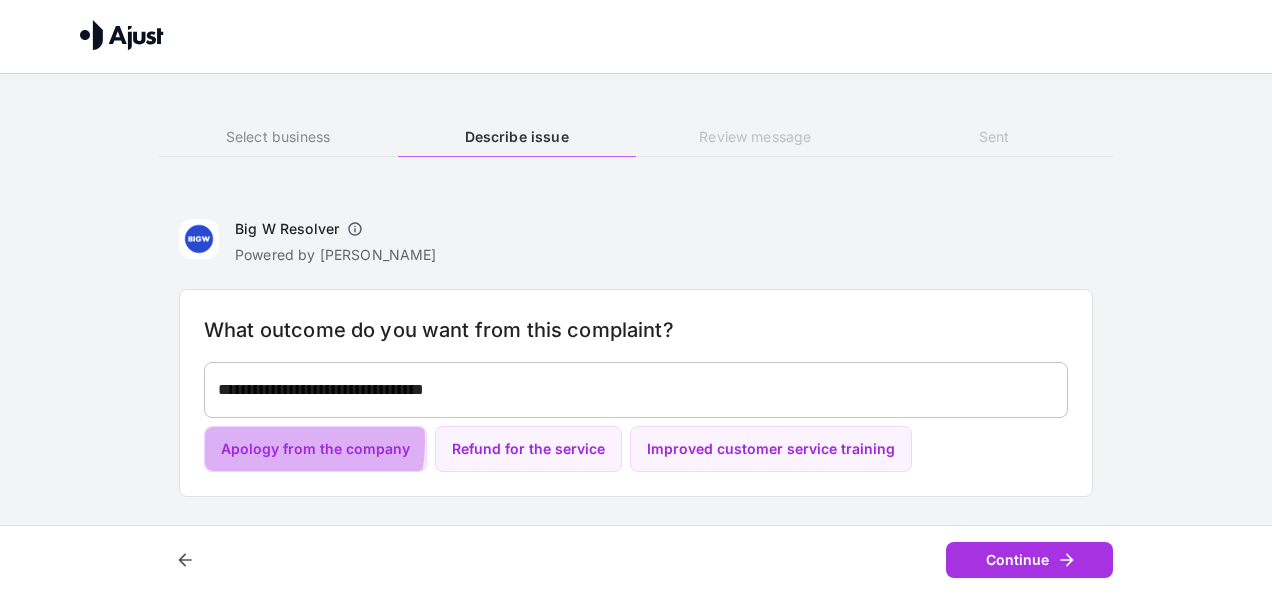 click on "Apology from the company" at bounding box center [315, 449] 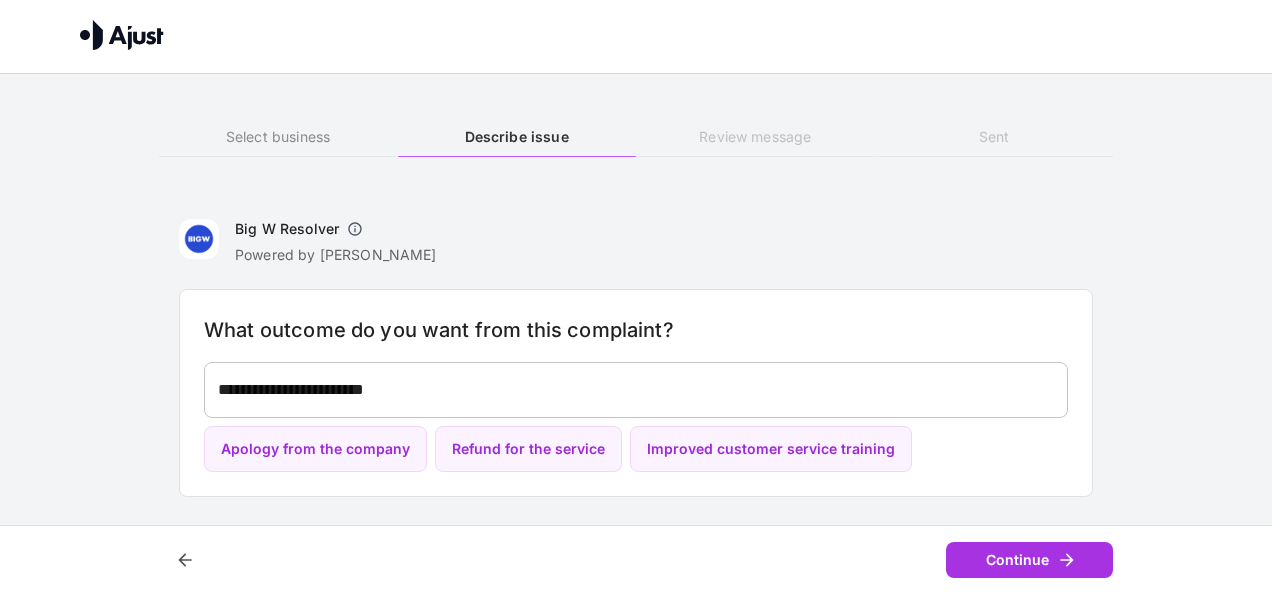 click on "**********" at bounding box center (636, 390) 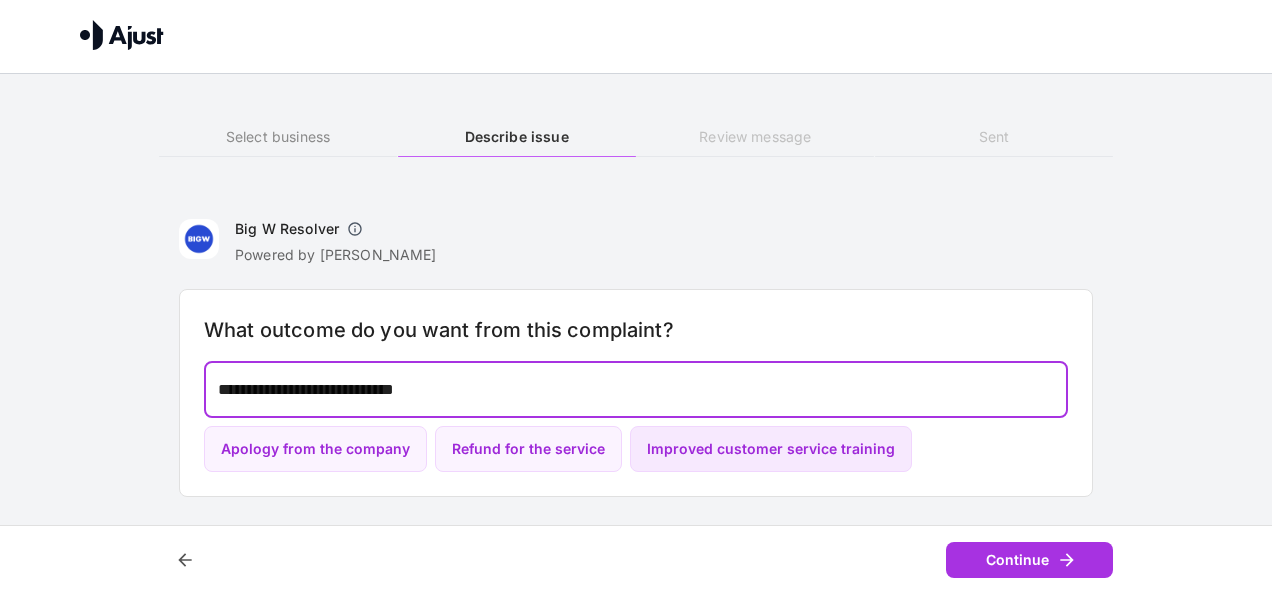 type on "**********" 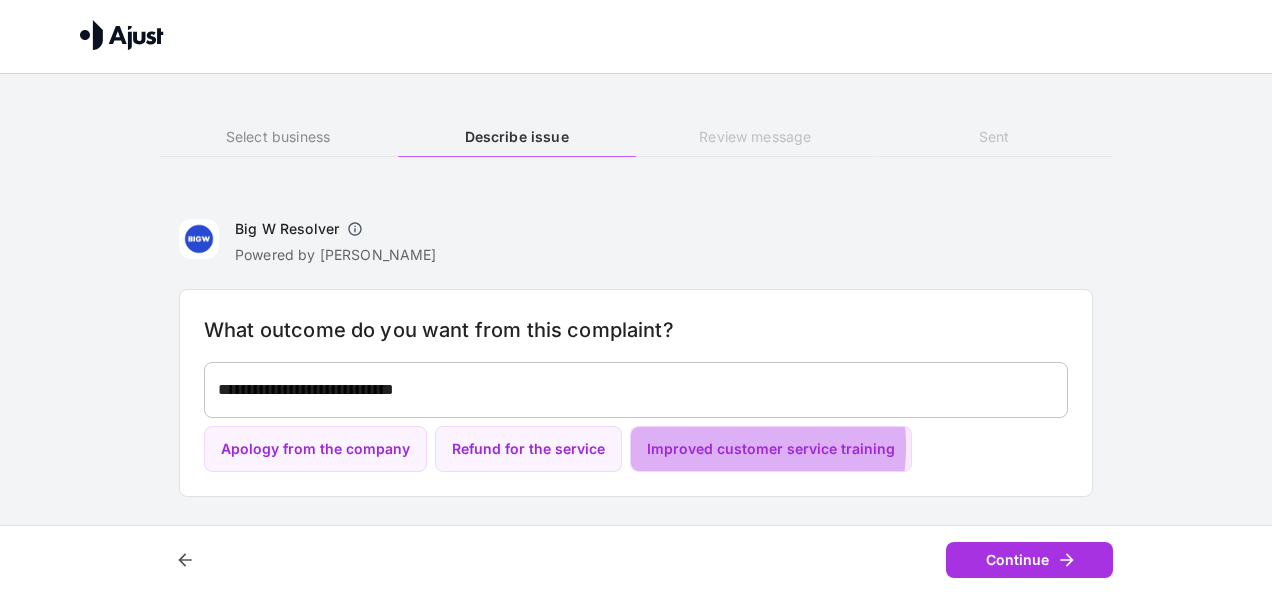 click on "Improved customer service training" at bounding box center (771, 449) 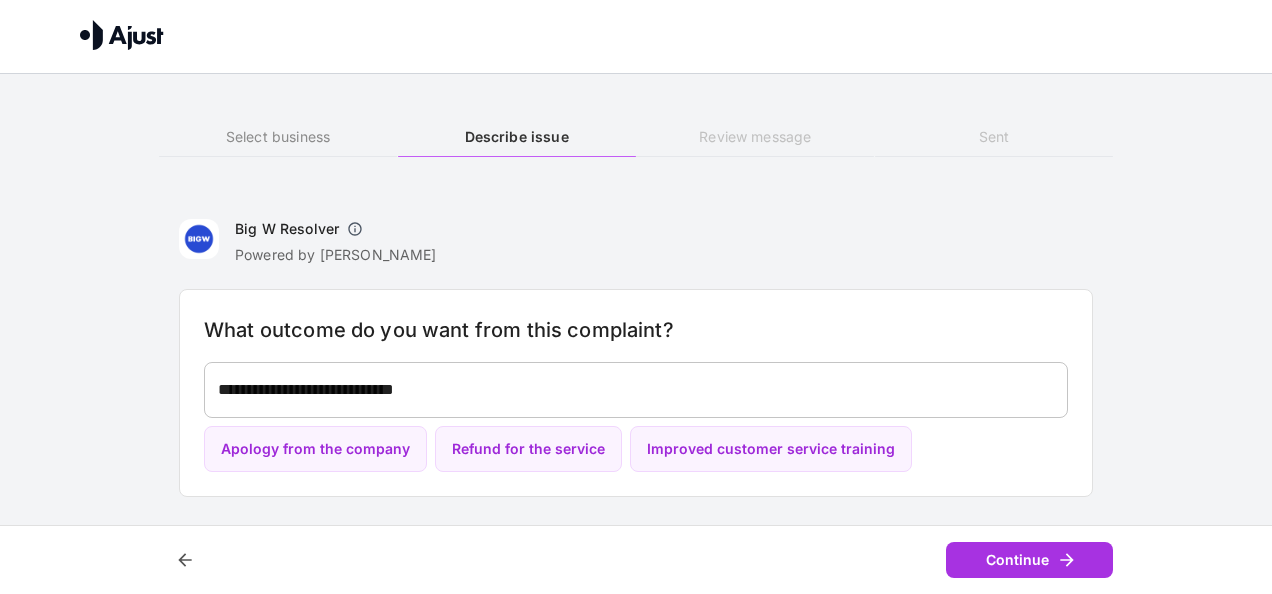 type 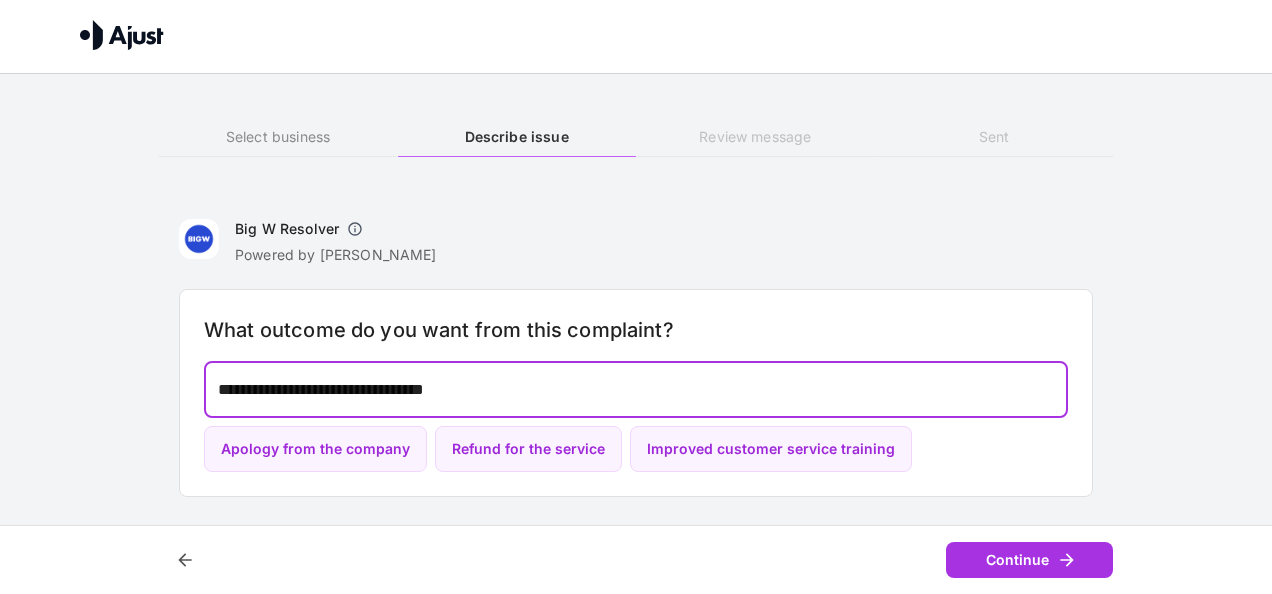 click on "**********" at bounding box center (636, 389) 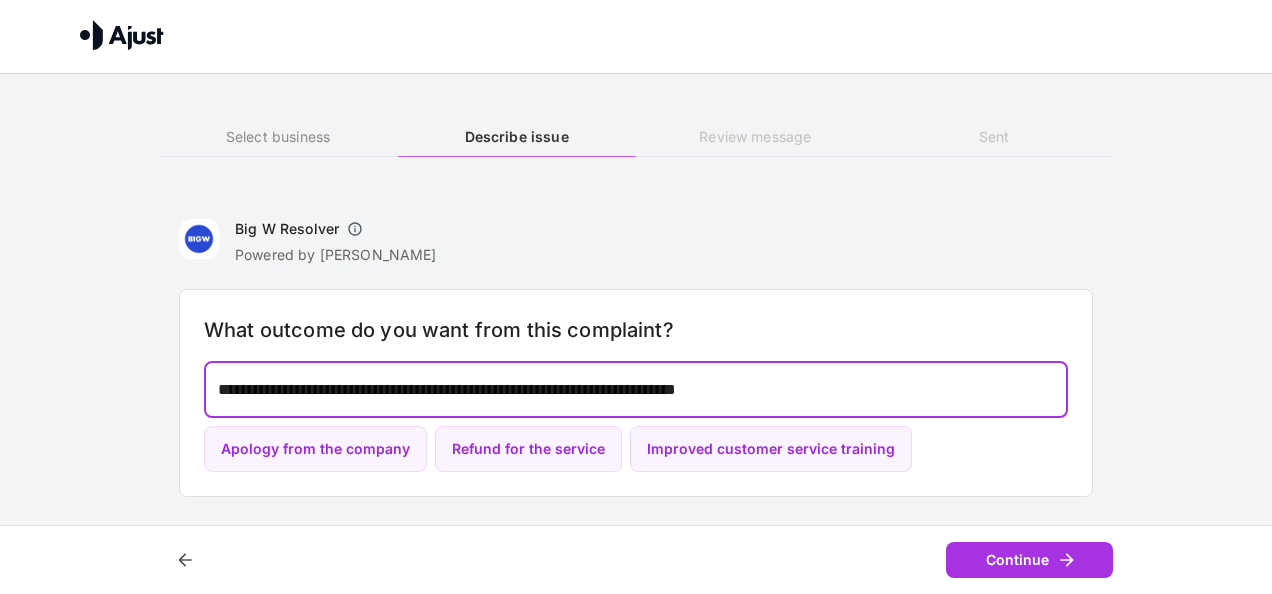 click on "**********" at bounding box center (636, 389) 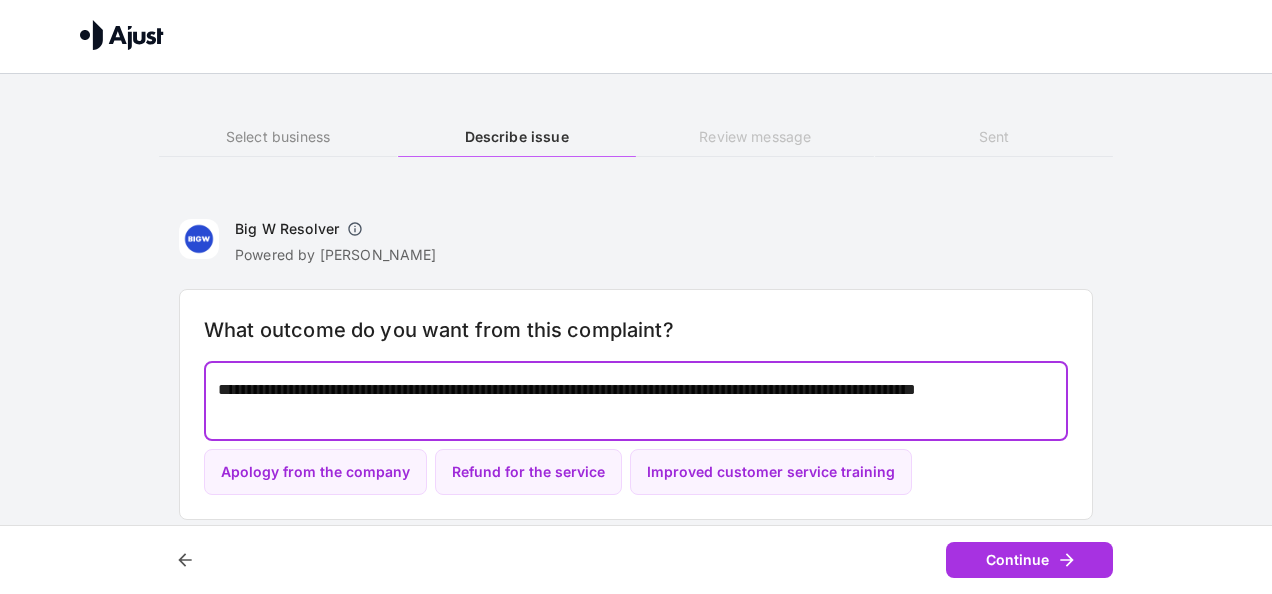 click on "**********" at bounding box center (636, 401) 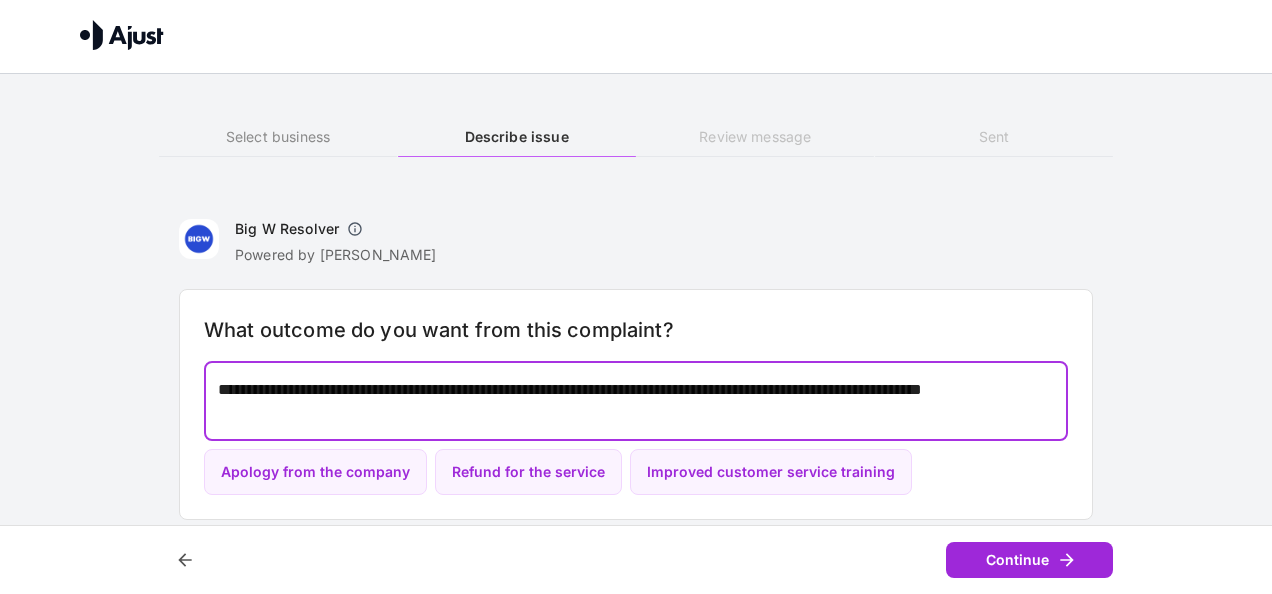 type on "**********" 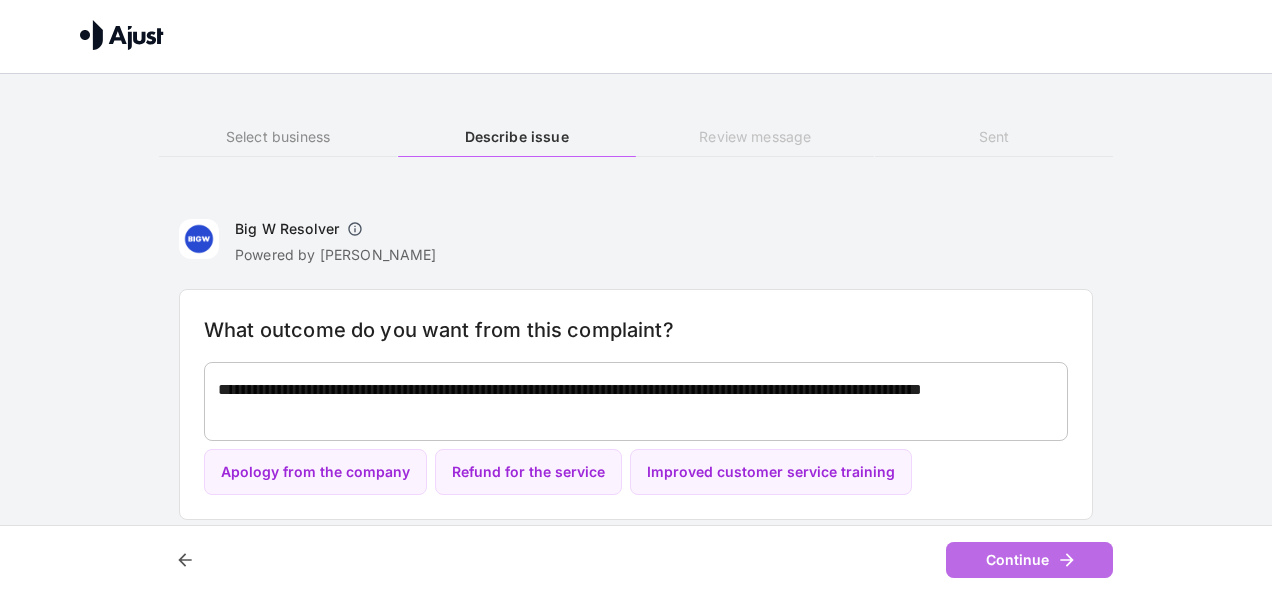click on "Continue" at bounding box center [1029, 560] 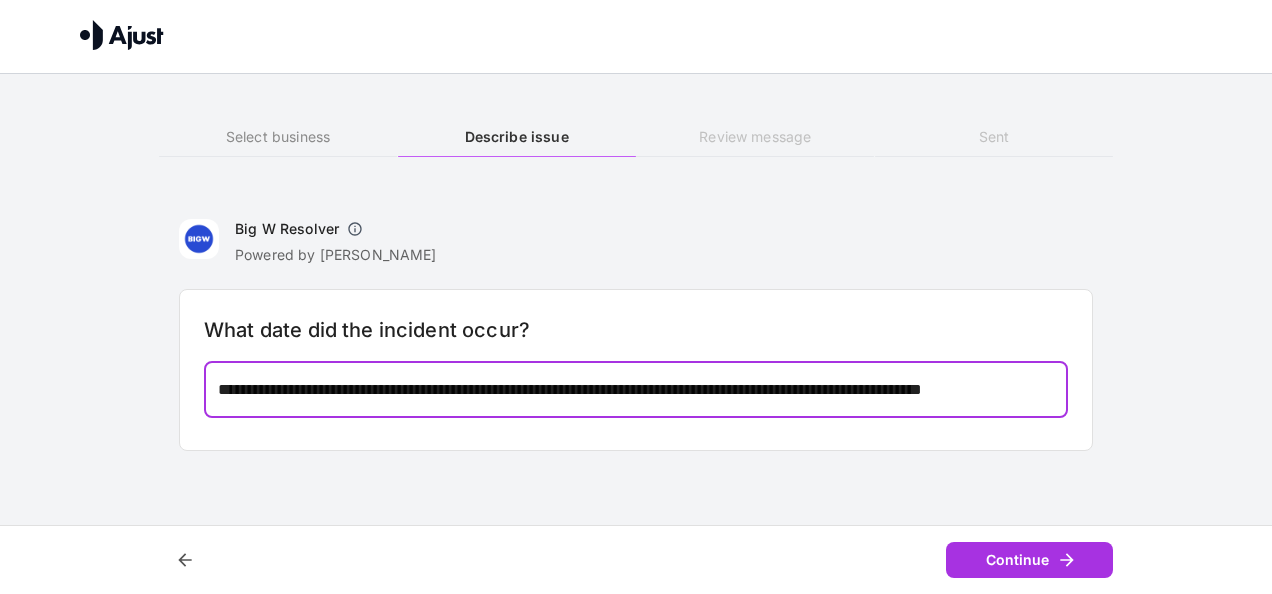 click on "**********" at bounding box center (636, 389) 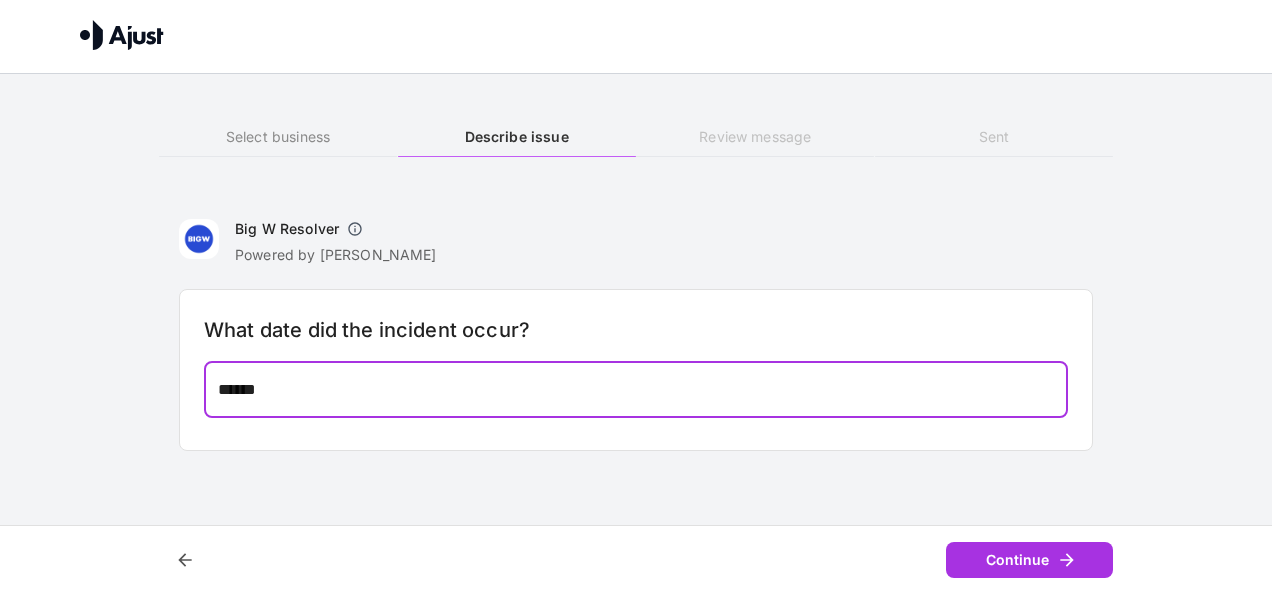 type on "*******" 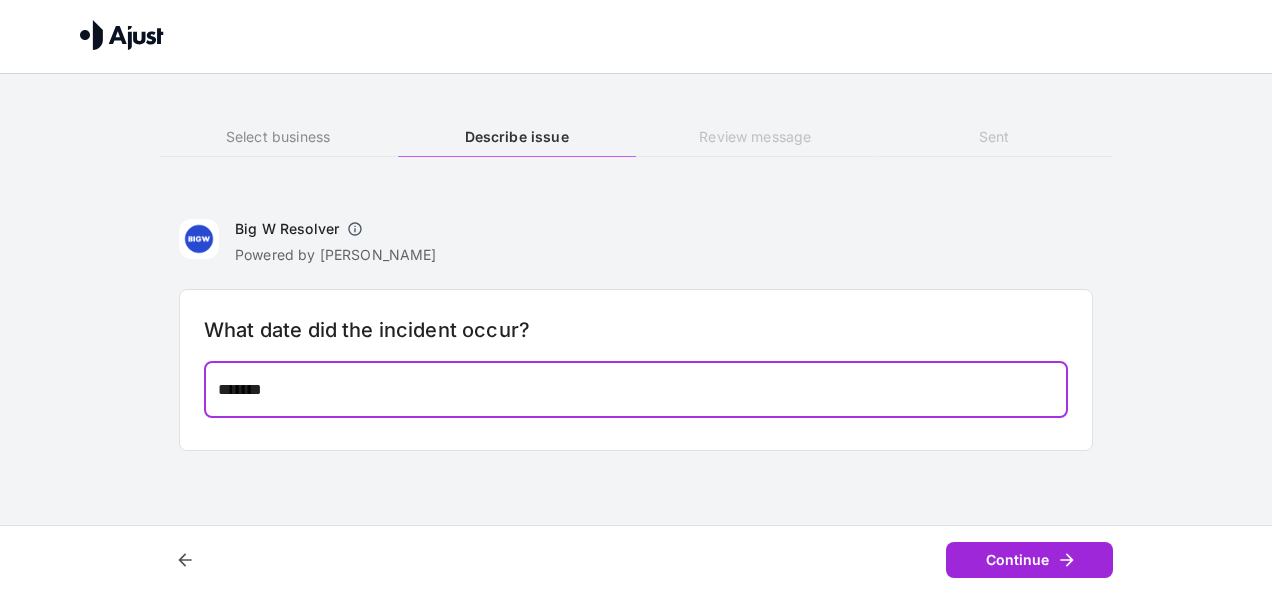click on "Continue" at bounding box center (1029, 560) 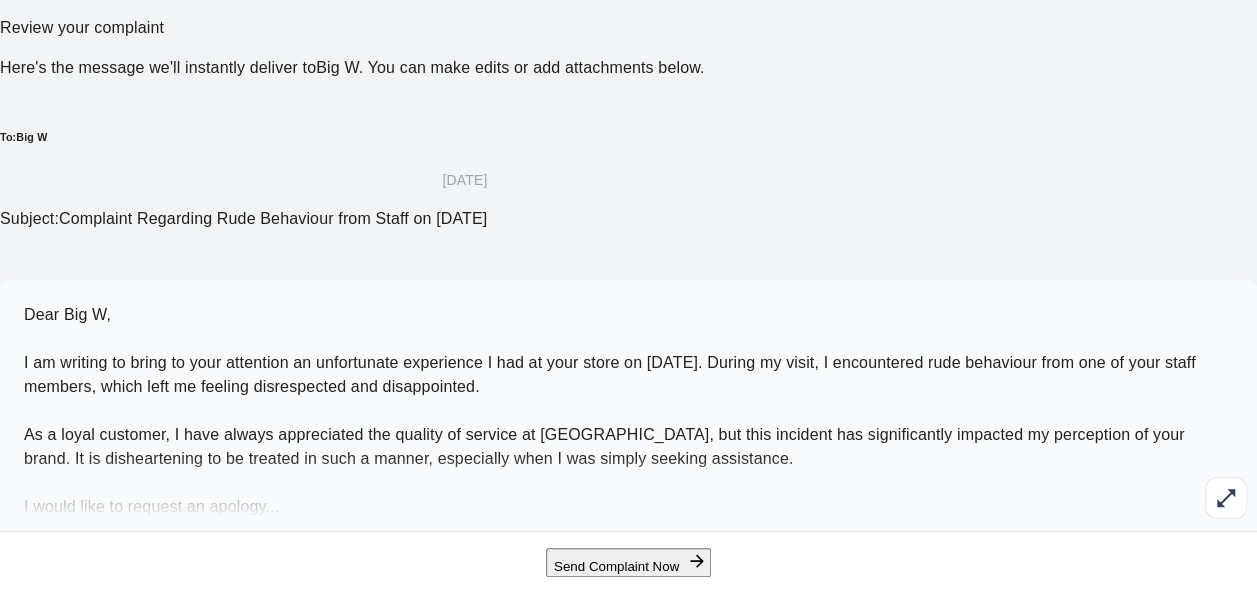 scroll, scrollTop: 206, scrollLeft: 0, axis: vertical 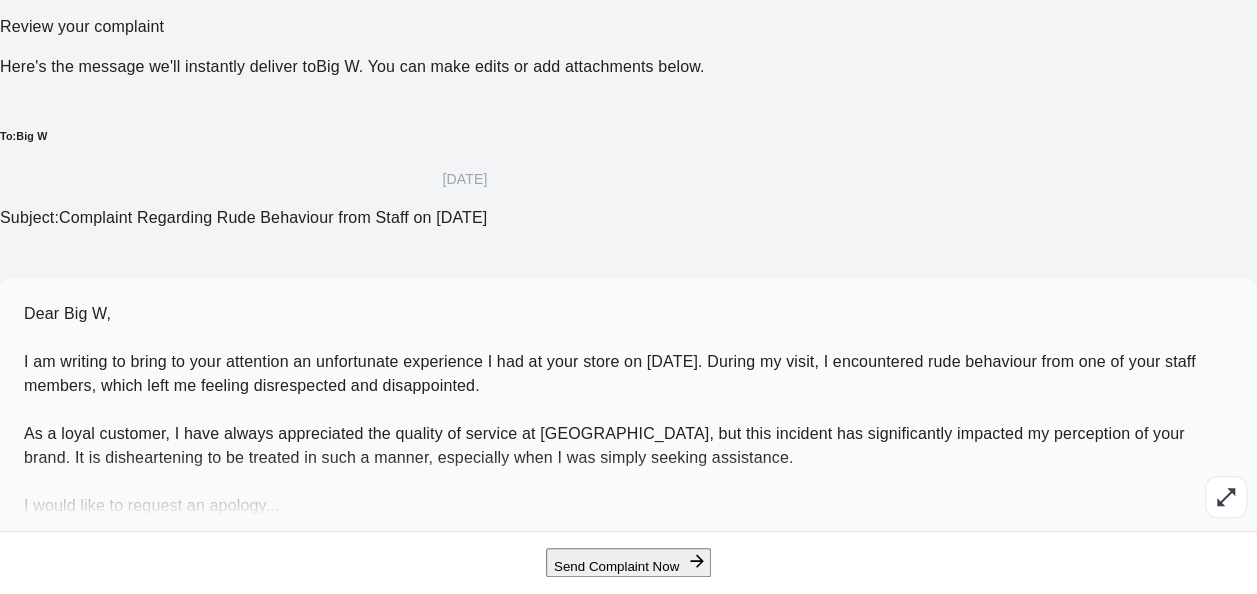 click on "Dear Big W,
I am writing to bring to your attention an unfortunate experience I had at your store on [DATE]. During my visit, I encountered rude behaviour from one of your staff members, which left me feeling disrespected and disappointed.
As a loyal customer, I have always appreciated the quality of service at [GEOGRAPHIC_DATA], but this incident has significantly impacted my perception of your brand. It is disheartening to be treated in such a manner, especially when I was simply seeking assistance.
I would like to request an apology" at bounding box center (609, 409) 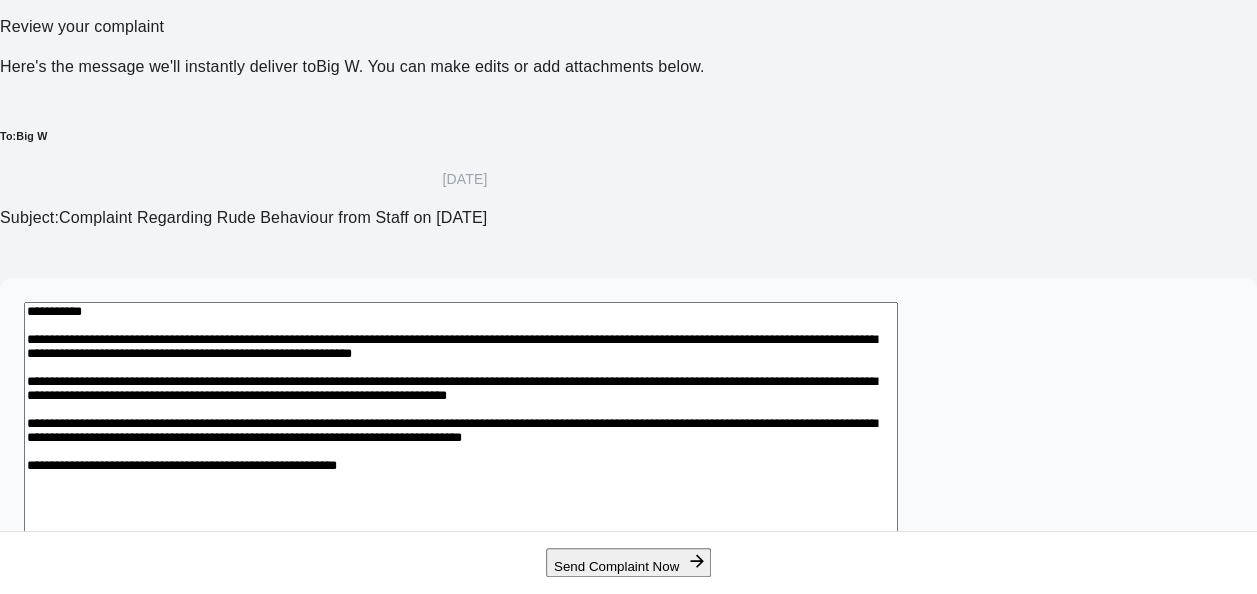 scroll, scrollTop: 236, scrollLeft: 0, axis: vertical 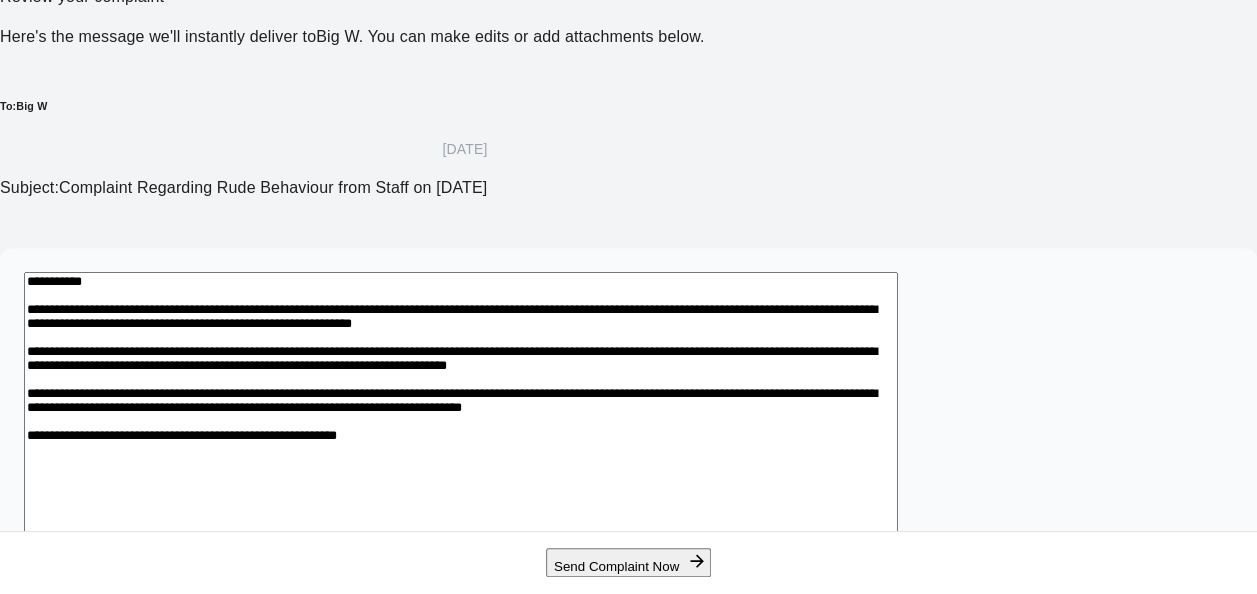 click on "**********" at bounding box center [461, 456] 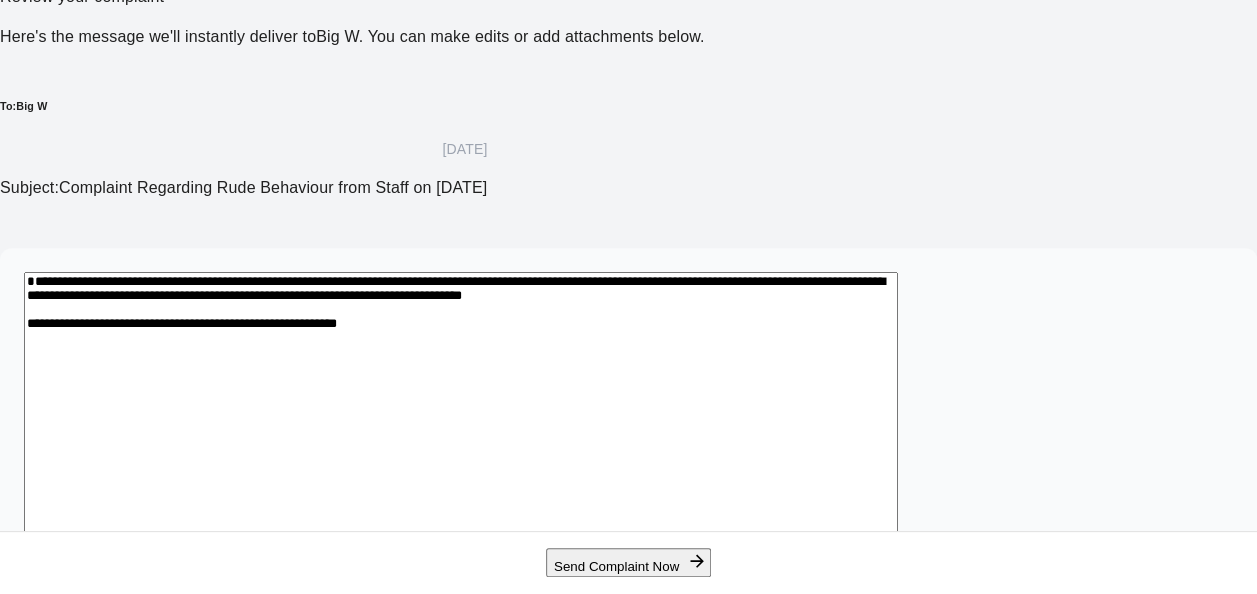 scroll, scrollTop: 225, scrollLeft: 0, axis: vertical 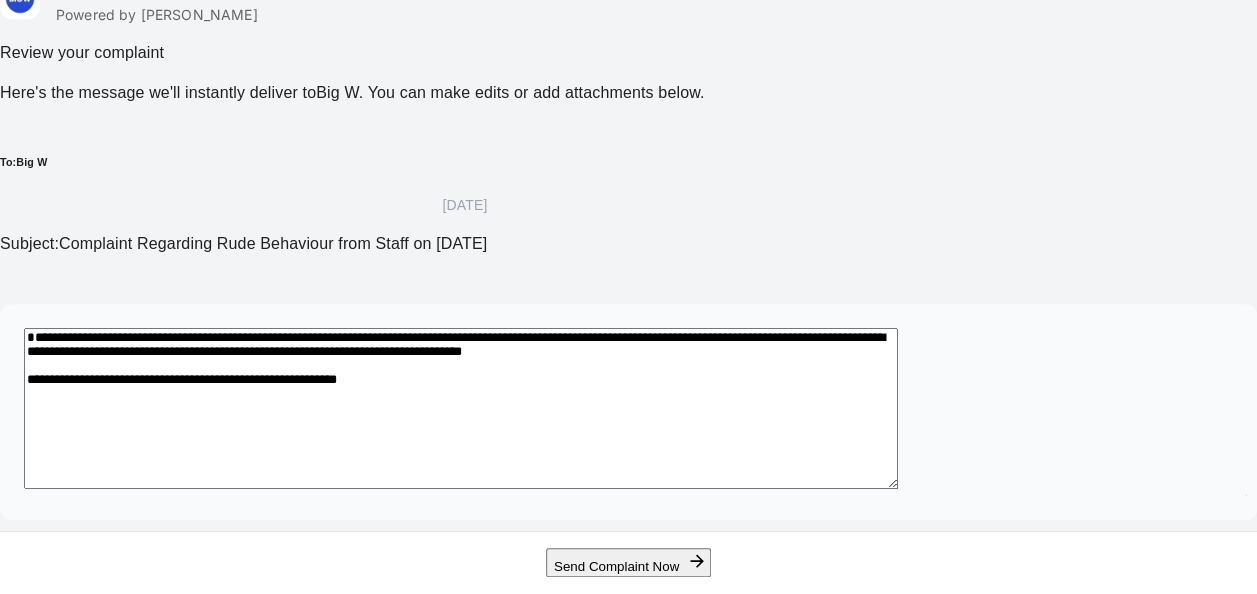 paste on "**********" 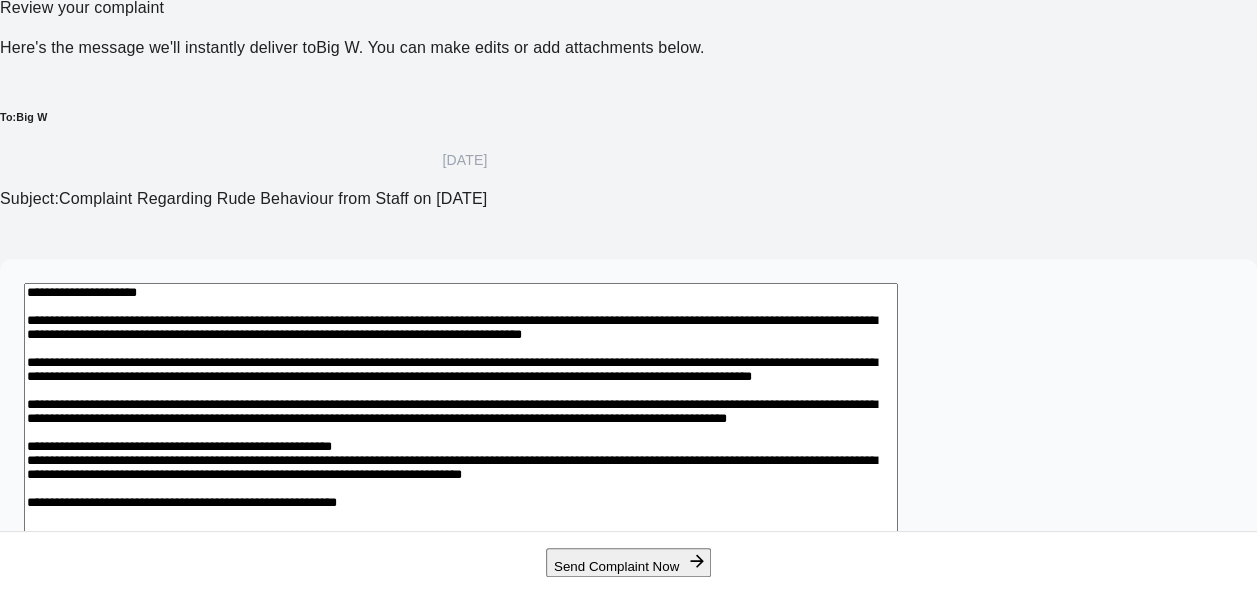 scroll, scrollTop: 236, scrollLeft: 0, axis: vertical 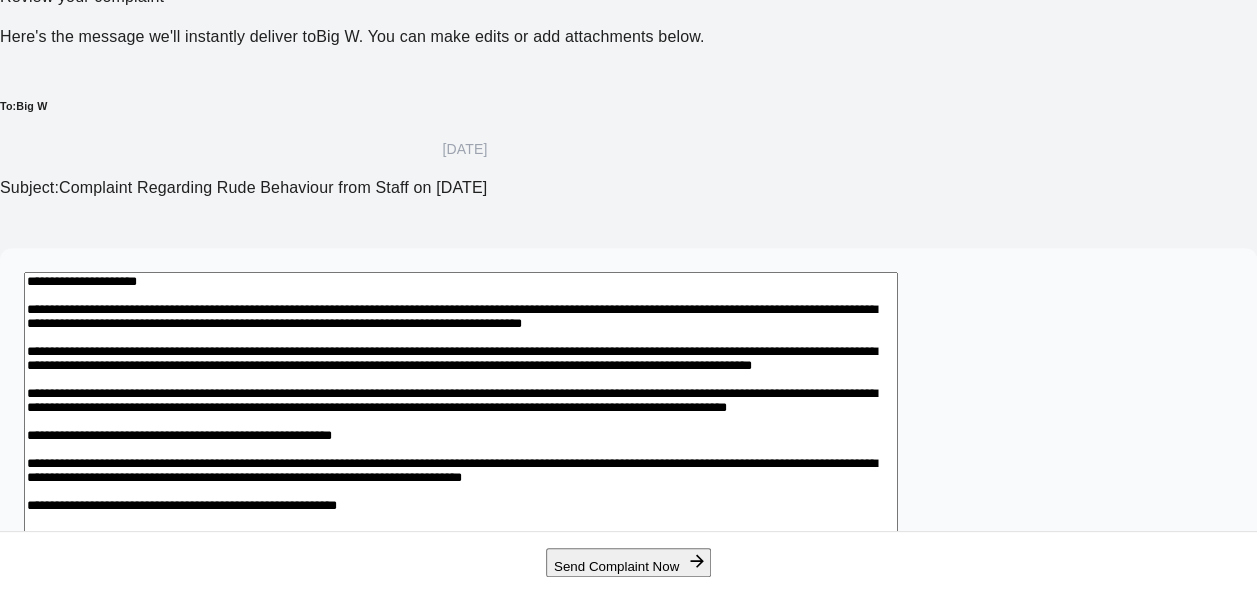 click at bounding box center [461, 525] 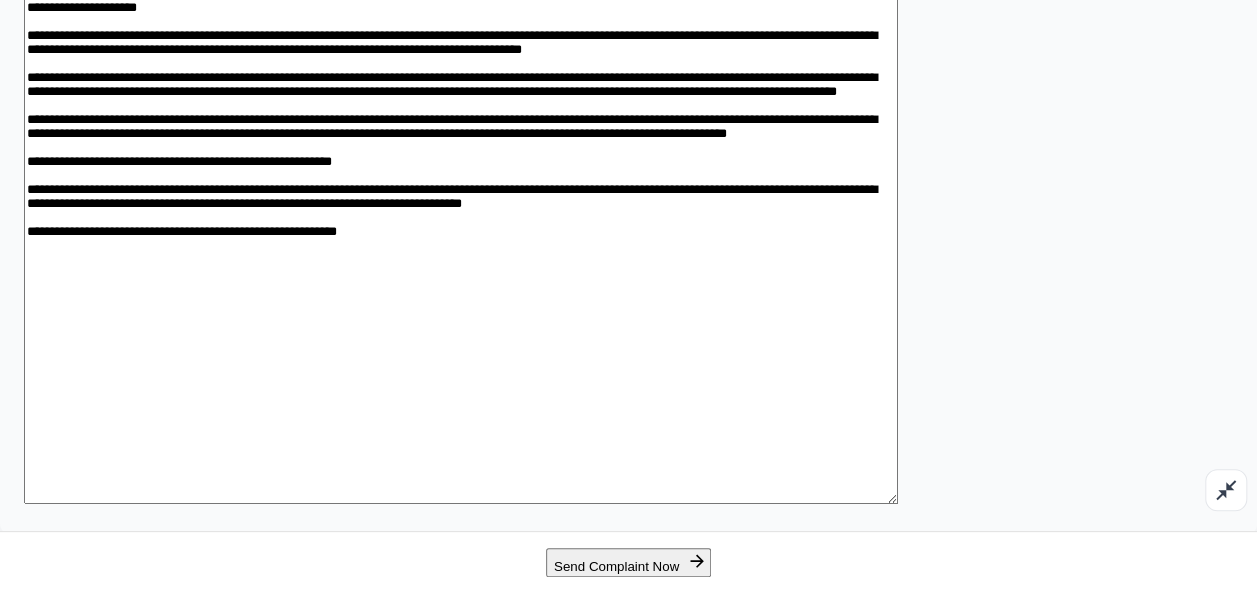 scroll, scrollTop: 516, scrollLeft: 0, axis: vertical 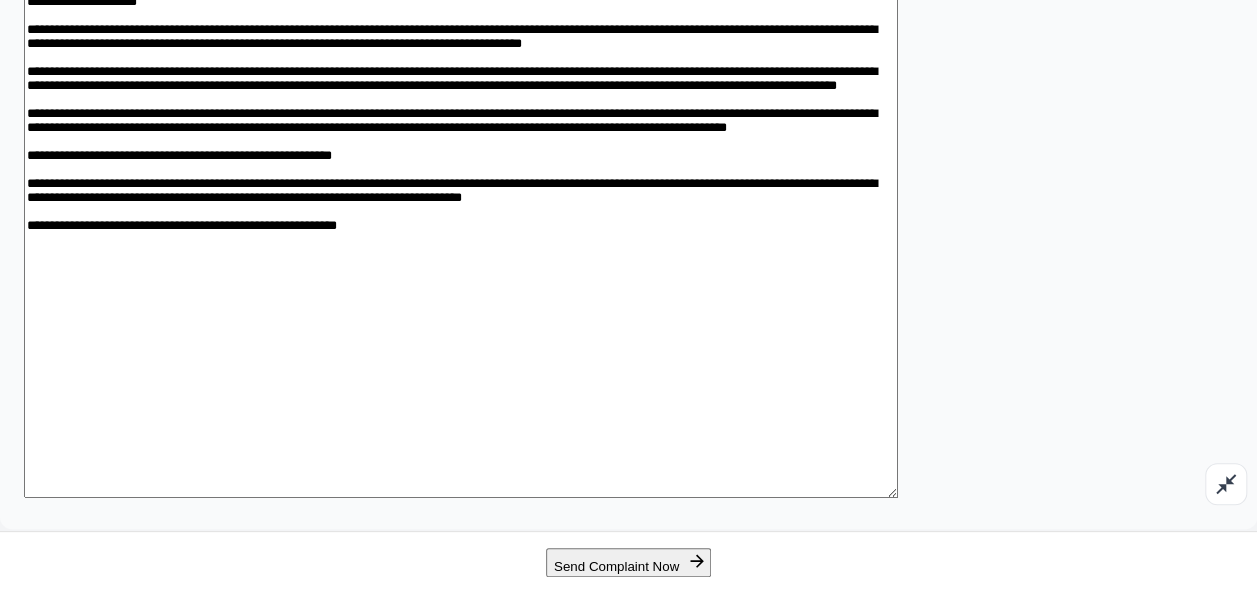 click at bounding box center [461, 245] 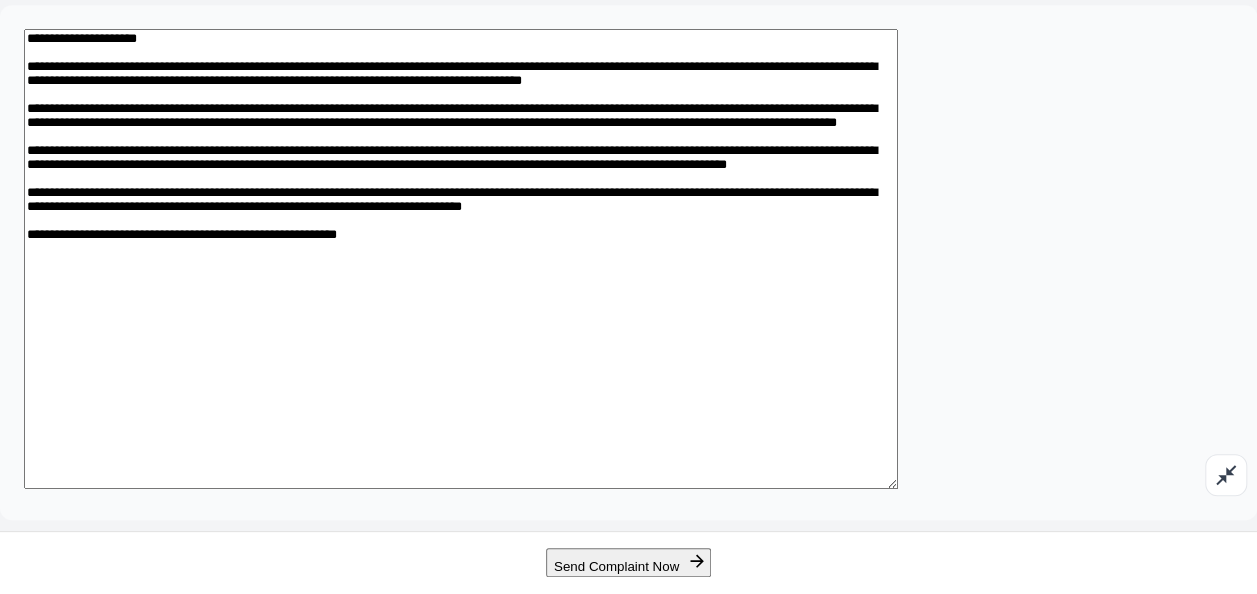 click at bounding box center [461, 259] 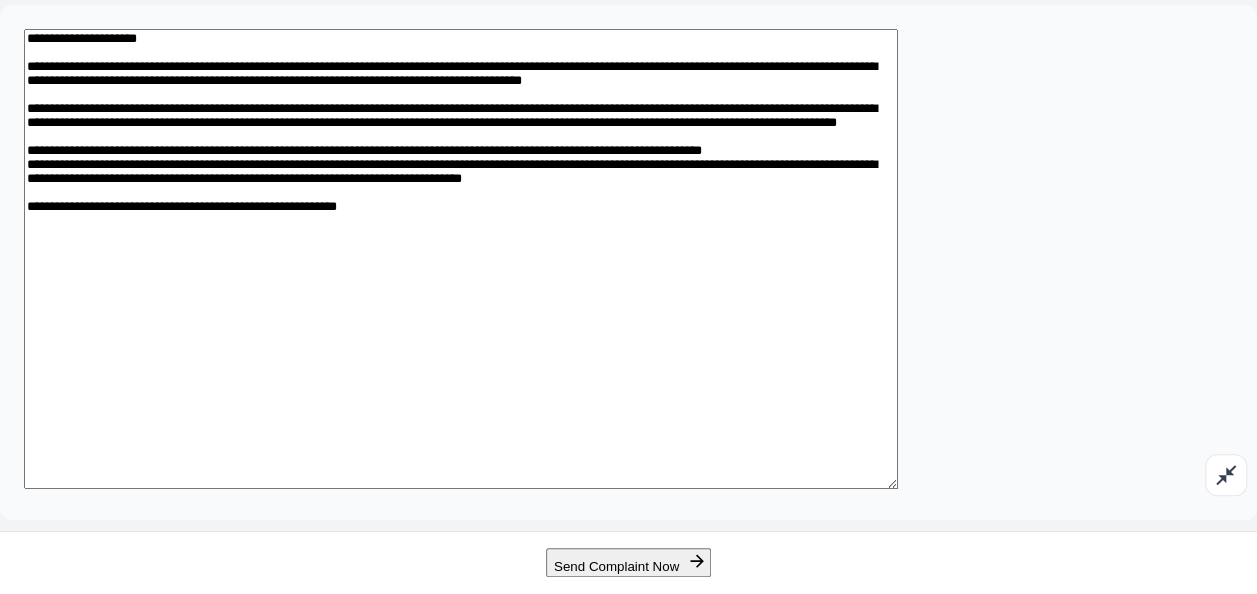 scroll, scrollTop: 478, scrollLeft: 0, axis: vertical 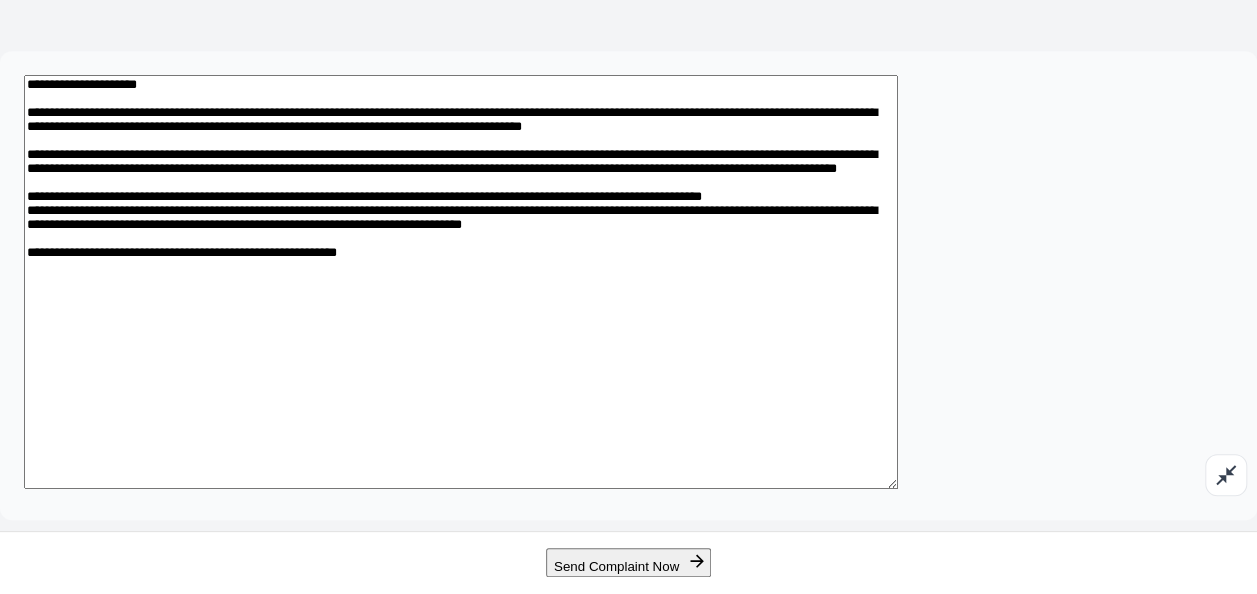 click at bounding box center [461, 282] 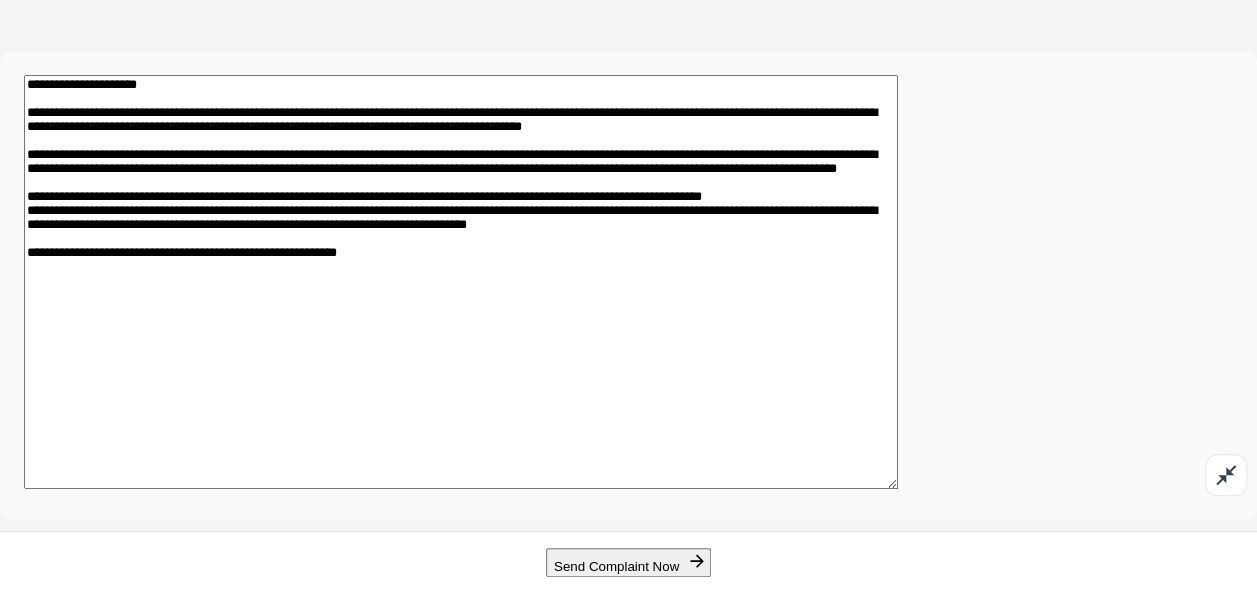 paste on "**********" 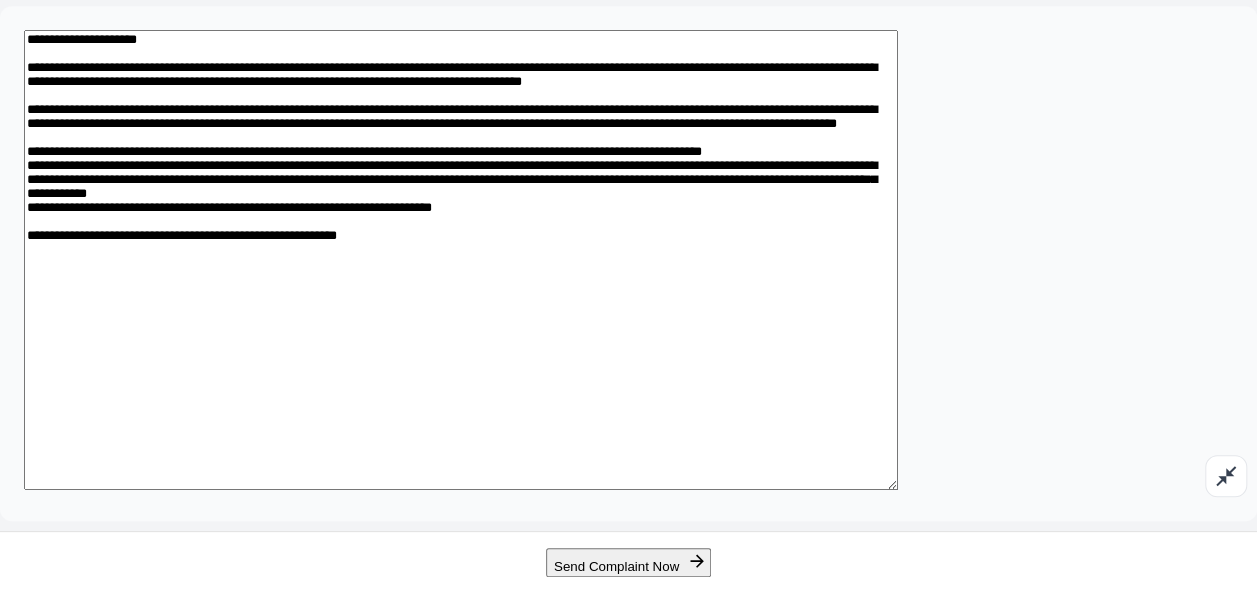 click at bounding box center (461, 260) 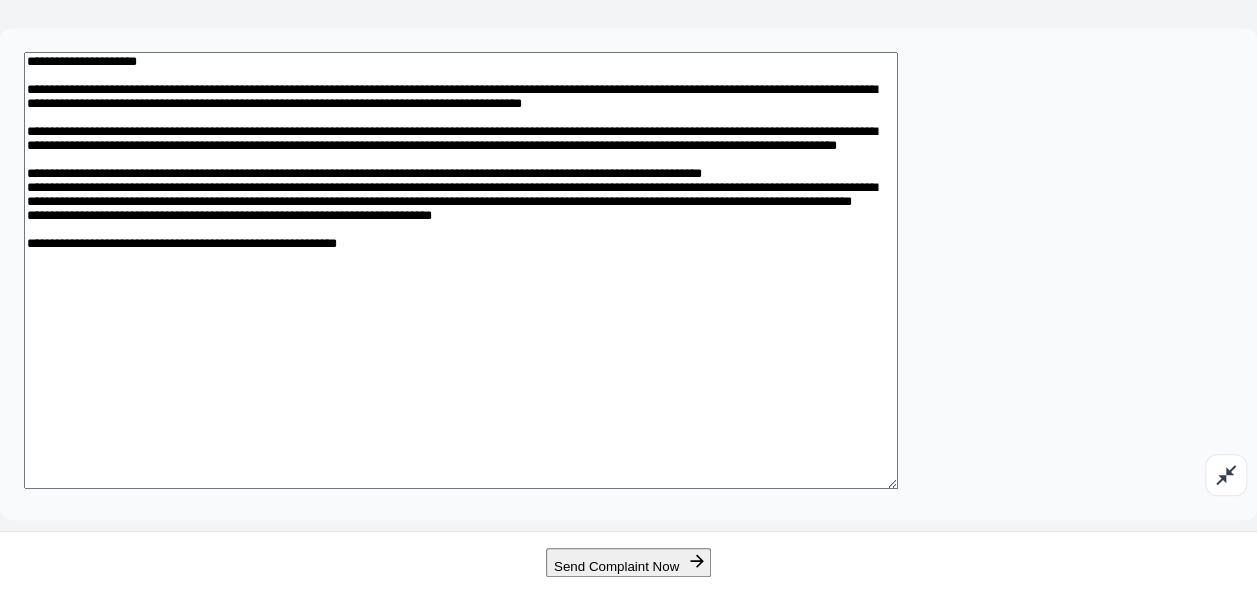 click at bounding box center (461, 270) 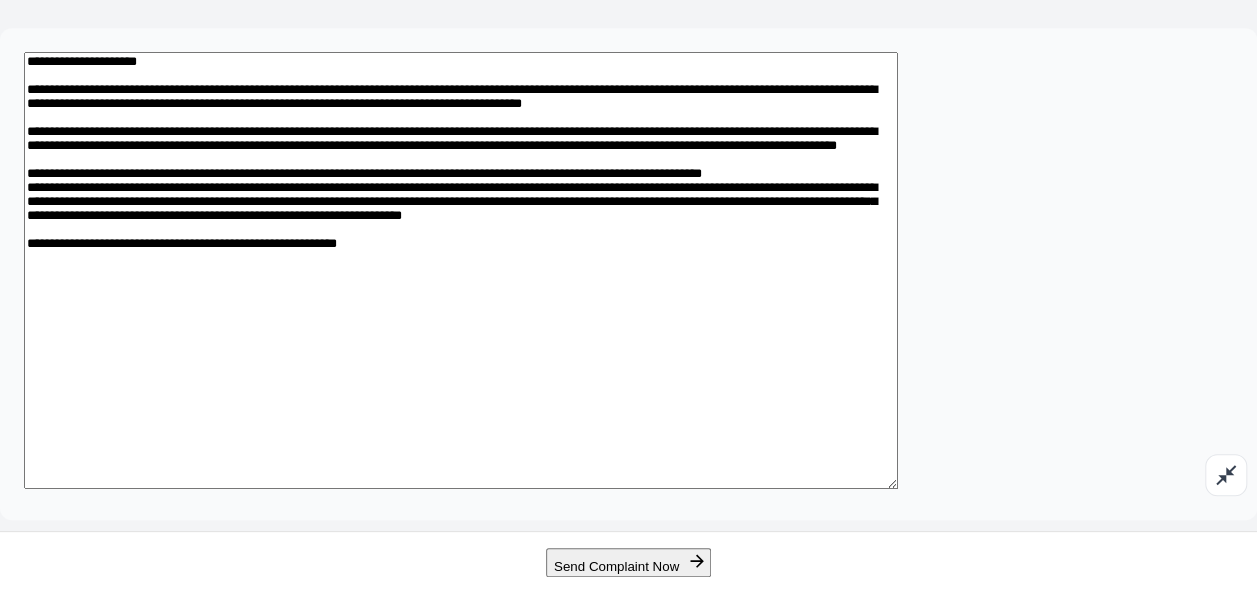 click at bounding box center (461, 270) 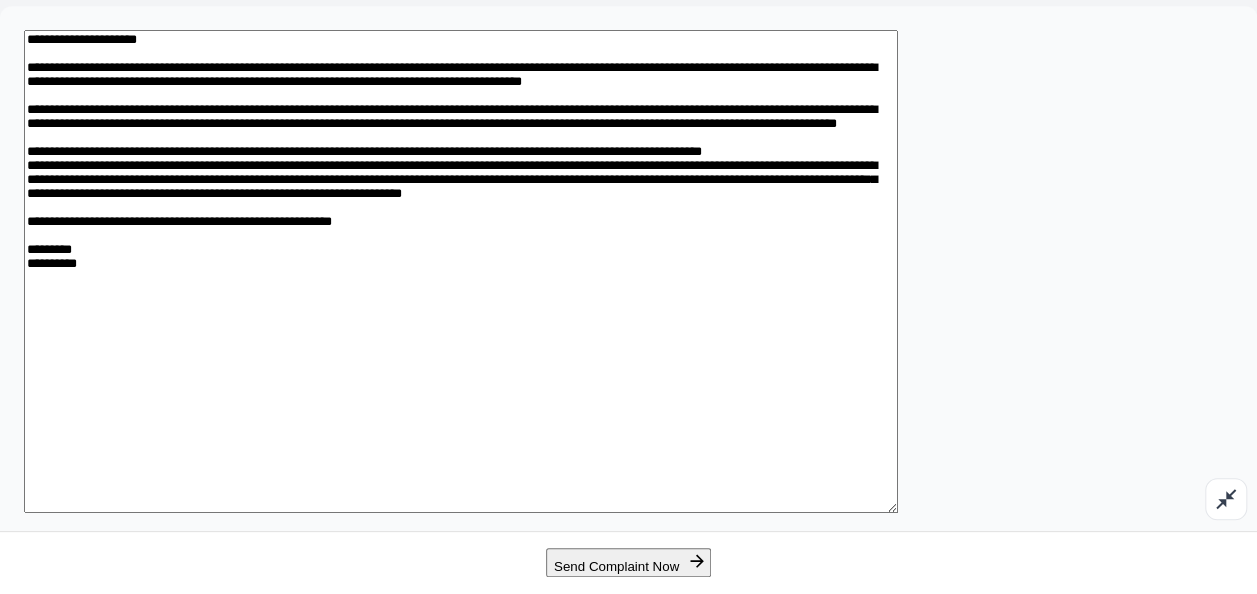 click at bounding box center (461, 271) 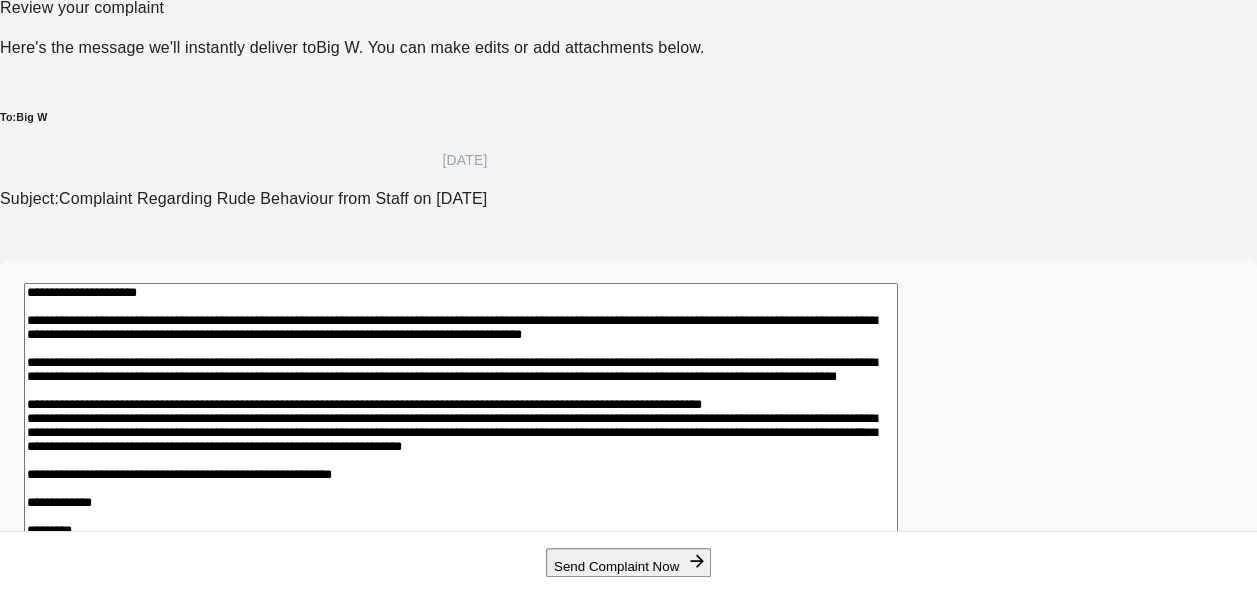 scroll, scrollTop: 228, scrollLeft: 0, axis: vertical 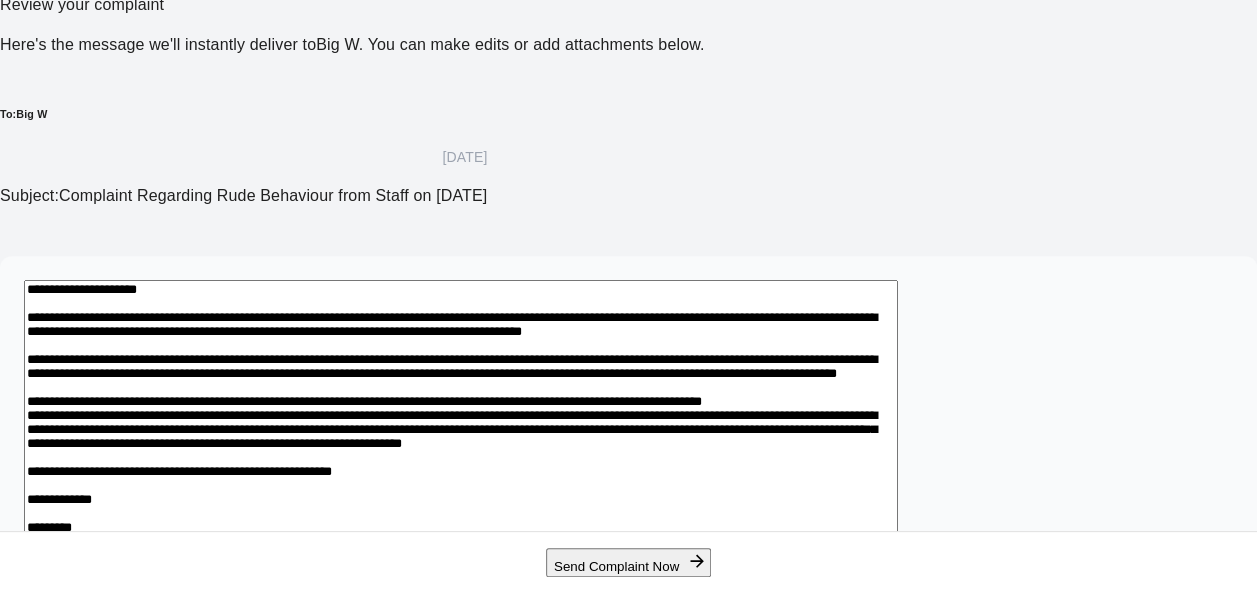 click at bounding box center [461, 544] 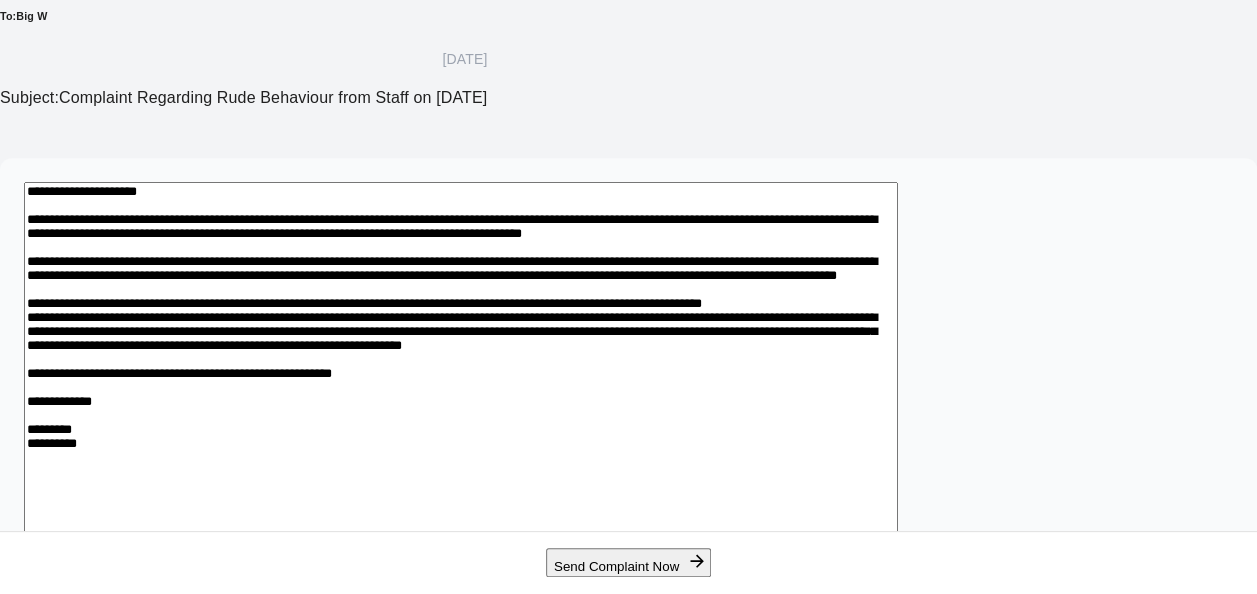 scroll, scrollTop: 346, scrollLeft: 0, axis: vertical 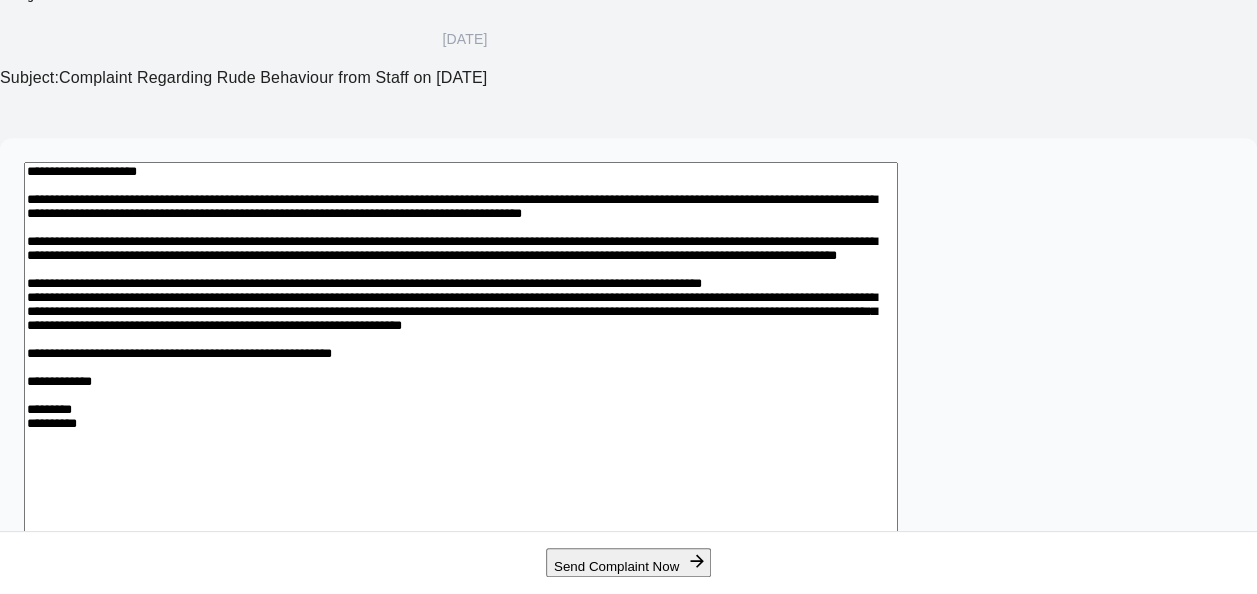 click at bounding box center [461, 426] 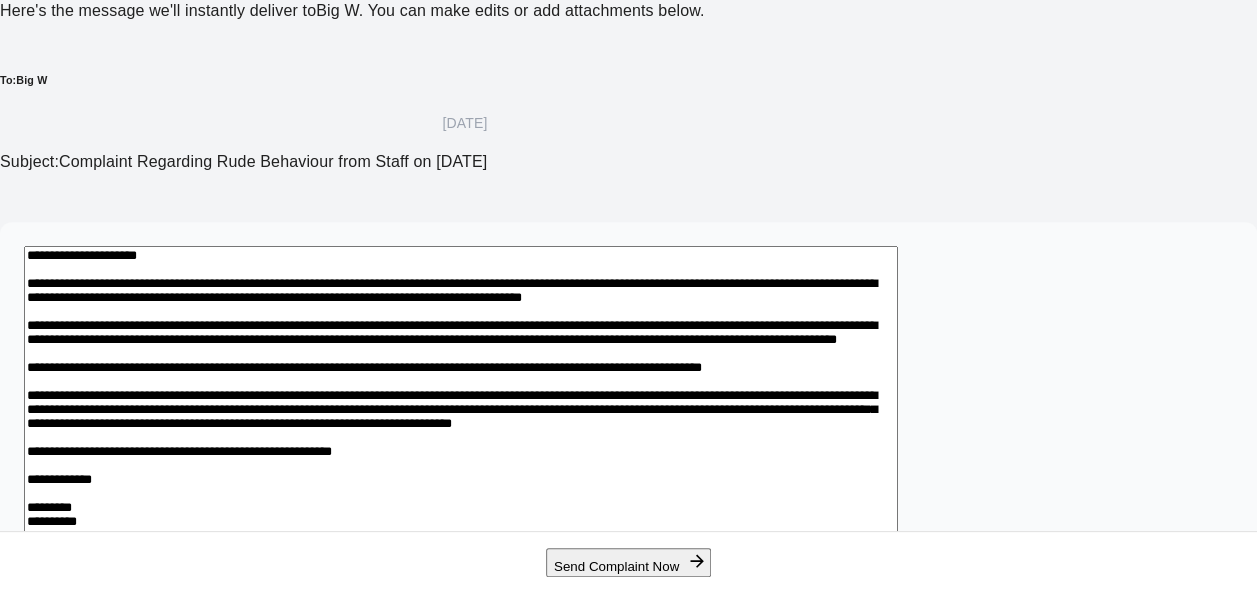 scroll, scrollTop: 259, scrollLeft: 0, axis: vertical 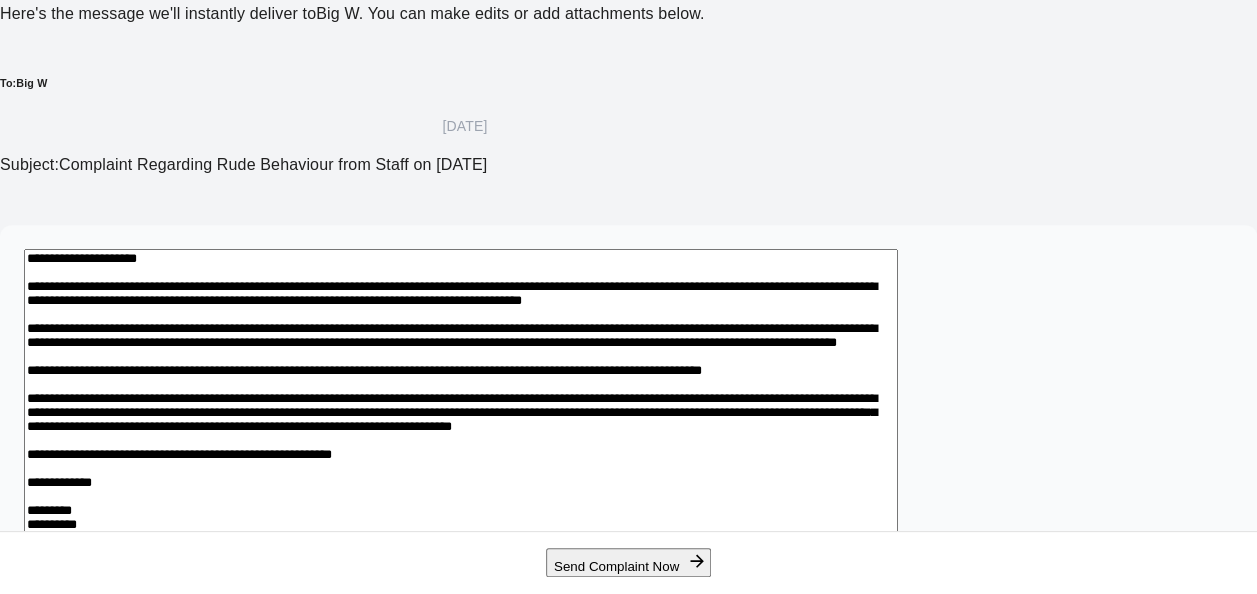 click at bounding box center (461, 525) 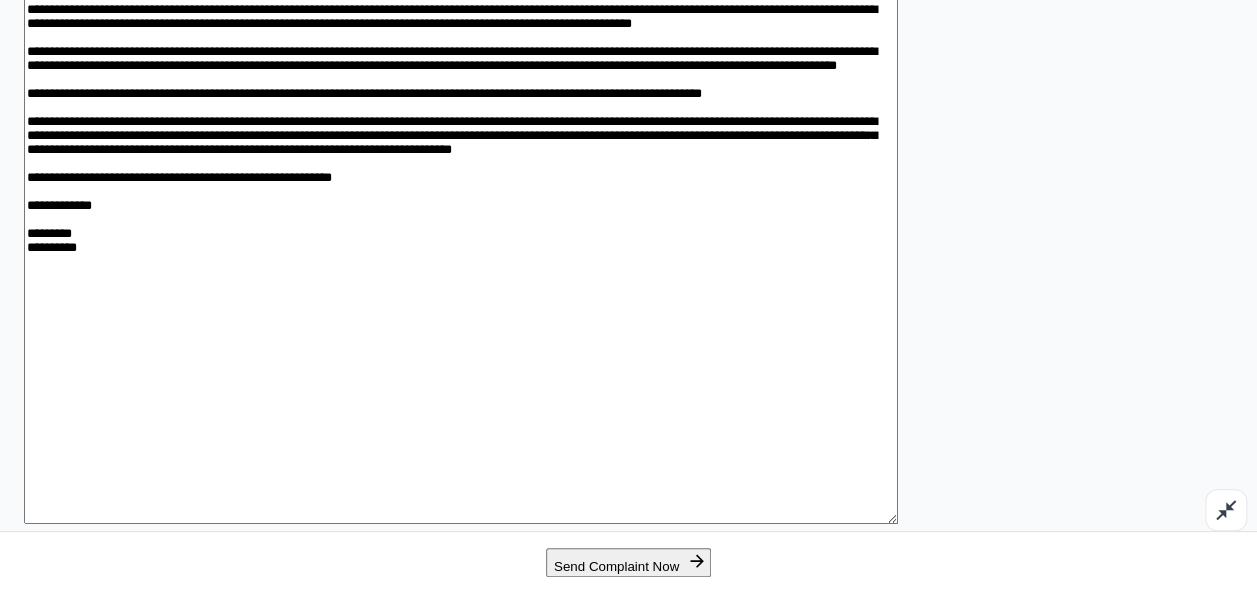 scroll, scrollTop: 616, scrollLeft: 0, axis: vertical 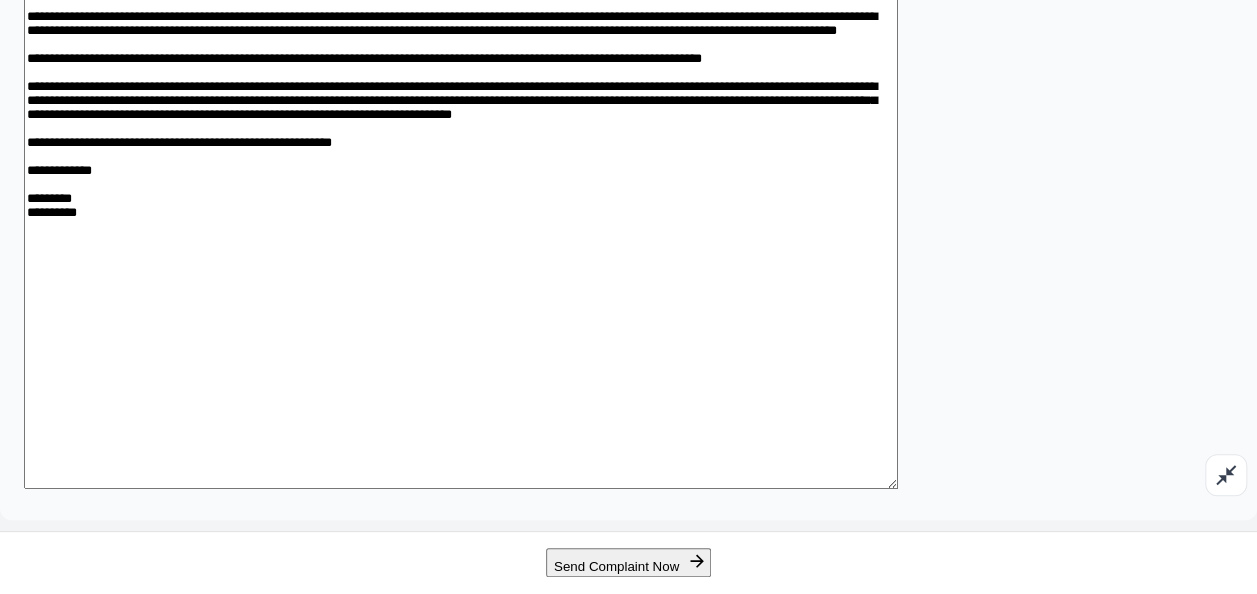 drag, startPoint x: 193, startPoint y: 215, endPoint x: 562, endPoint y: 386, distance: 406.69644 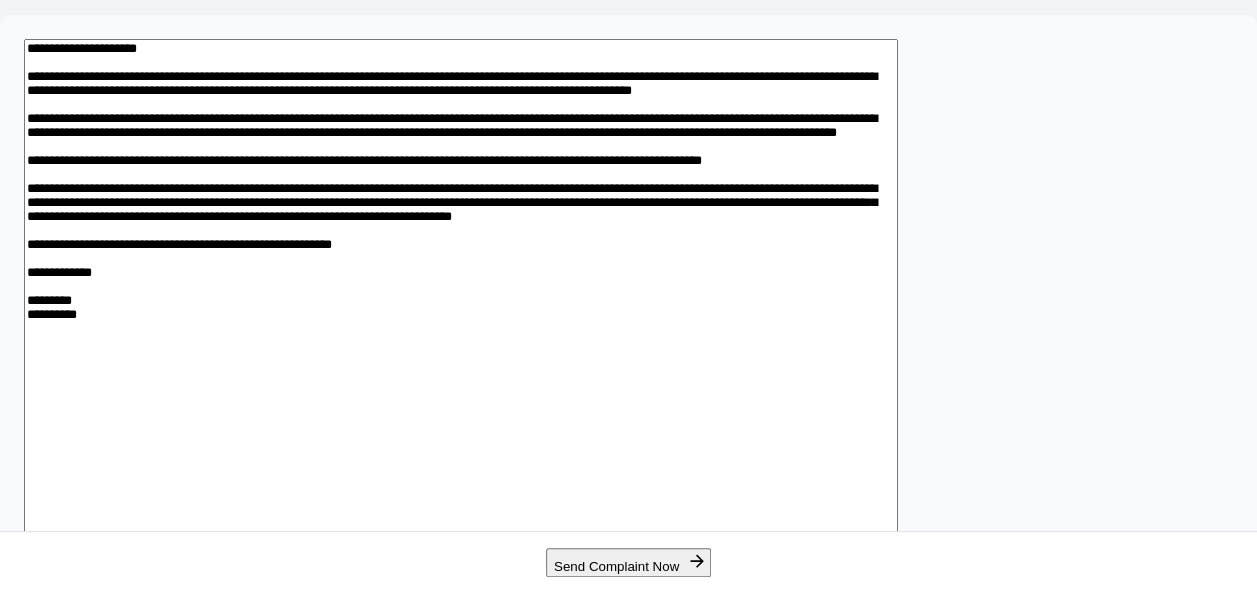scroll, scrollTop: 429, scrollLeft: 0, axis: vertical 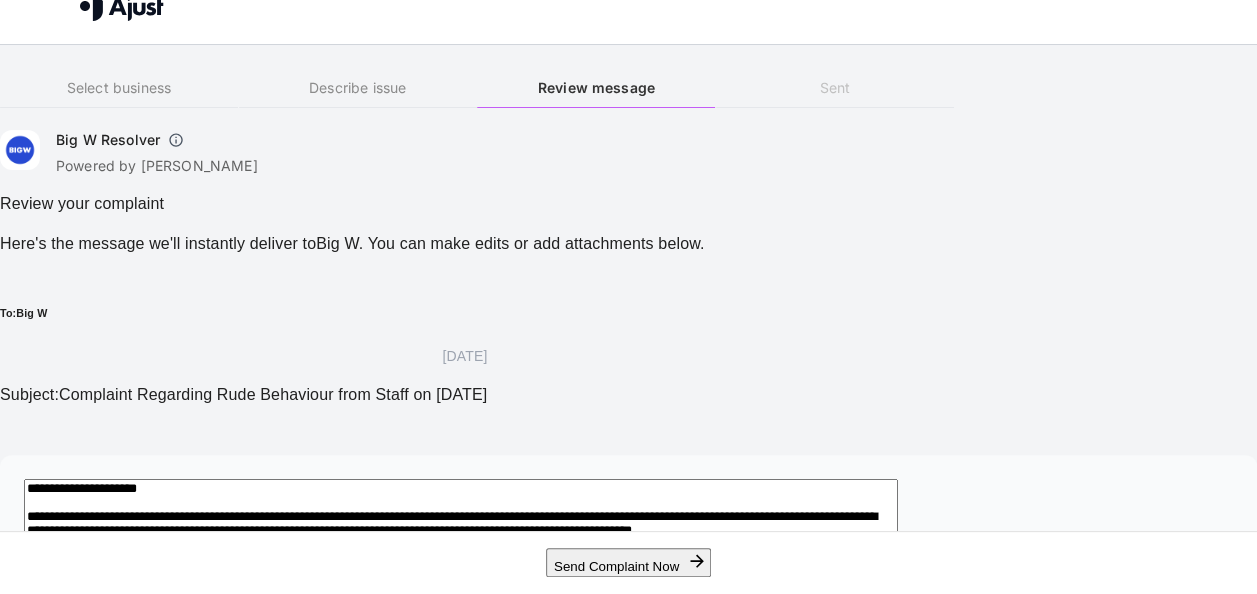 drag, startPoint x: 220, startPoint y: 354, endPoint x: 658, endPoint y: 336, distance: 438.36972 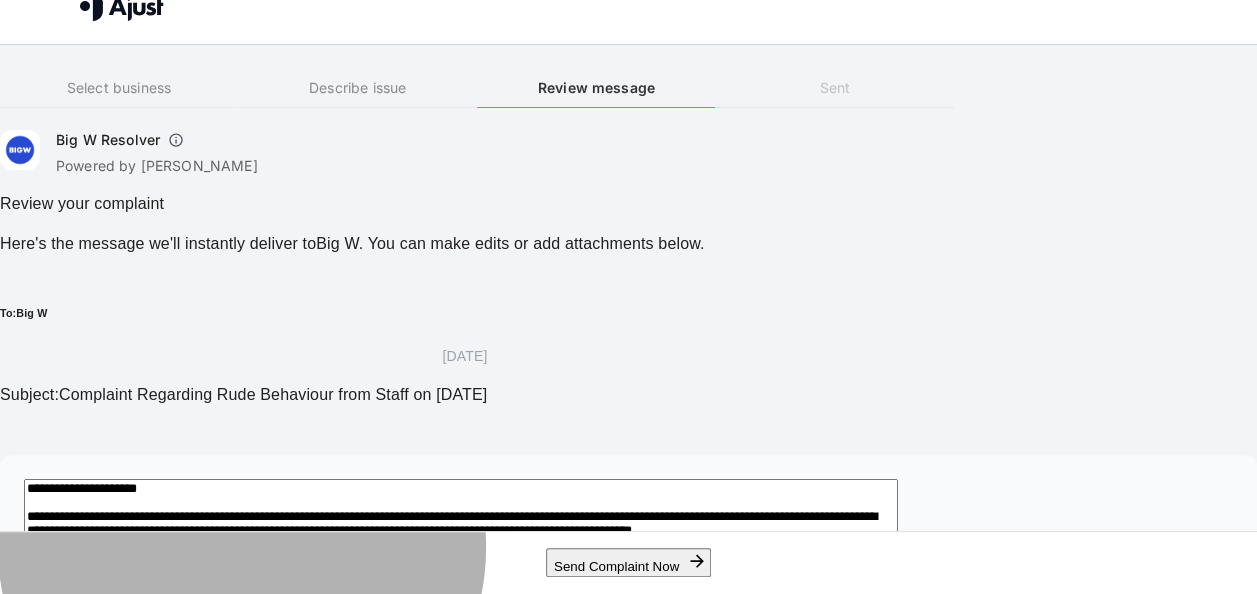 click on "Send Complaint Now" at bounding box center [628, 562] 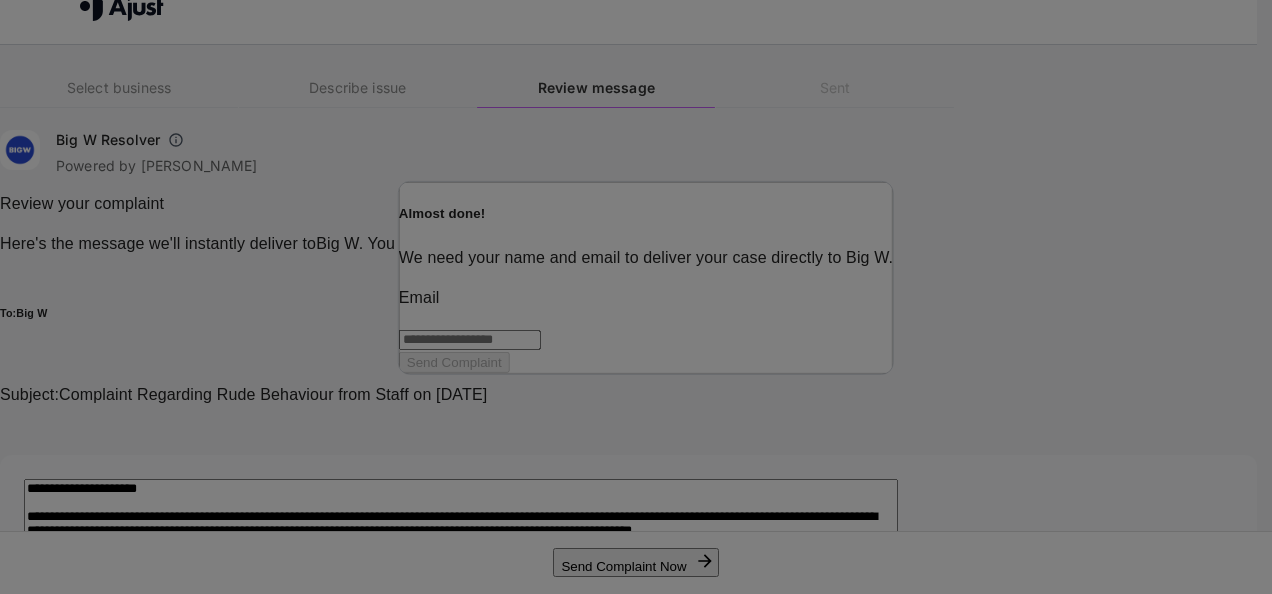 click at bounding box center (470, 340) 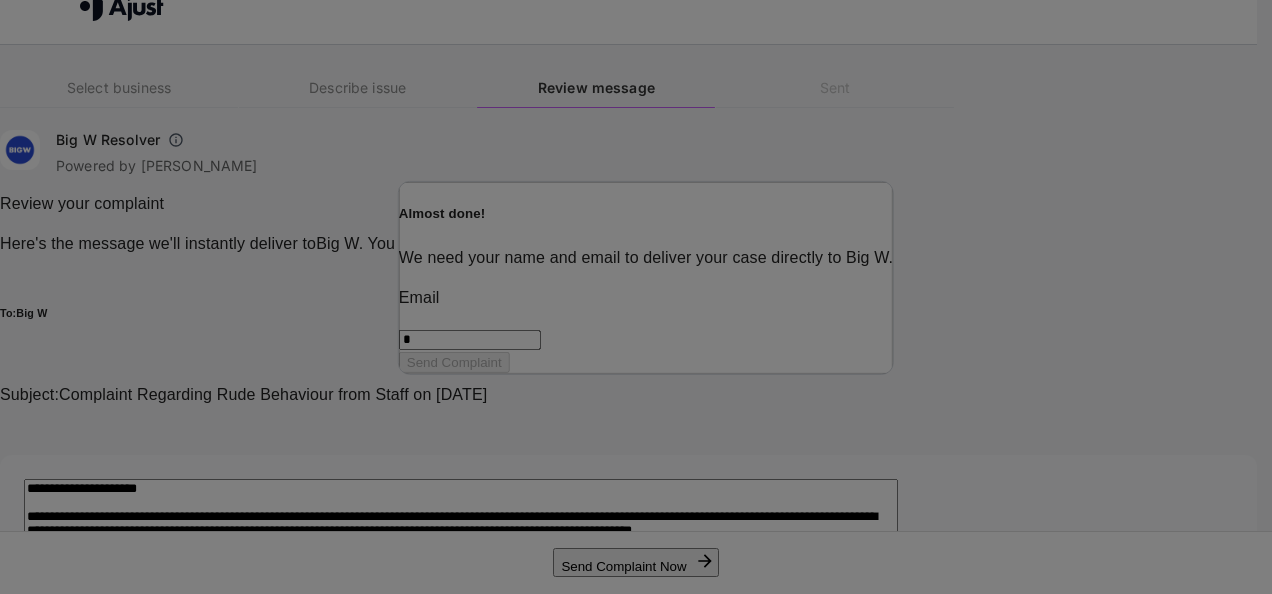 click on "*" at bounding box center [470, 340] 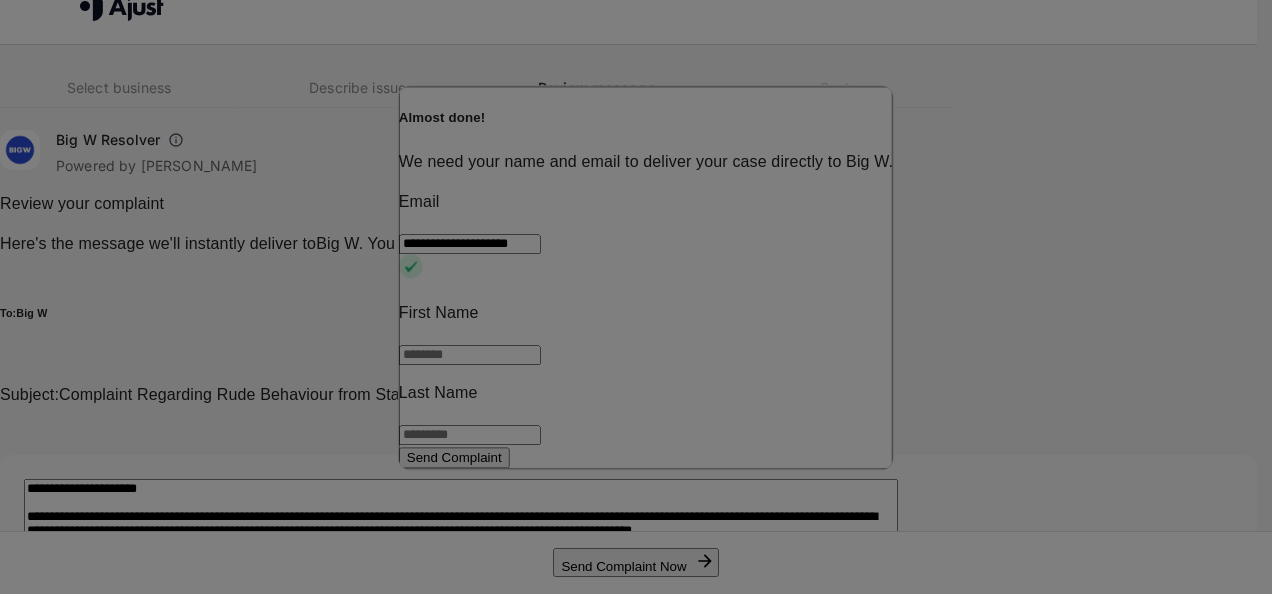 type on "**********" 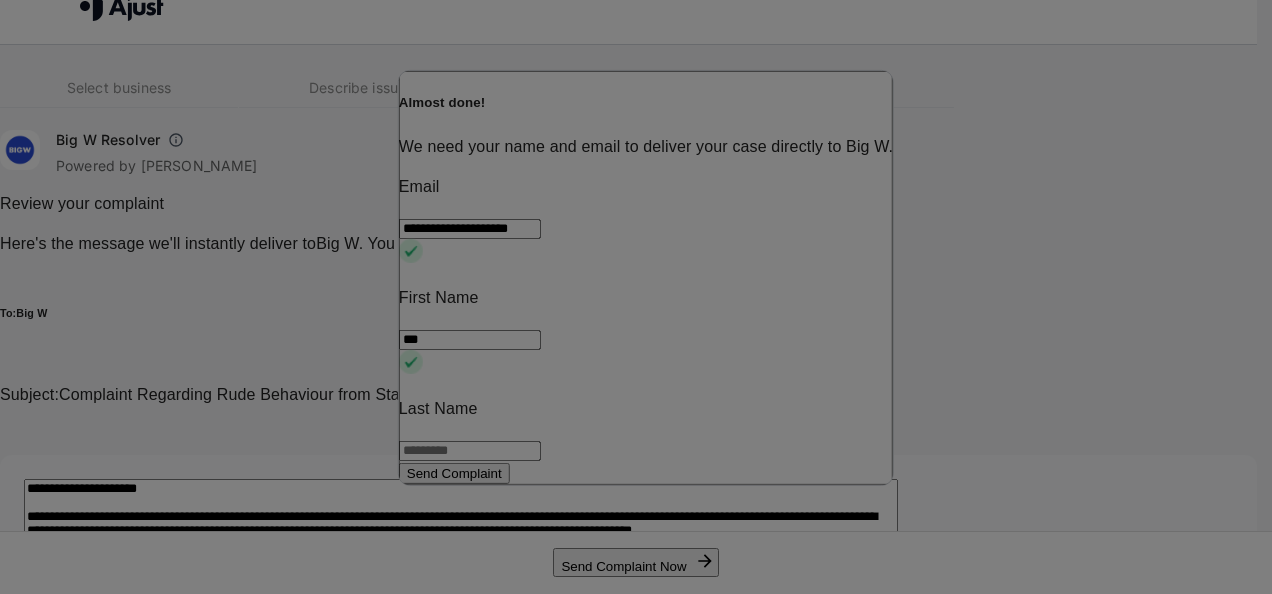 type on "***" 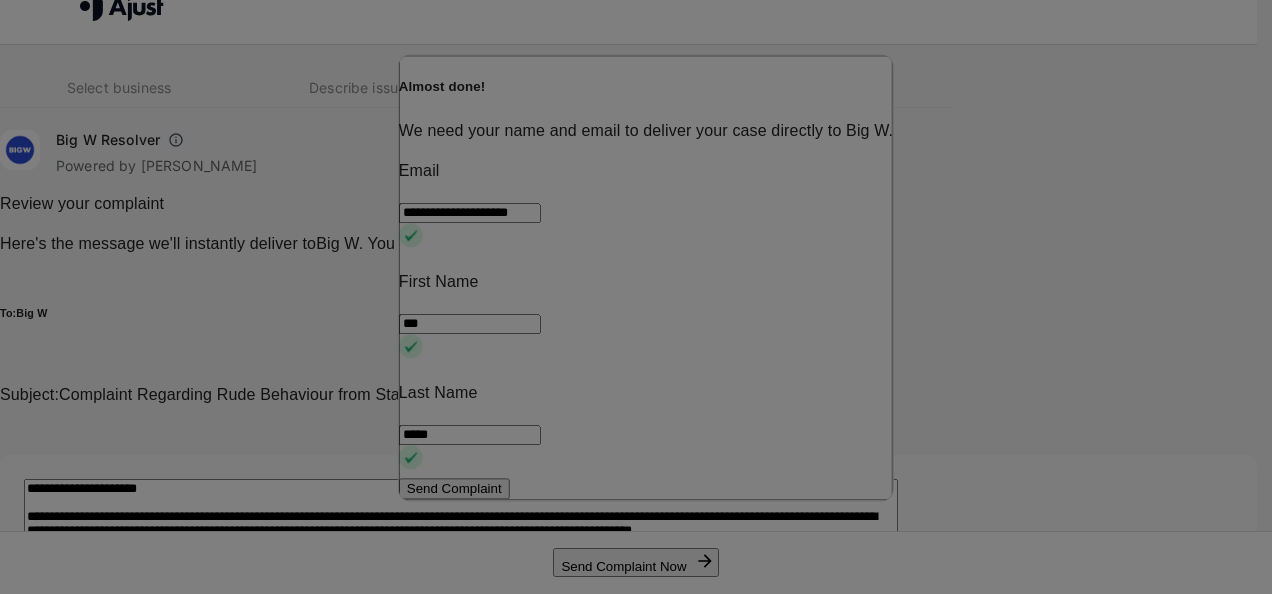 type on "*****" 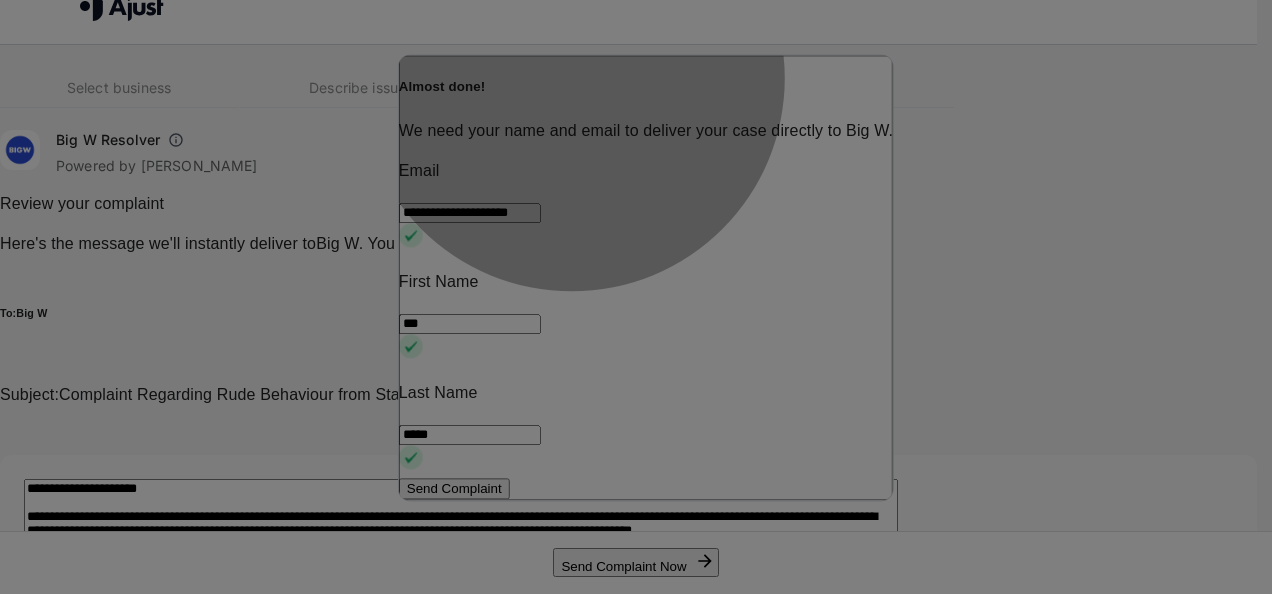 click on "Send Complaint" at bounding box center [454, 489] 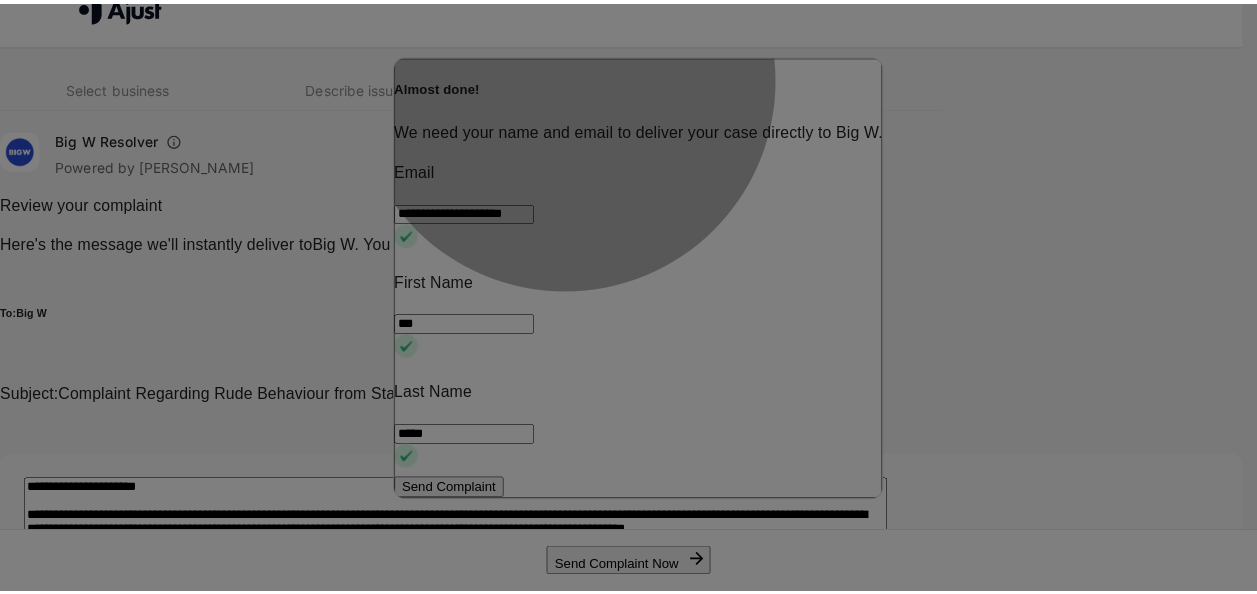 scroll, scrollTop: 14, scrollLeft: 0, axis: vertical 